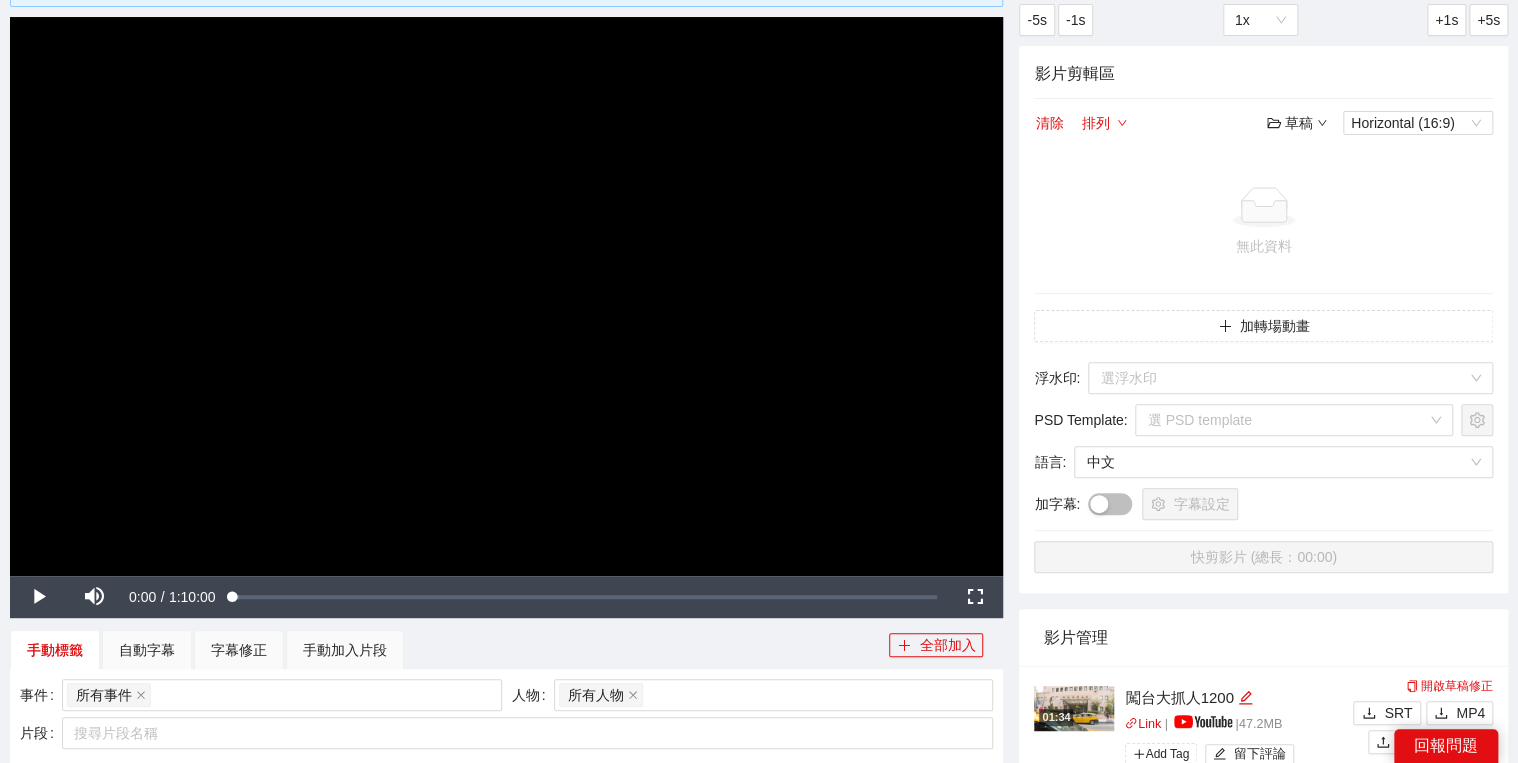 scroll, scrollTop: 0, scrollLeft: 0, axis: both 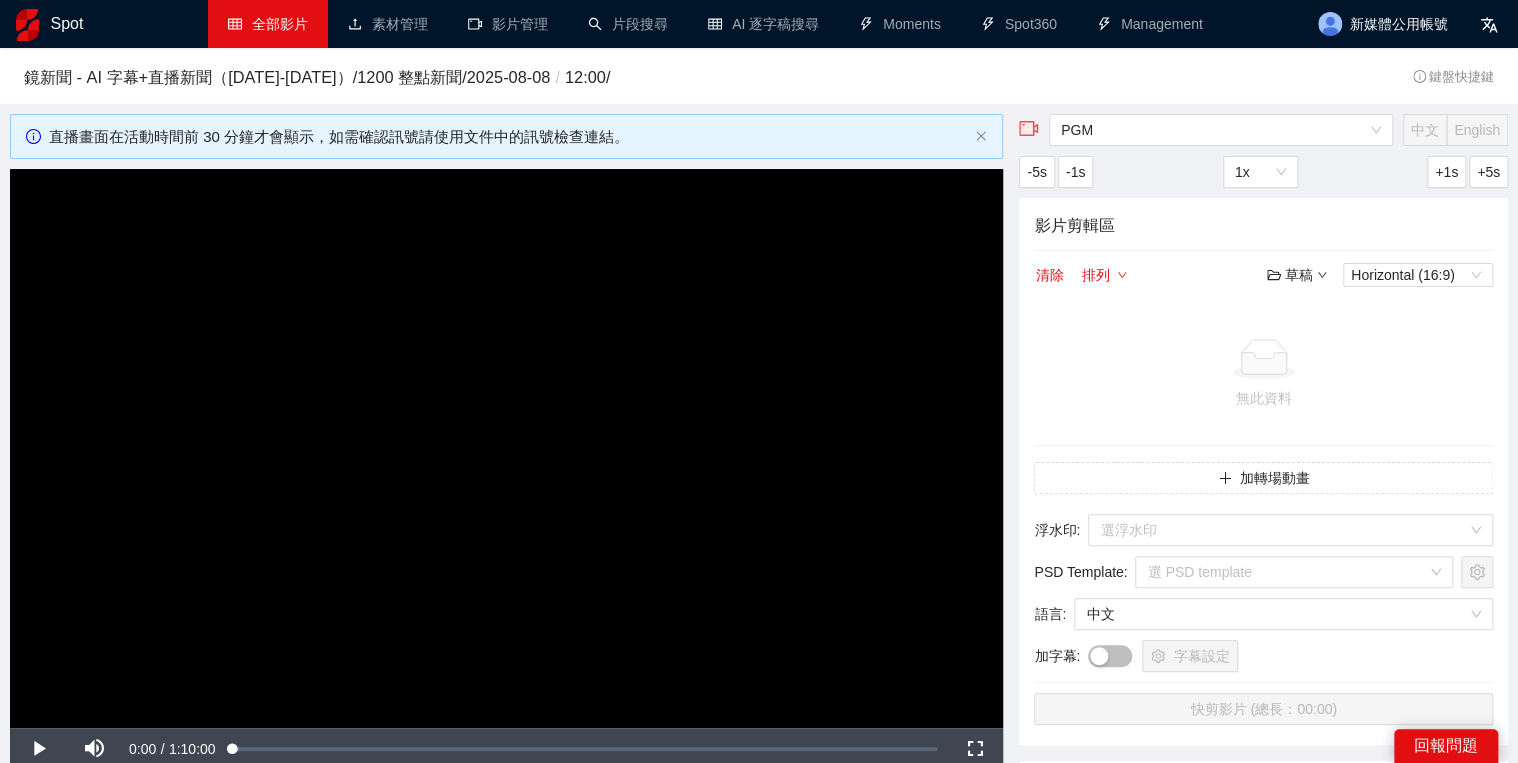 click on "全部影片" at bounding box center (268, 24) 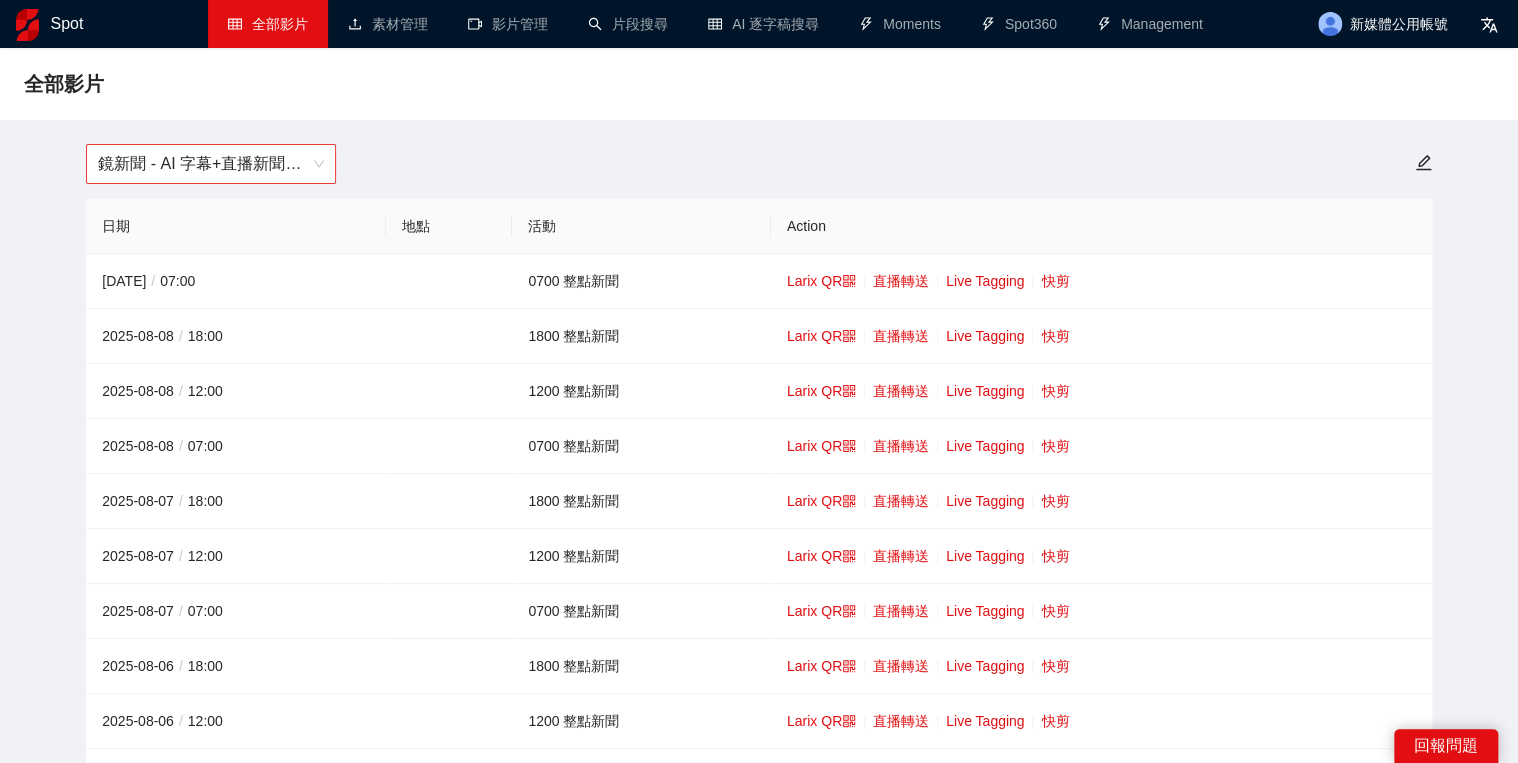 click on "鏡新聞 - AI 字幕+直播新聞（[DATE]-[DATE]）" at bounding box center [211, 164] 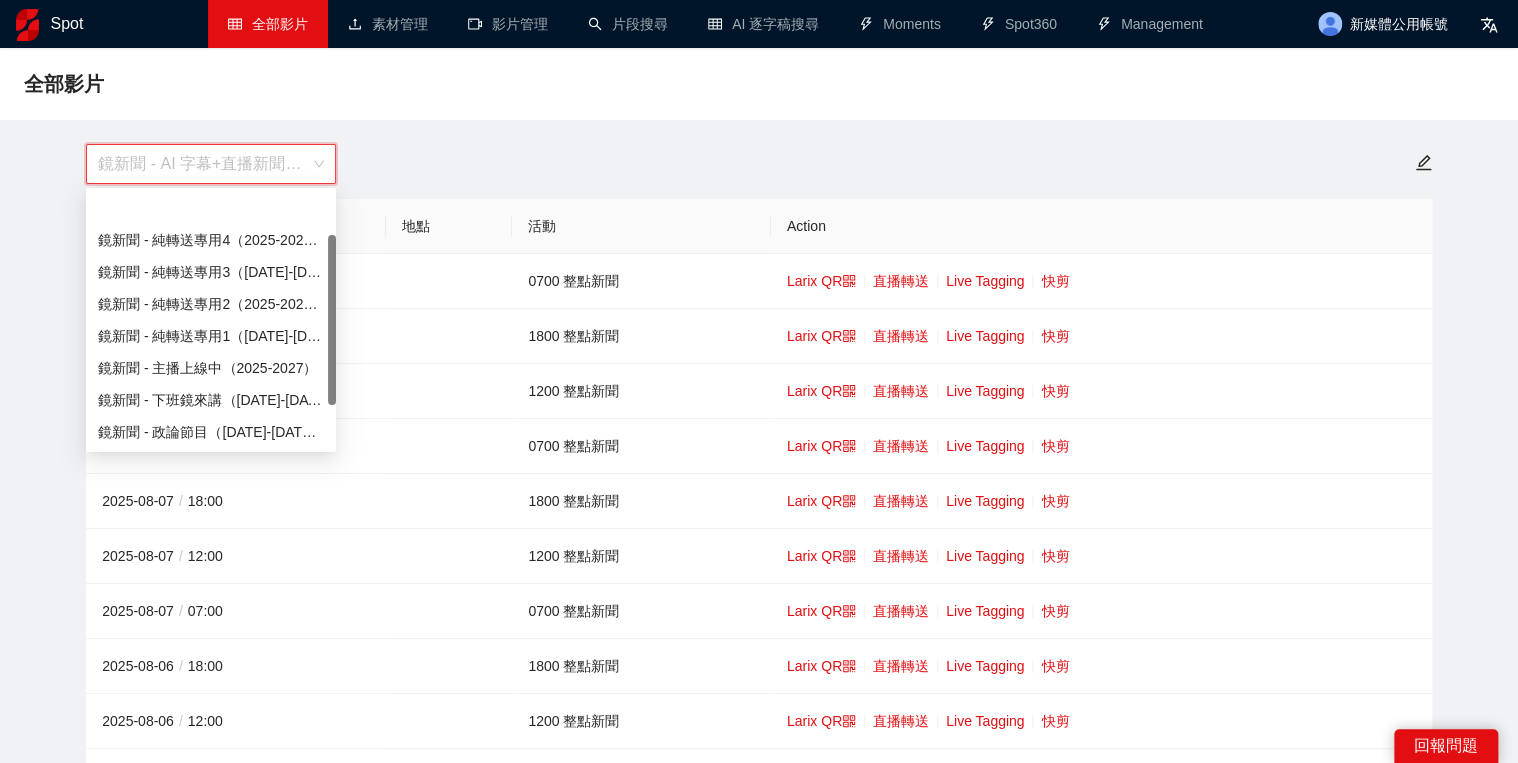 scroll, scrollTop: 64, scrollLeft: 0, axis: vertical 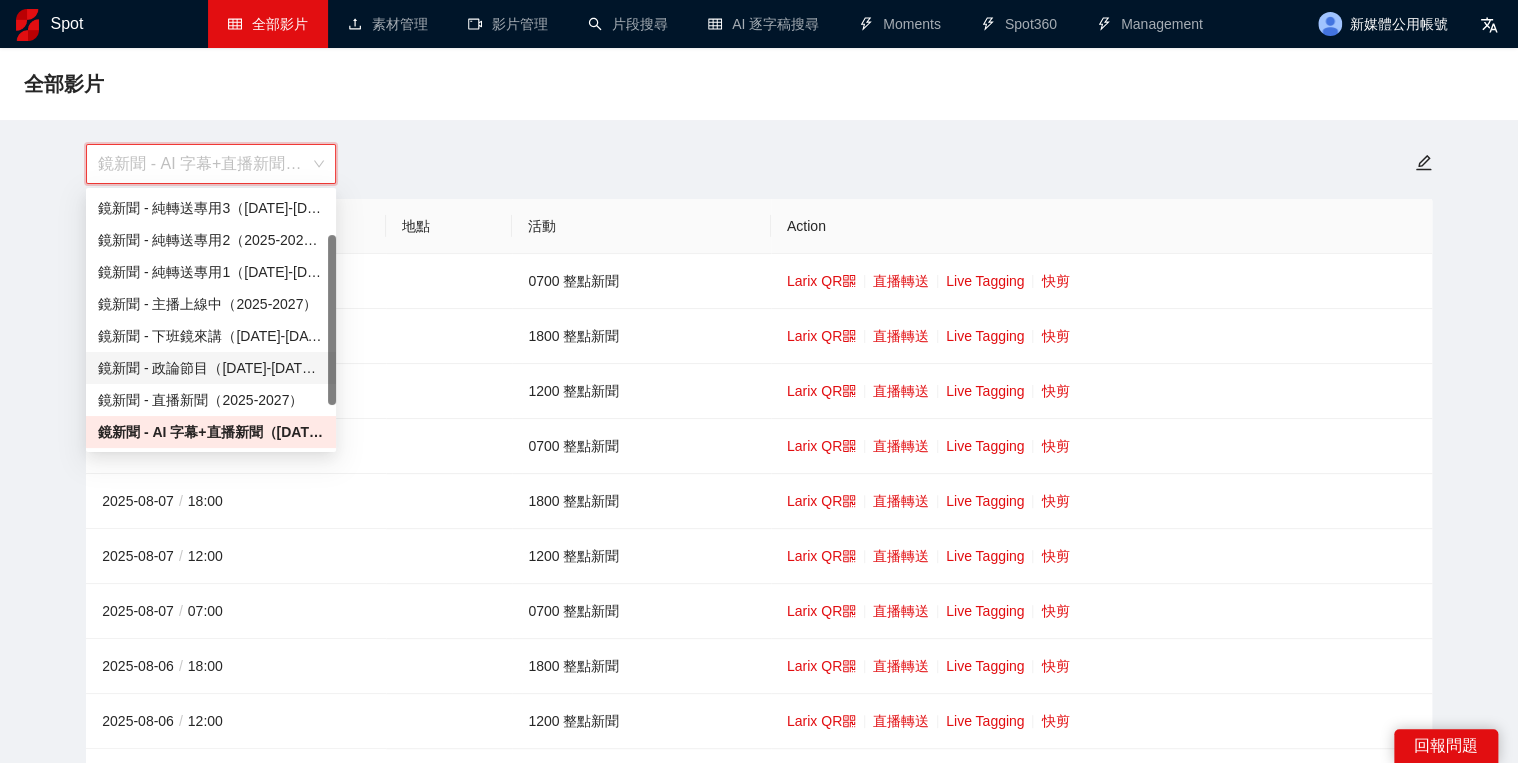 click on "鏡新聞 - 直播新聞（2025-2027）" at bounding box center [211, 400] 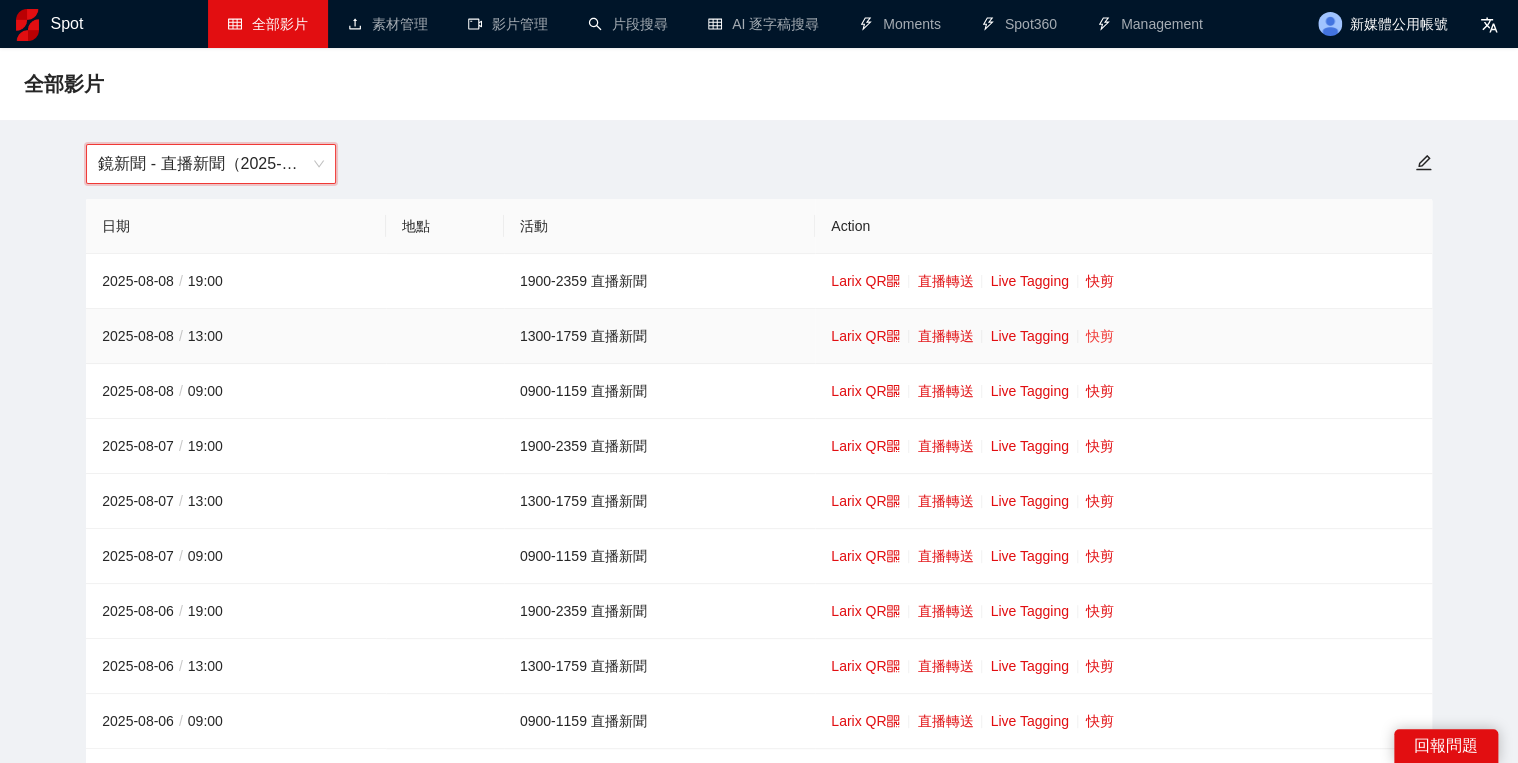 click on "快剪" at bounding box center [1100, 336] 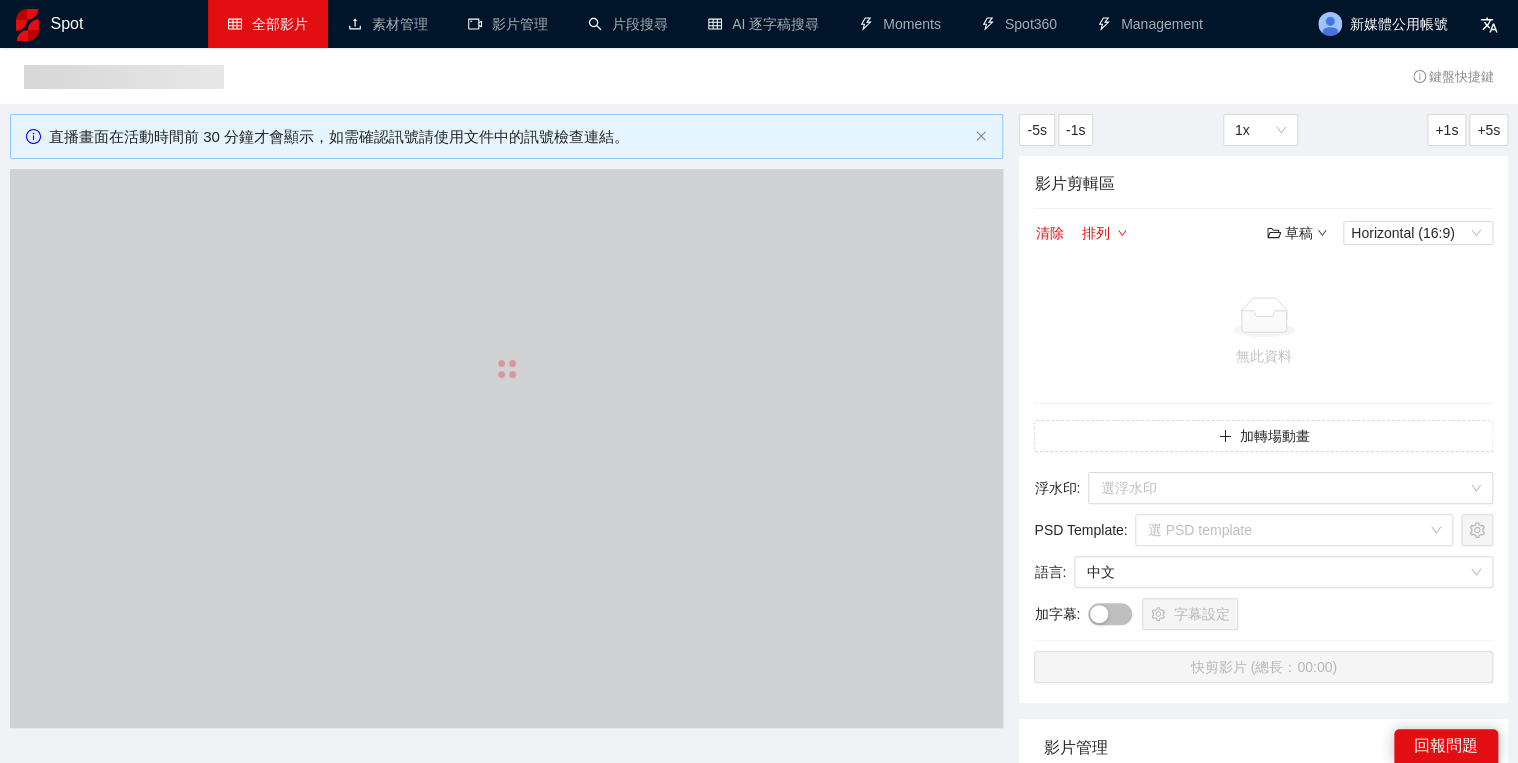 type 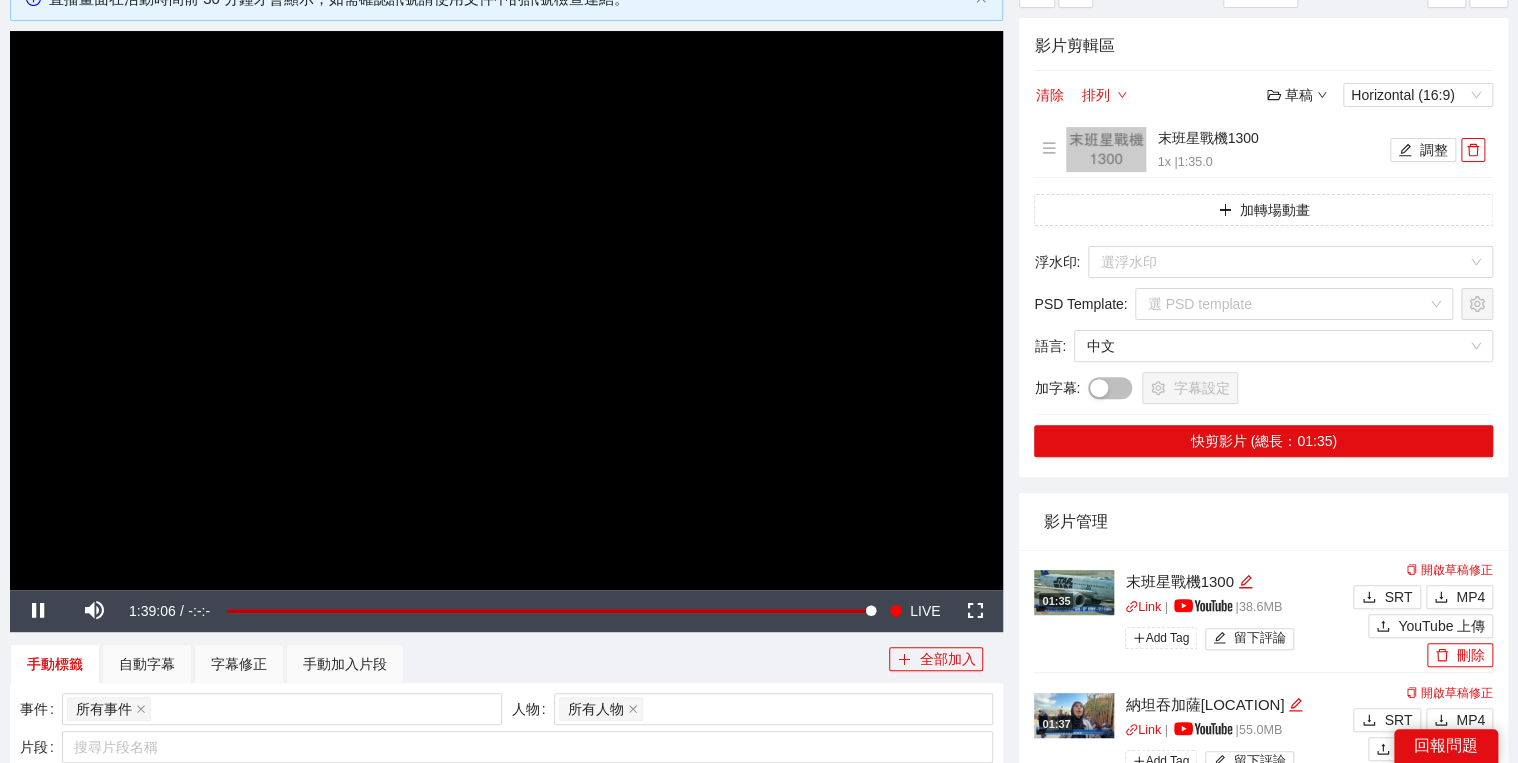 scroll, scrollTop: 320, scrollLeft: 0, axis: vertical 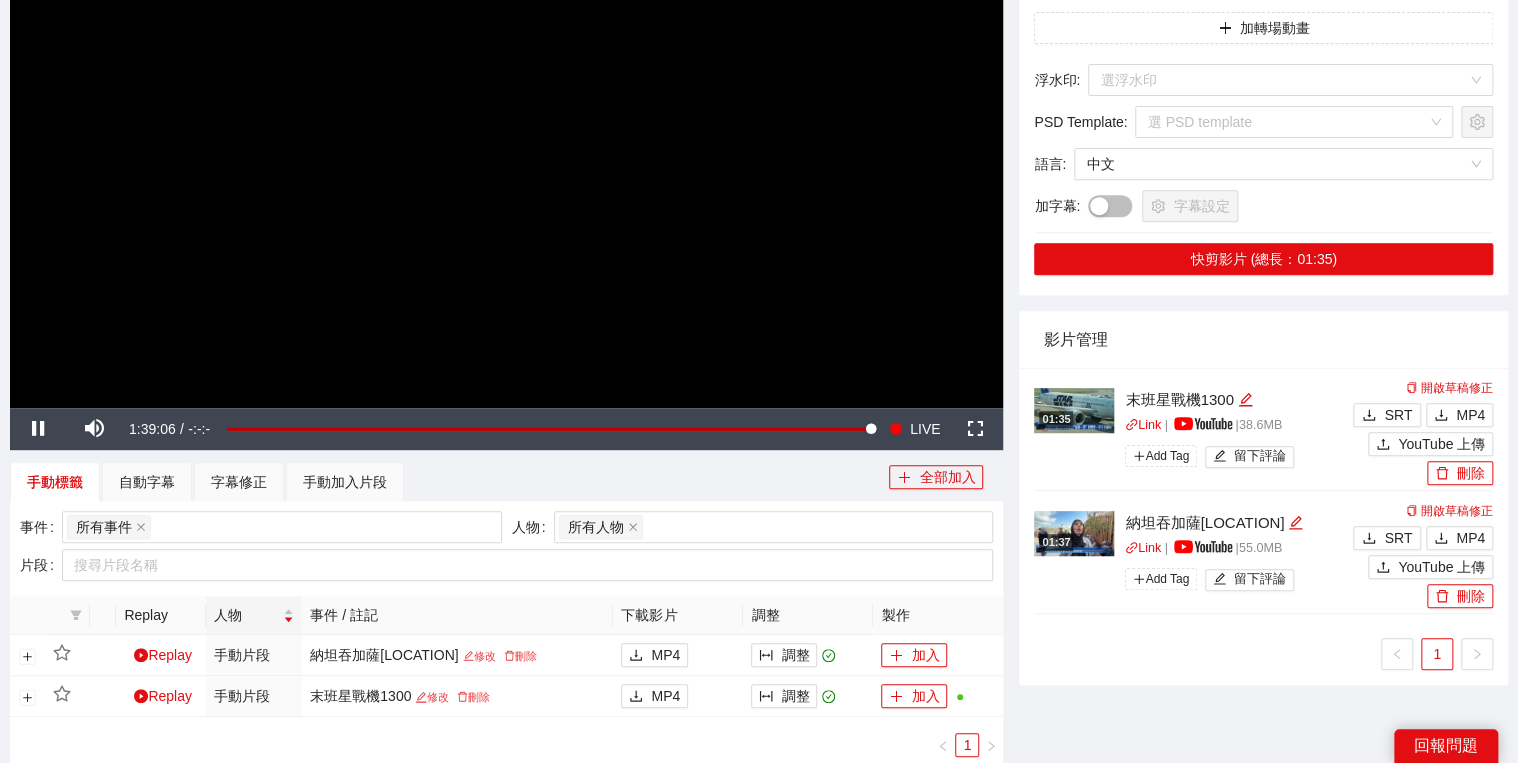 click at bounding box center (506, 128) 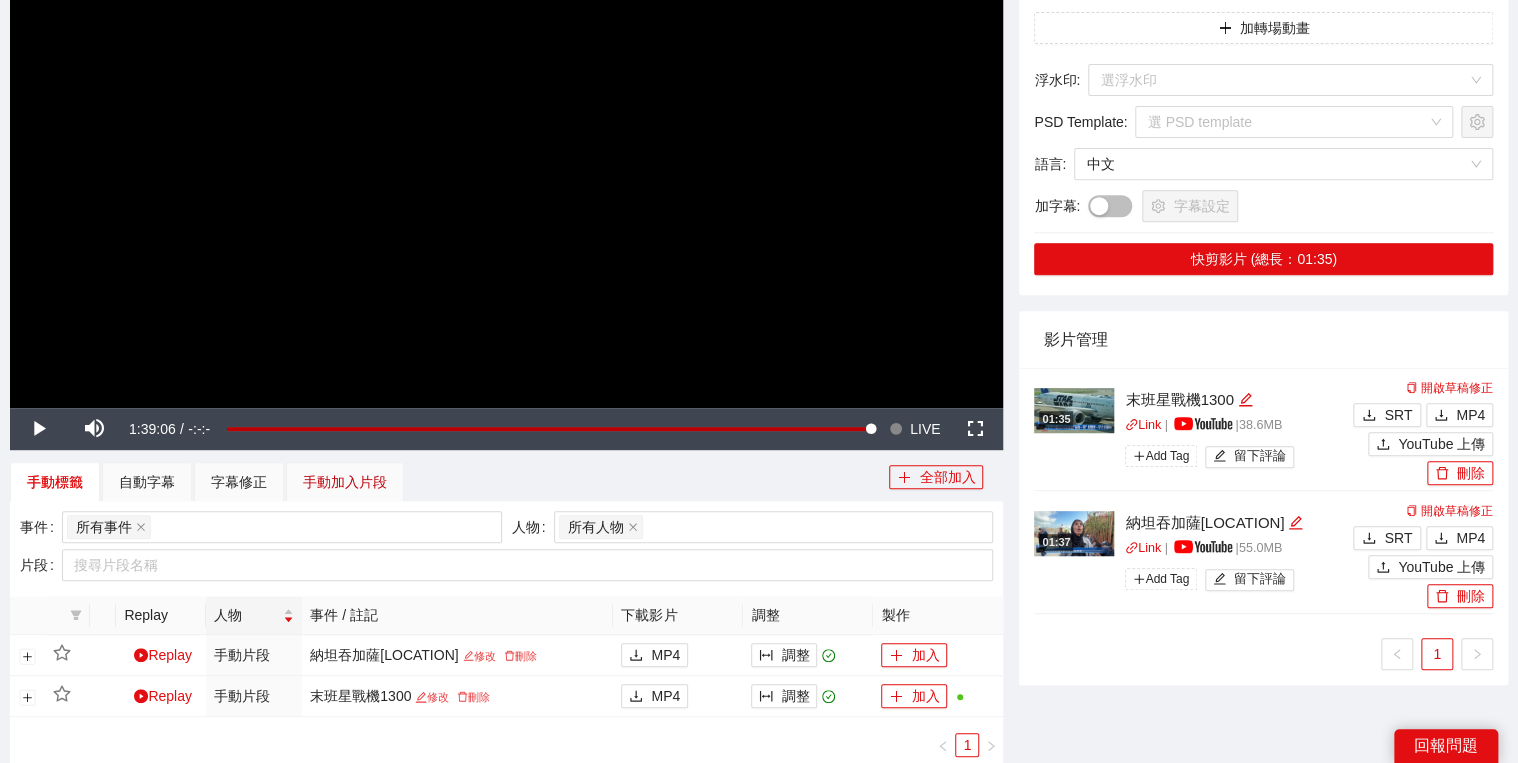 click on "手動加入片段" at bounding box center (345, 482) 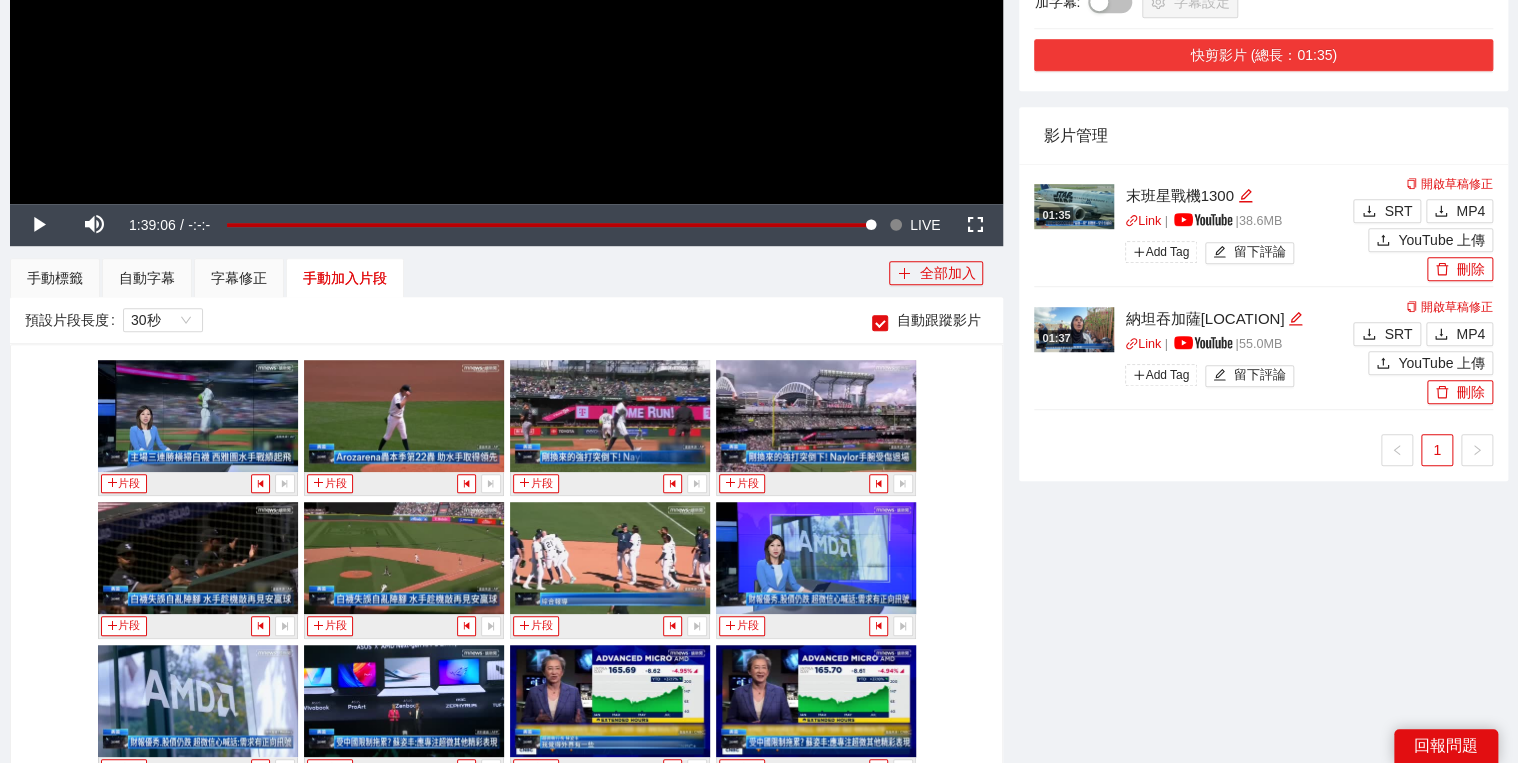 scroll, scrollTop: 376, scrollLeft: 0, axis: vertical 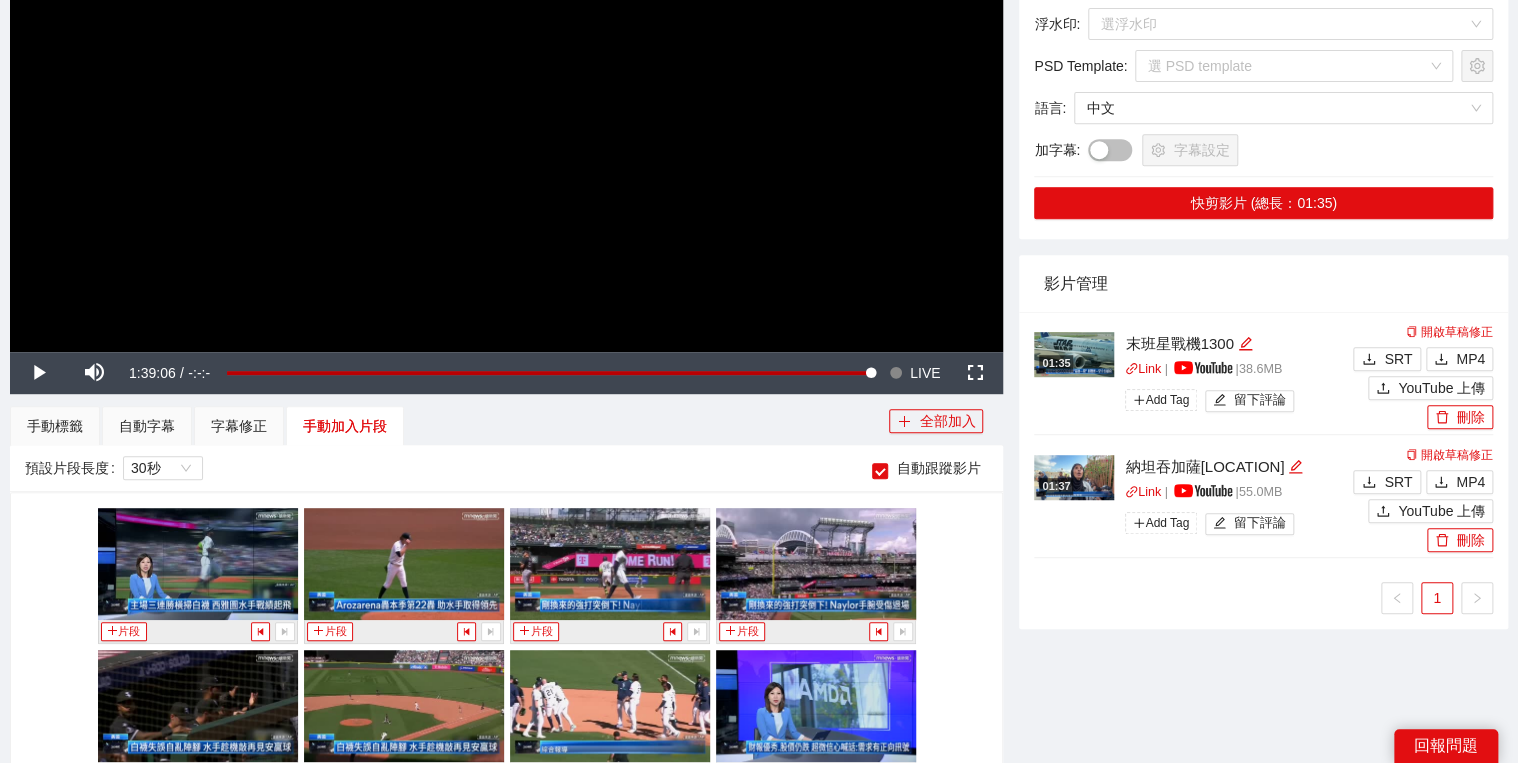 click at bounding box center (506, 72) 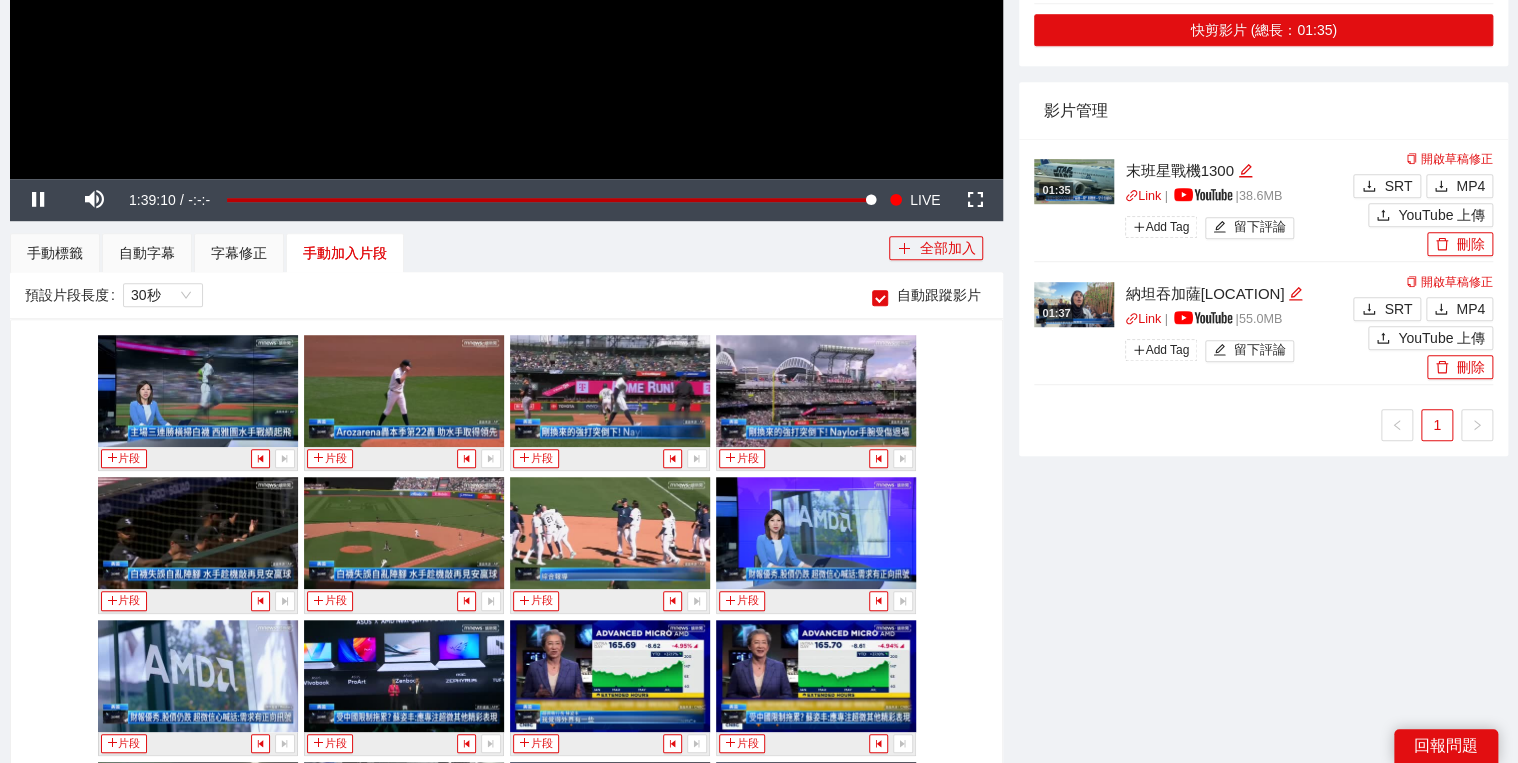 scroll, scrollTop: 696, scrollLeft: 0, axis: vertical 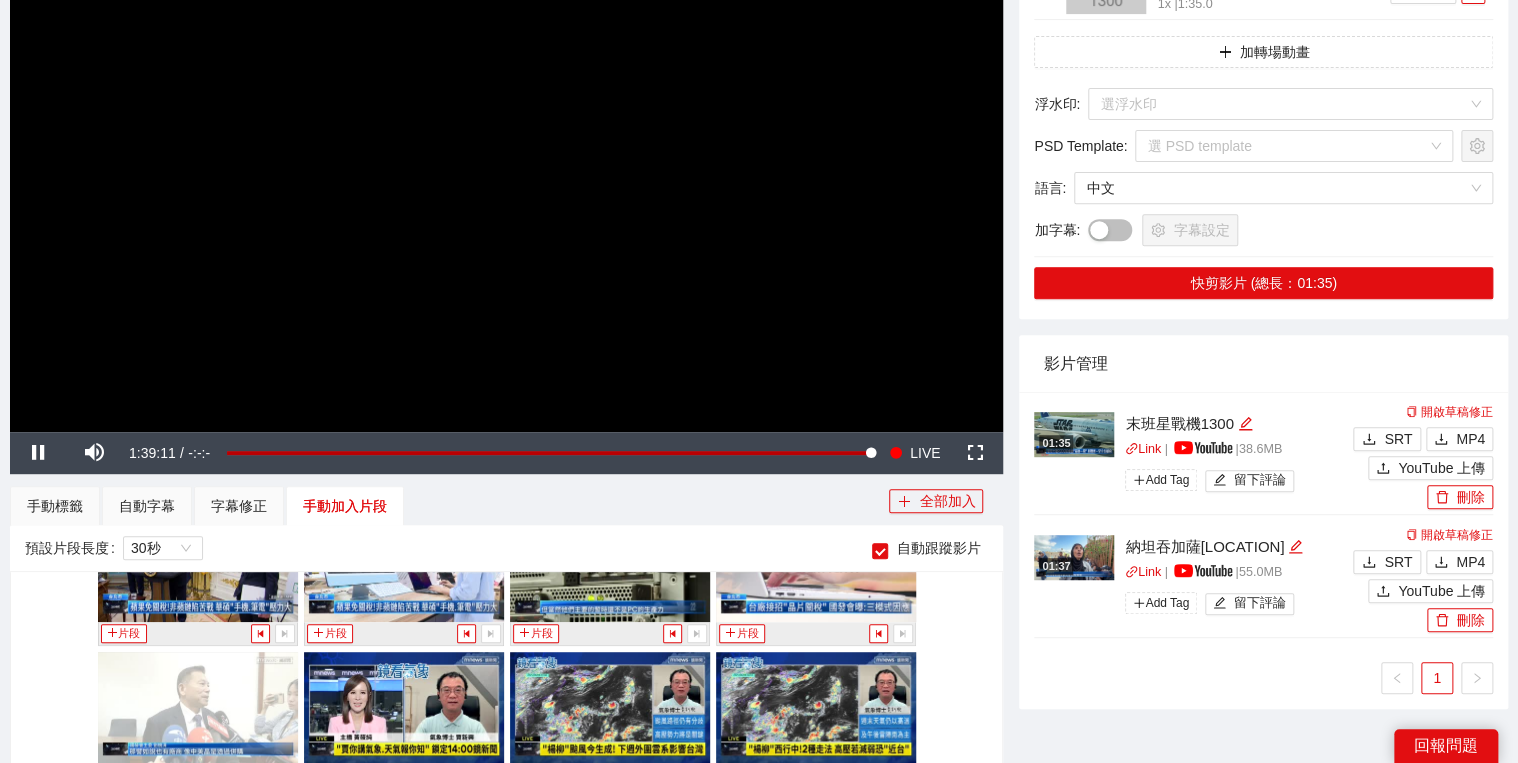 click at bounding box center (506, 152) 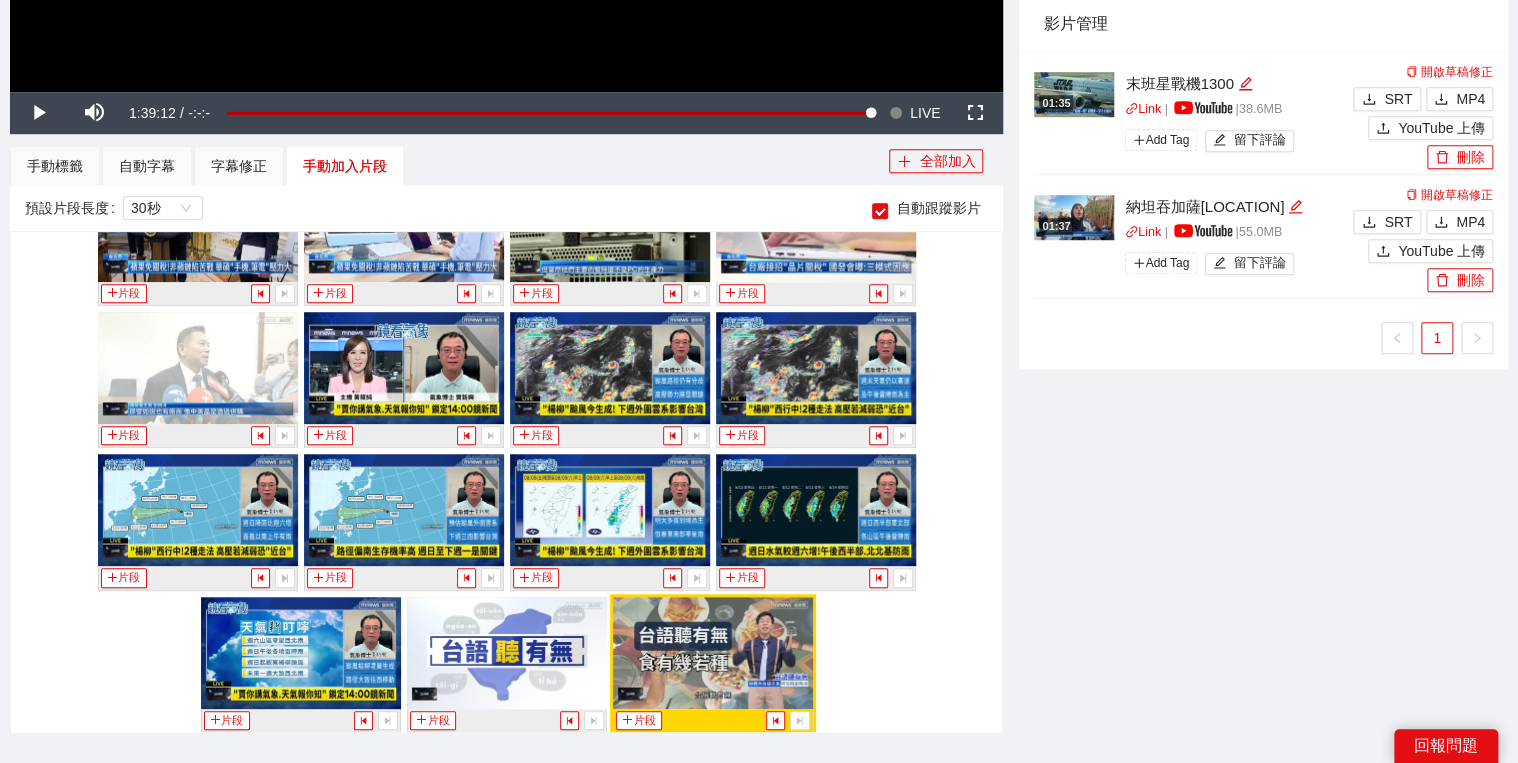 scroll, scrollTop: 776, scrollLeft: 0, axis: vertical 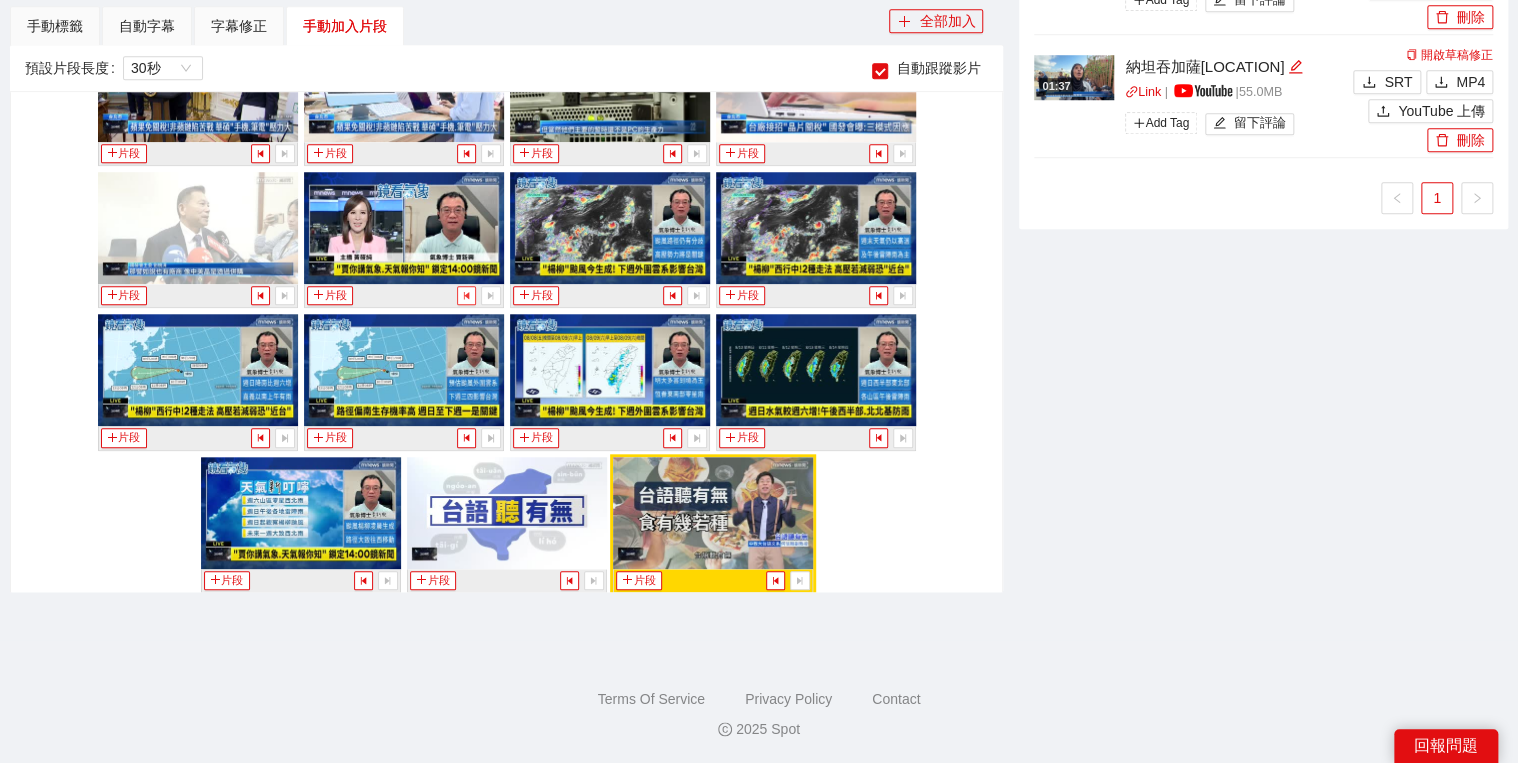 click 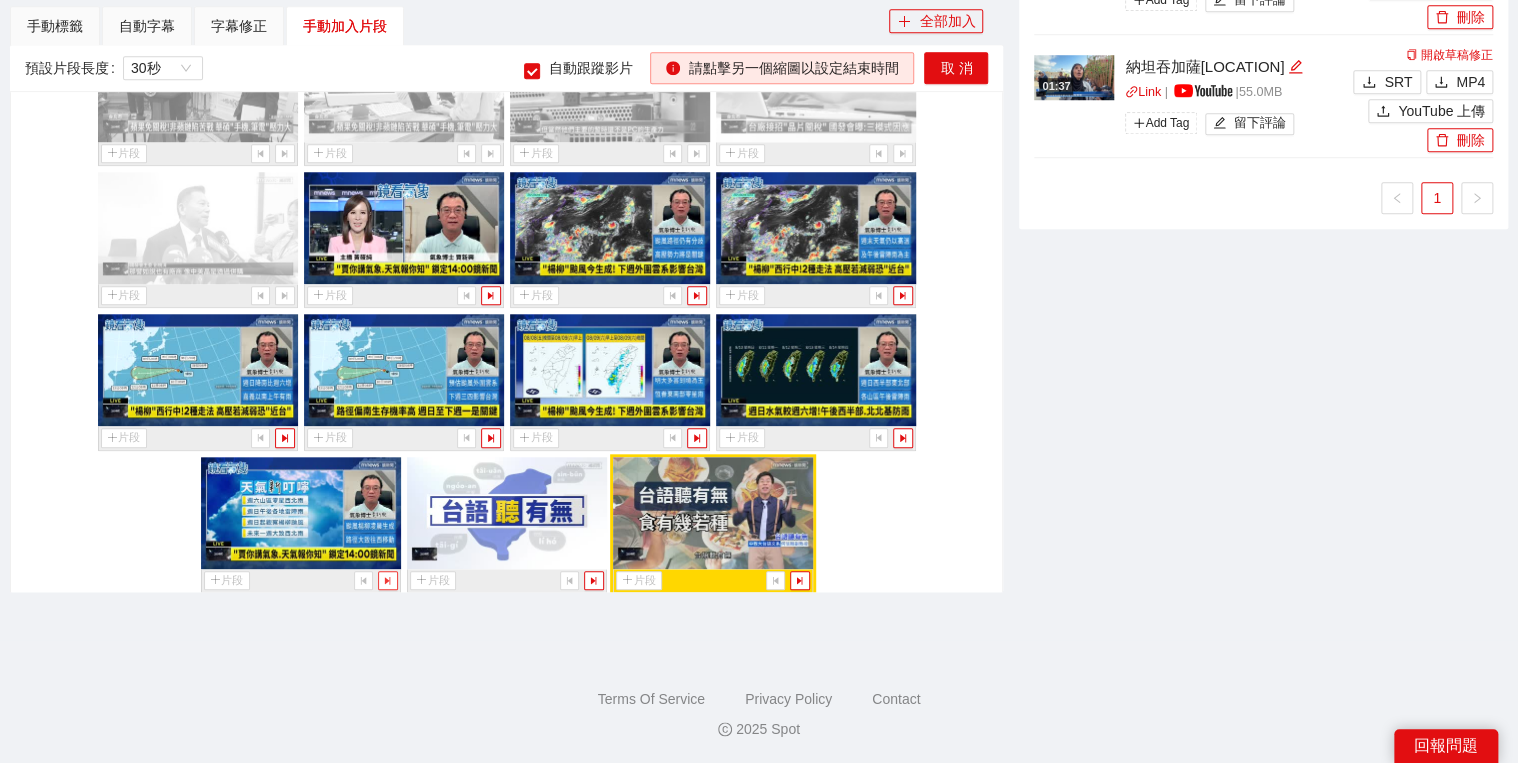 click at bounding box center (387, 580) 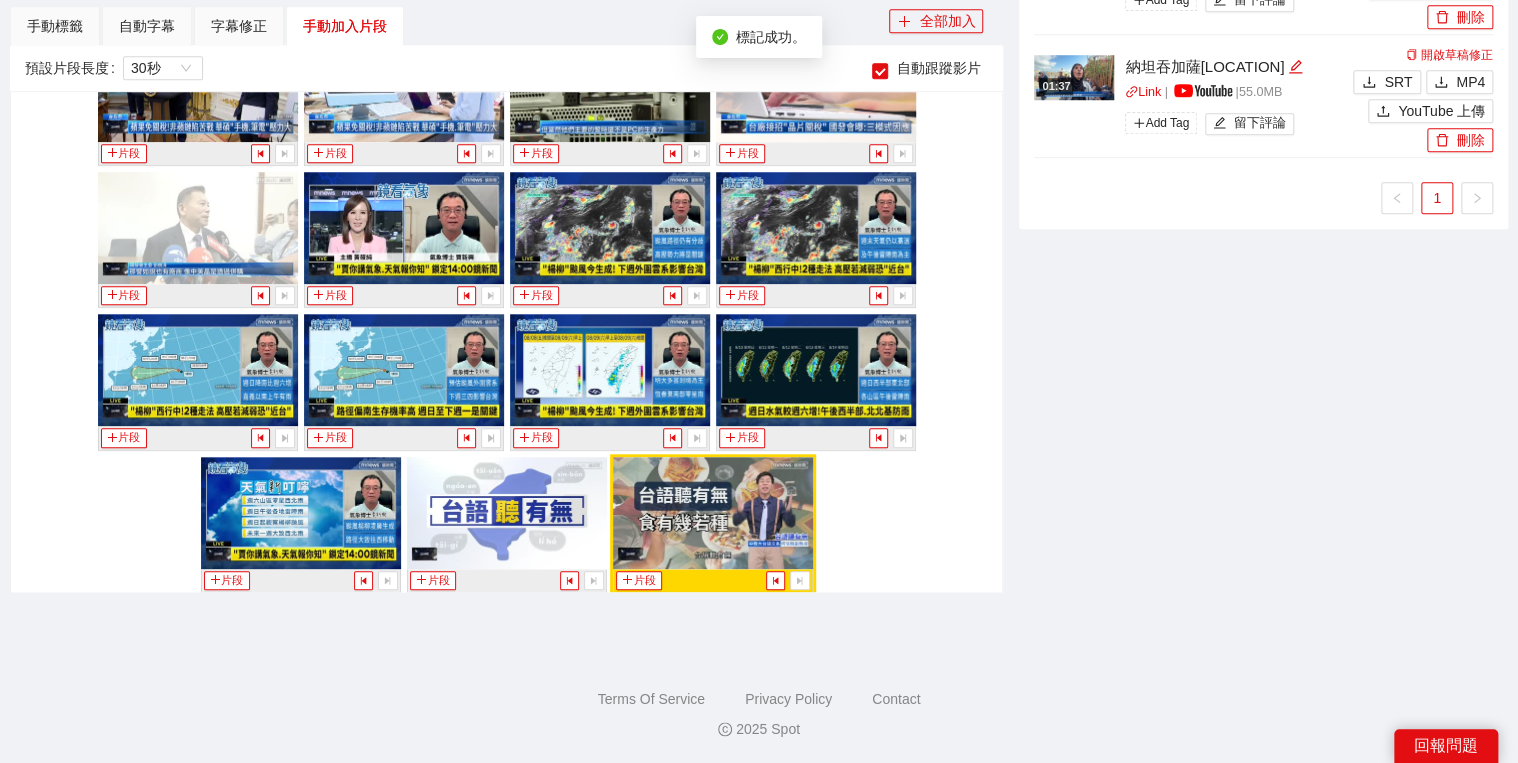 click on "手動標籤" at bounding box center (55, 26) 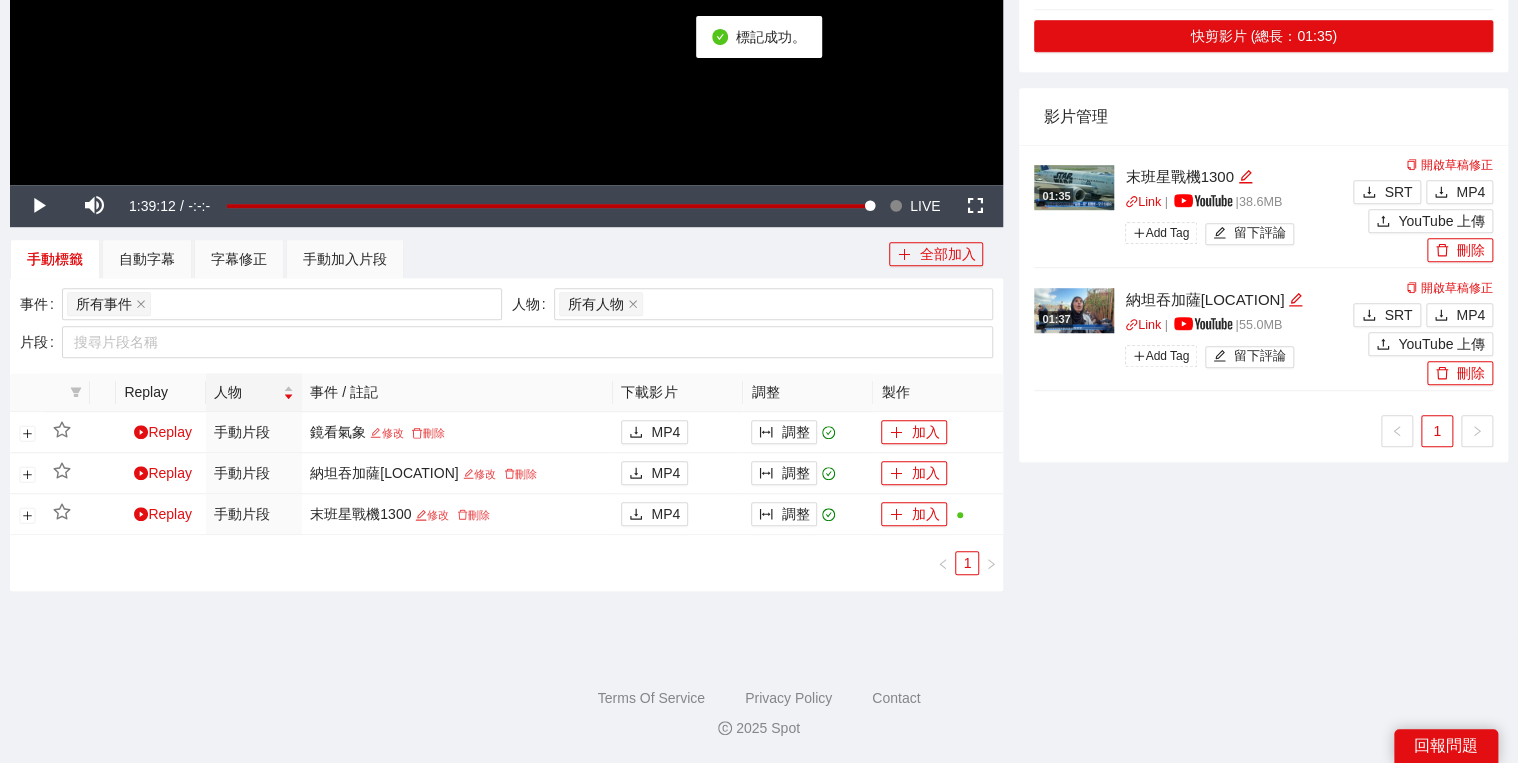 scroll, scrollTop: 541, scrollLeft: 0, axis: vertical 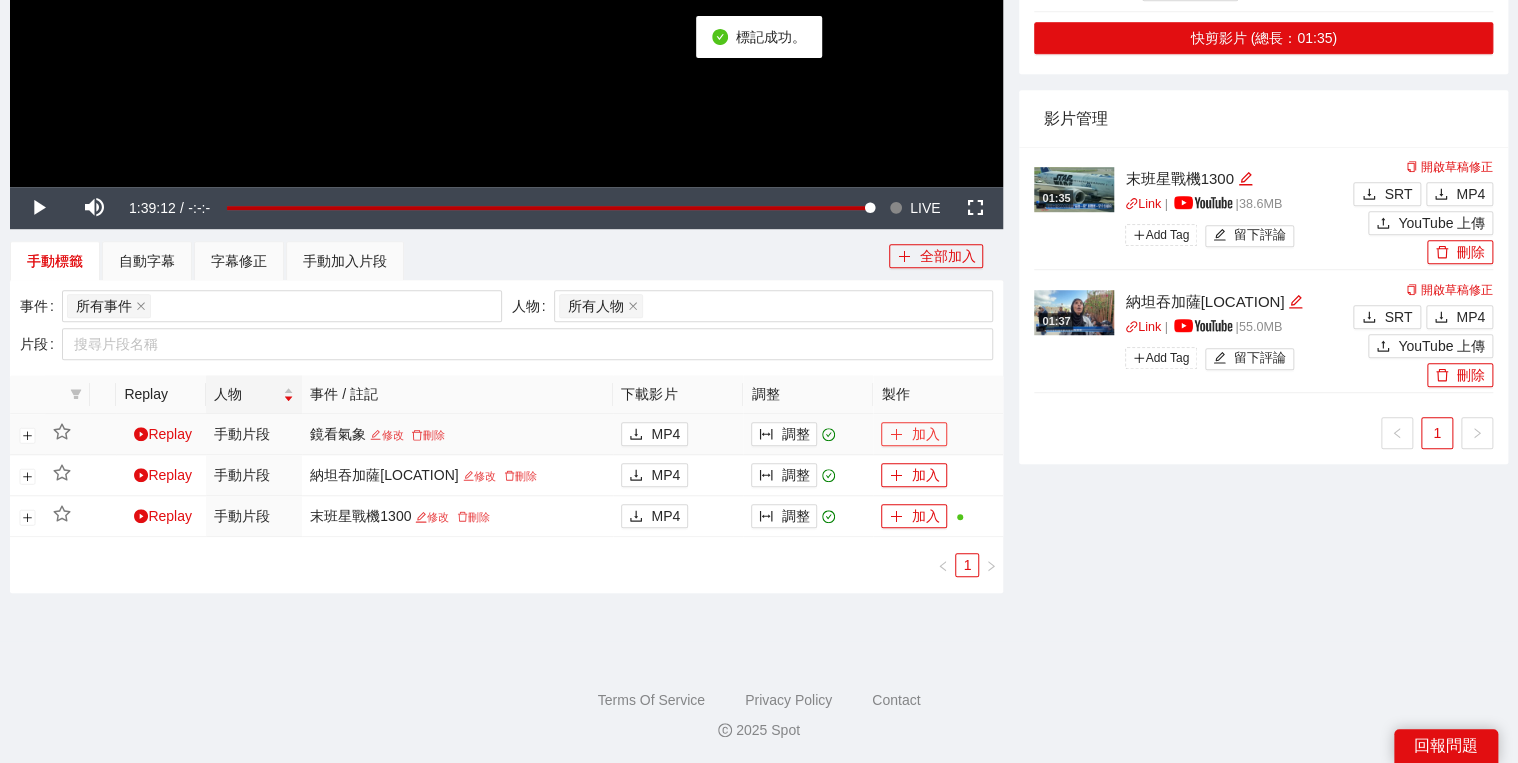 click on "加入" at bounding box center (914, 434) 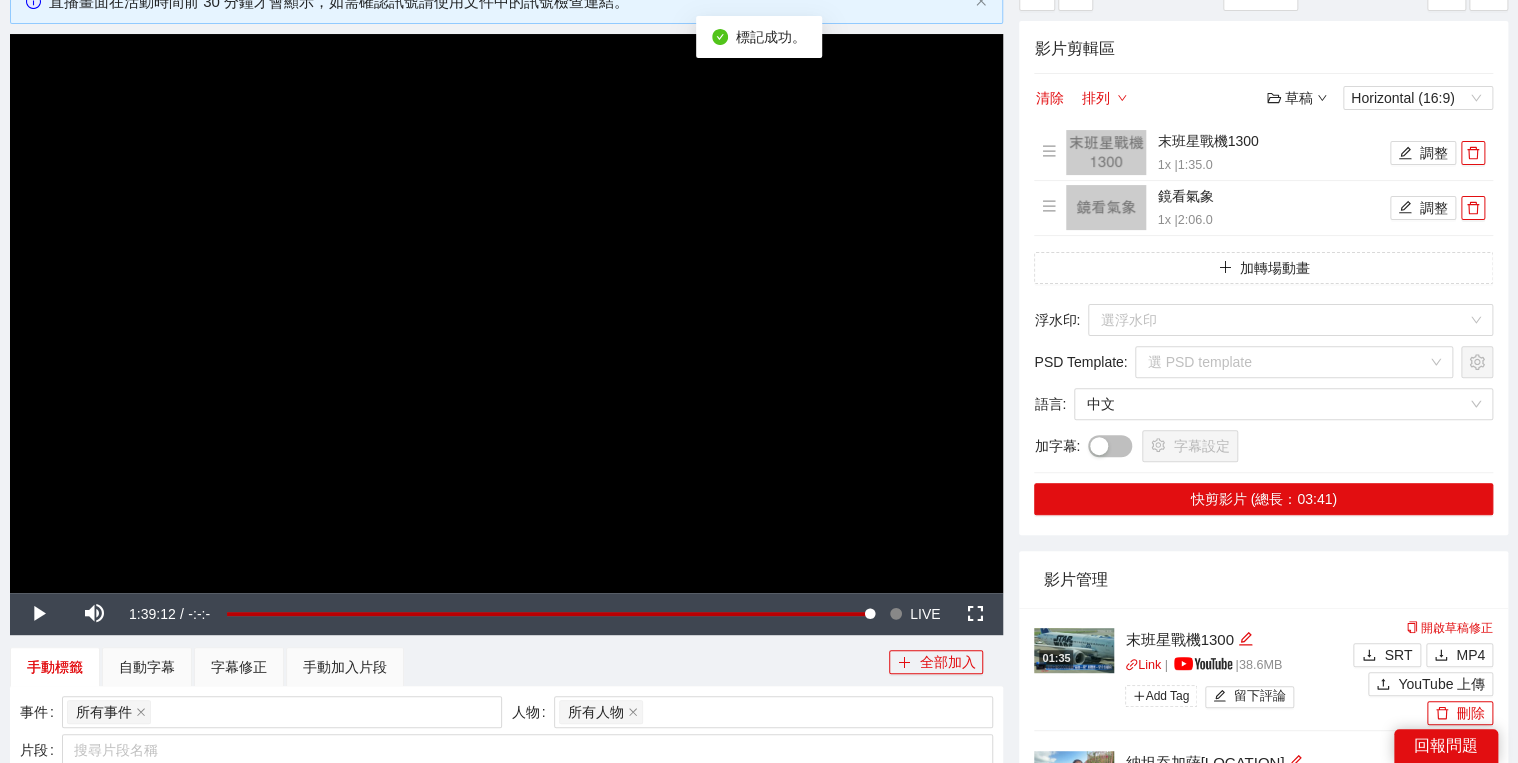 scroll, scrollTop: 0, scrollLeft: 0, axis: both 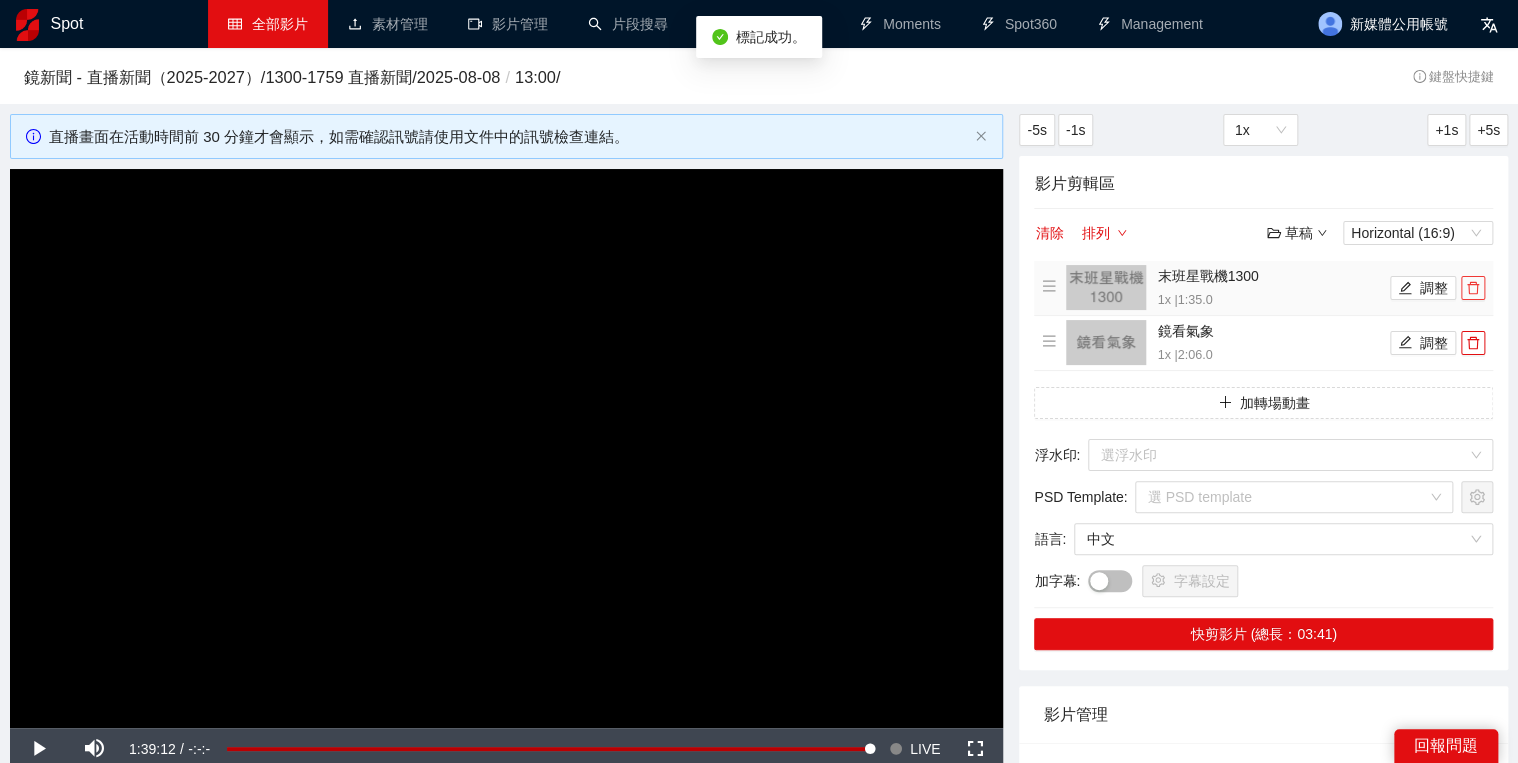 click at bounding box center [1473, 288] 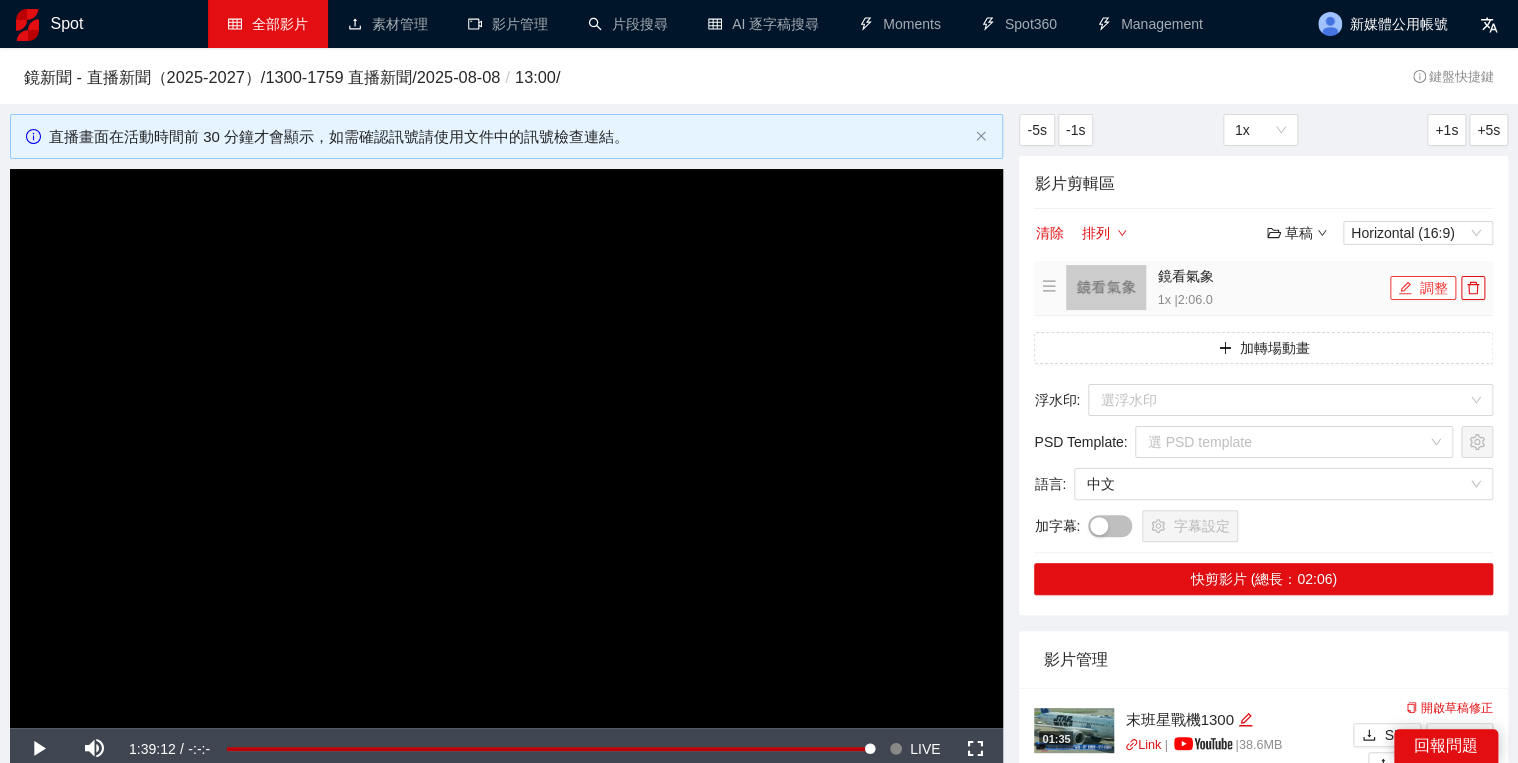 click on "調整" at bounding box center [1423, 288] 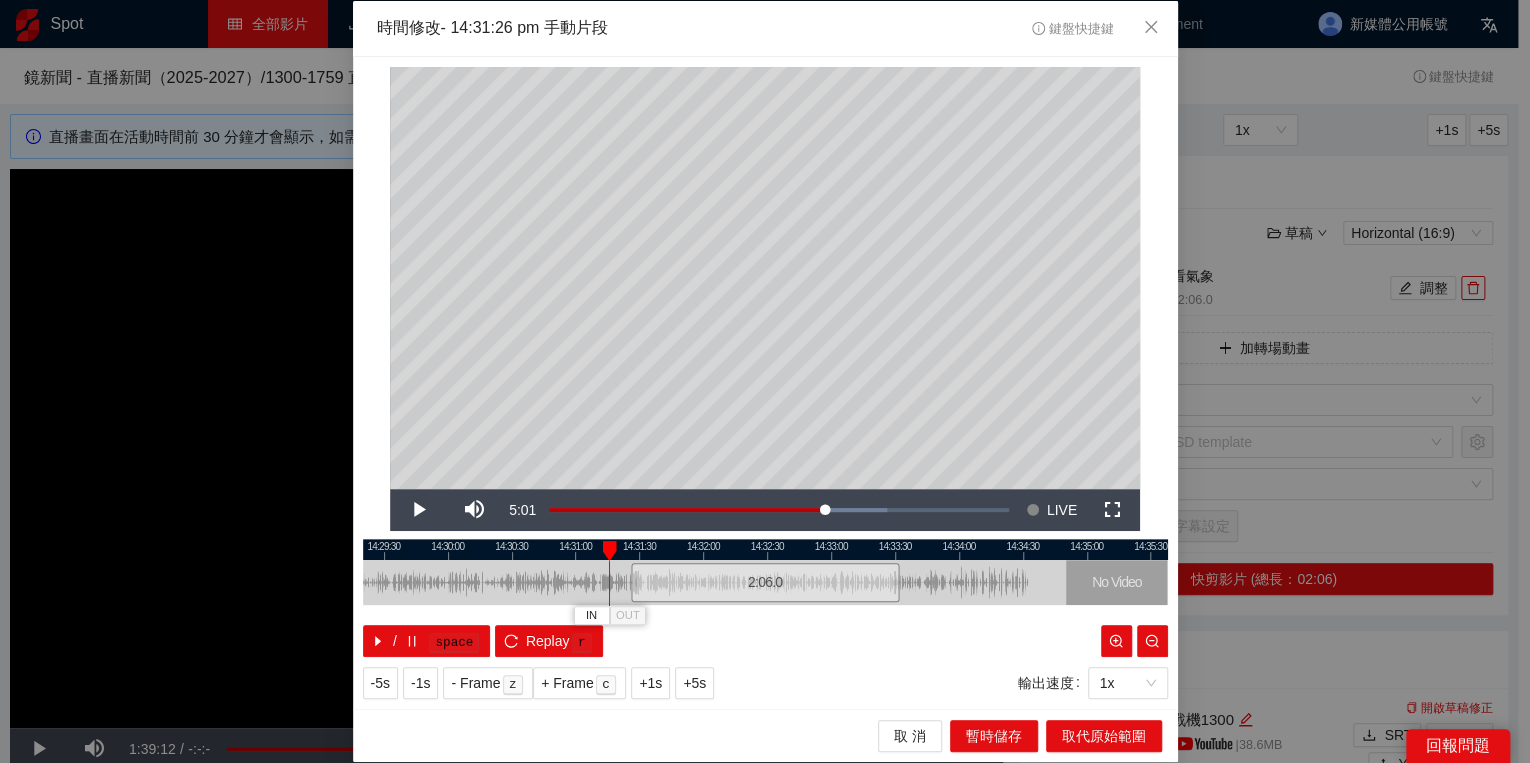 drag, startPoint x: 628, startPoint y: 550, endPoint x: 600, endPoint y: 555, distance: 28.442924 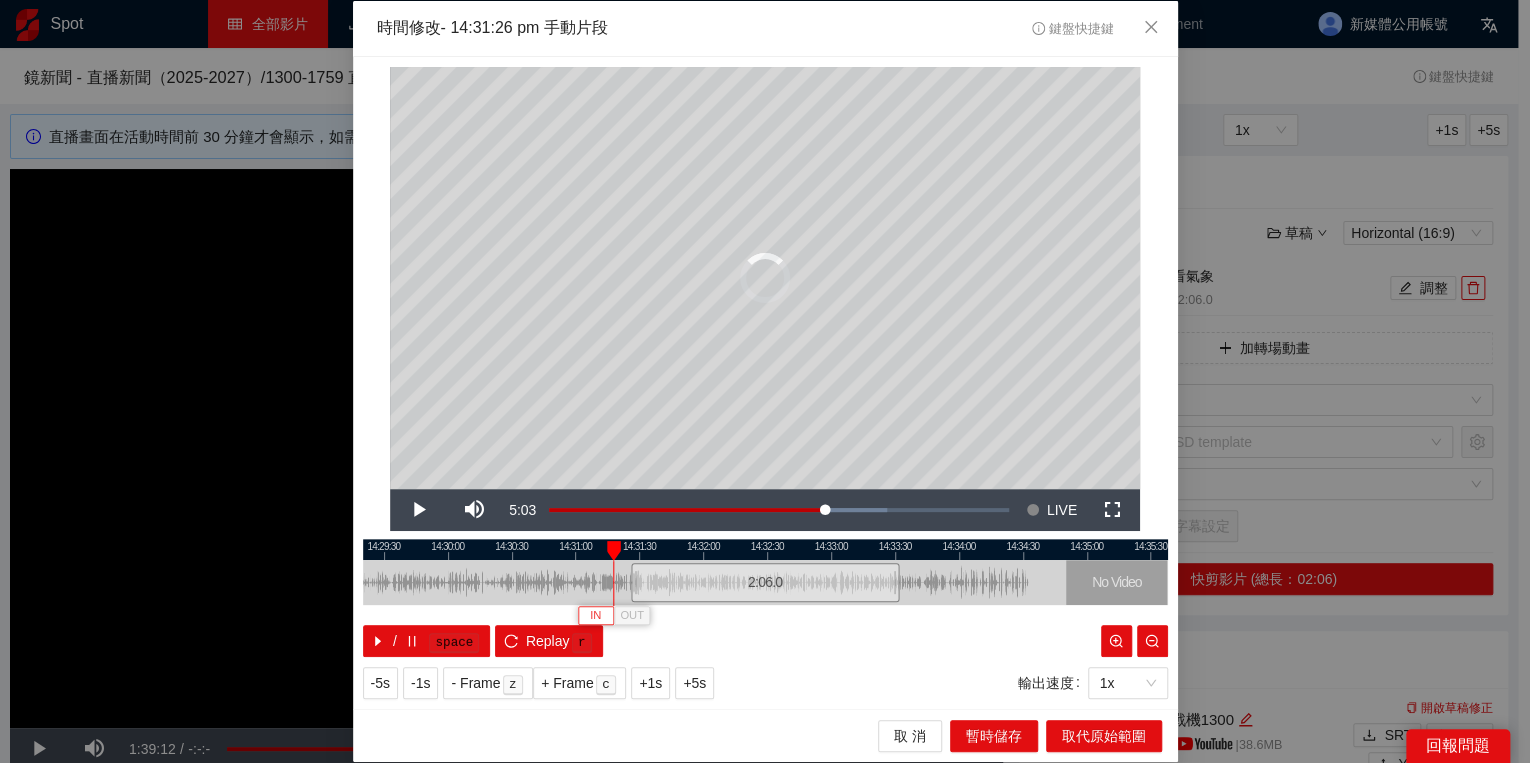 click on "IN" at bounding box center (595, 616) 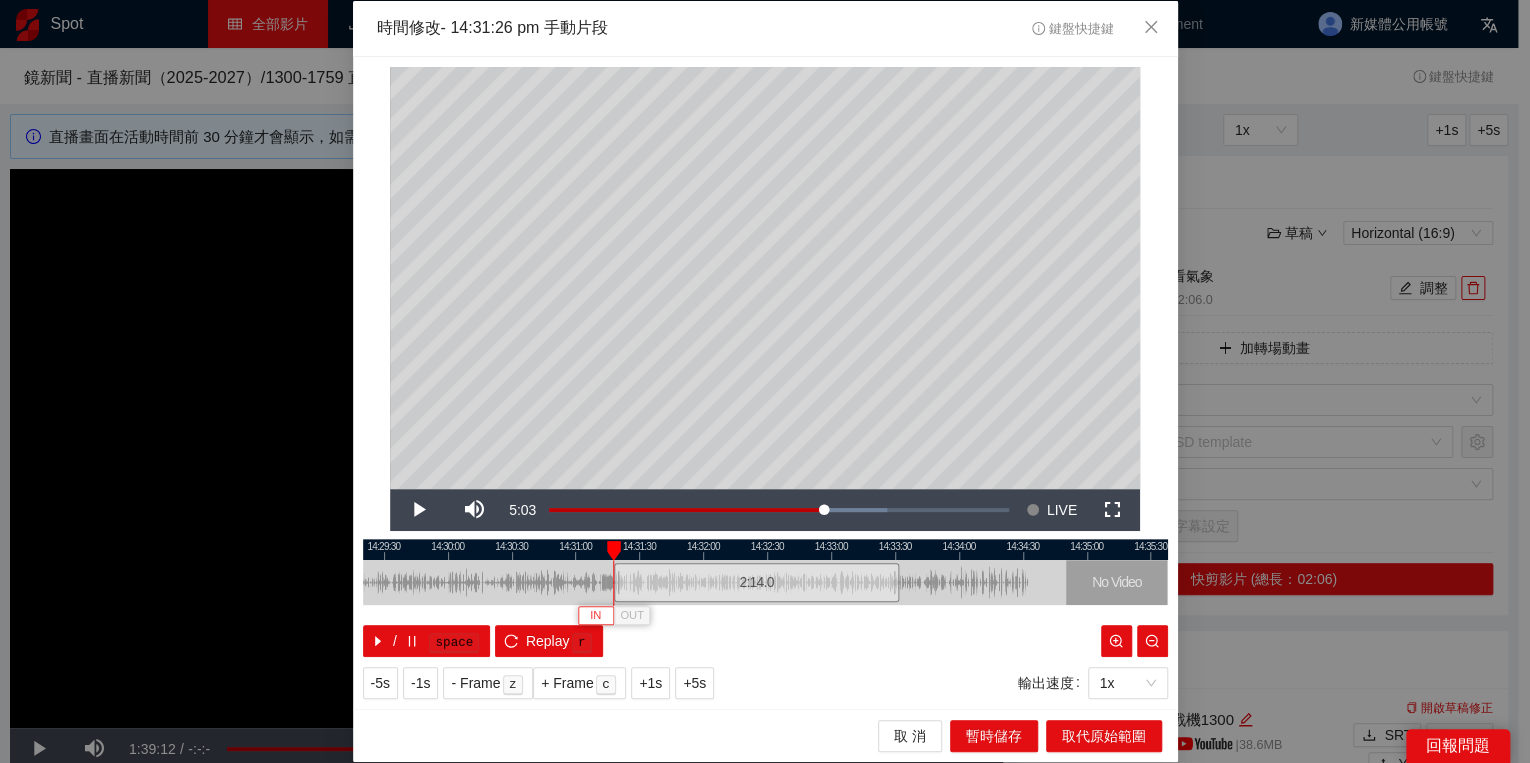 type 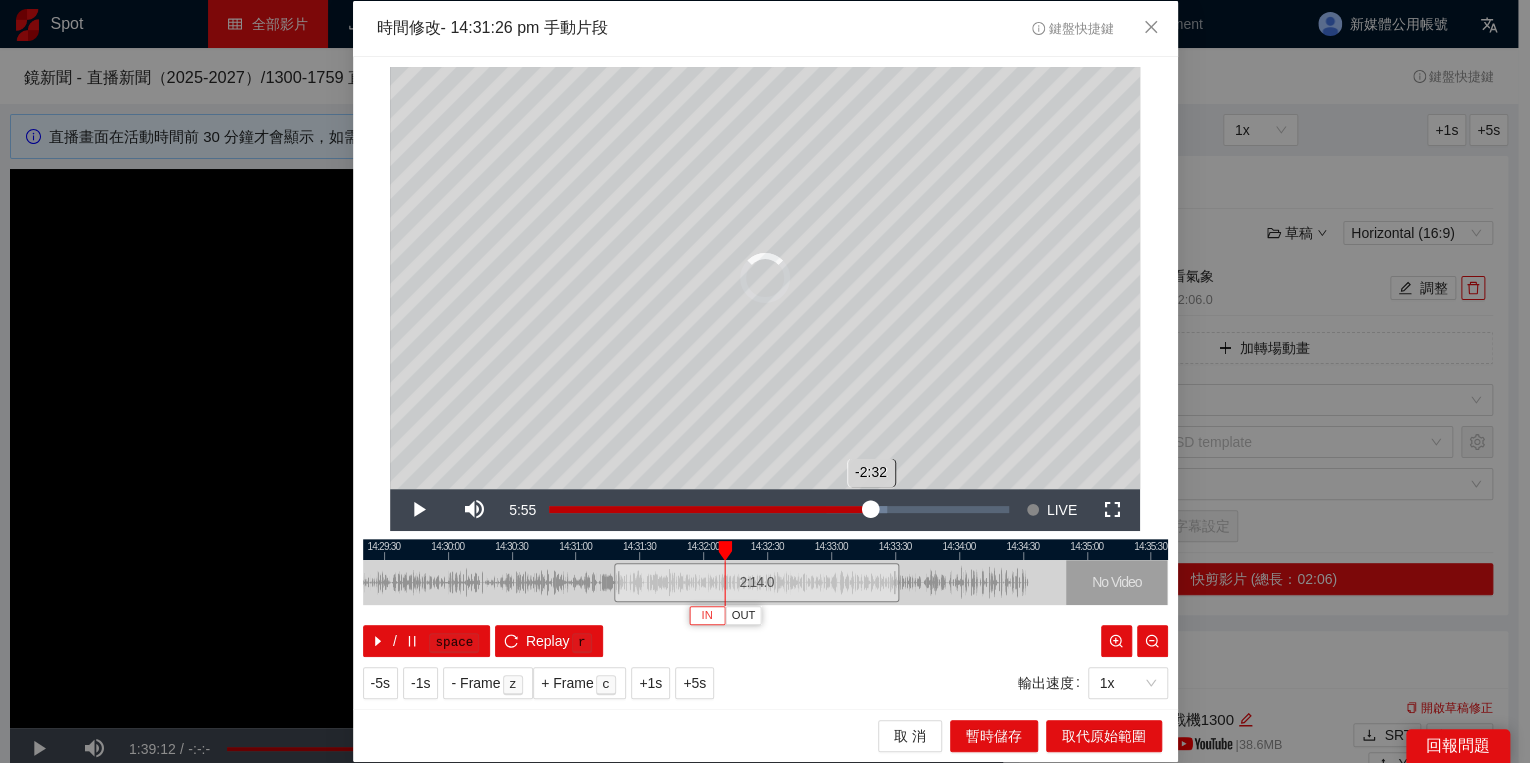 click on "Loaded :  73.48% -2:32 -2:32" at bounding box center [779, 510] 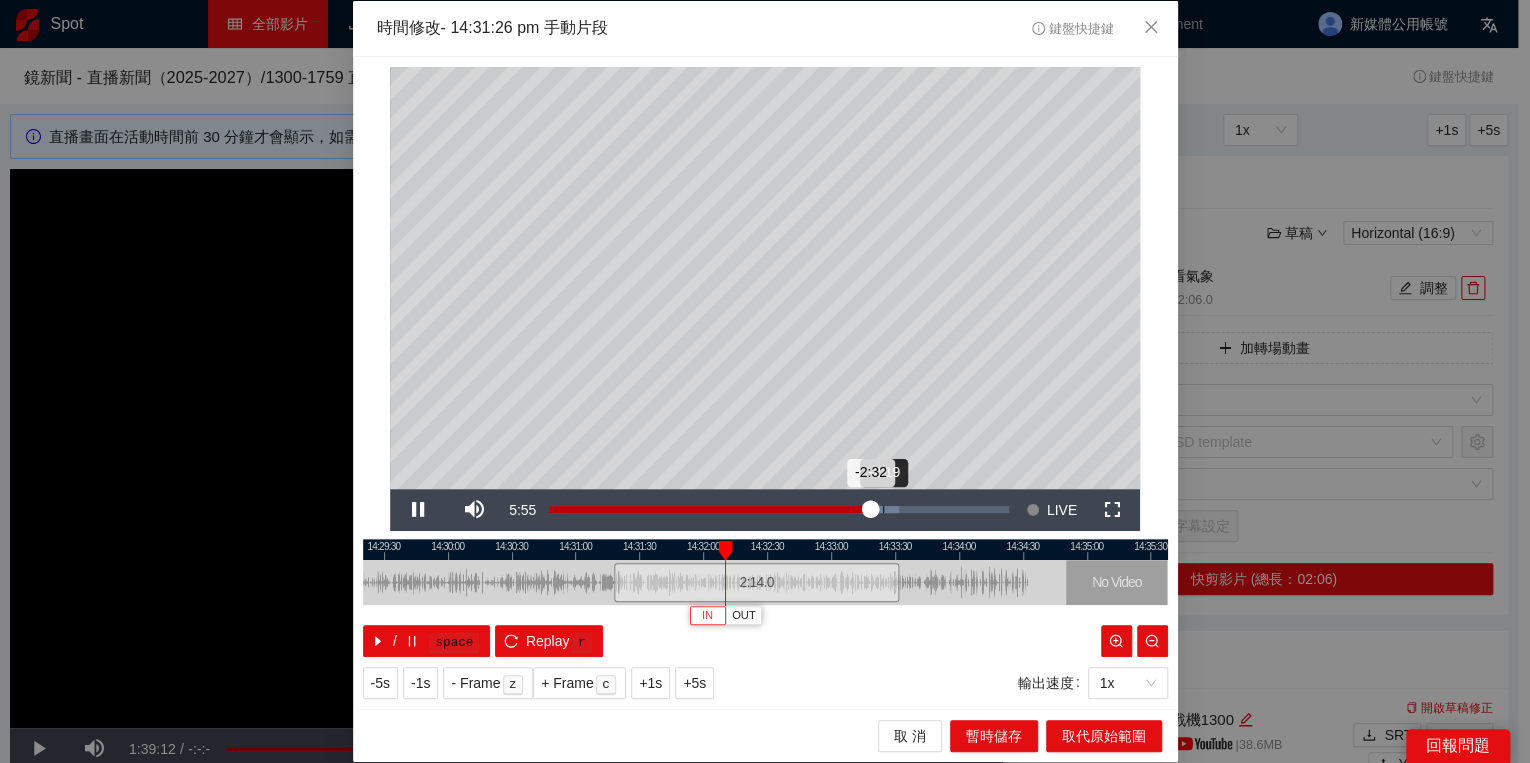 click on "Loaded :  76.18% -2:19 -2:32" at bounding box center (779, 510) 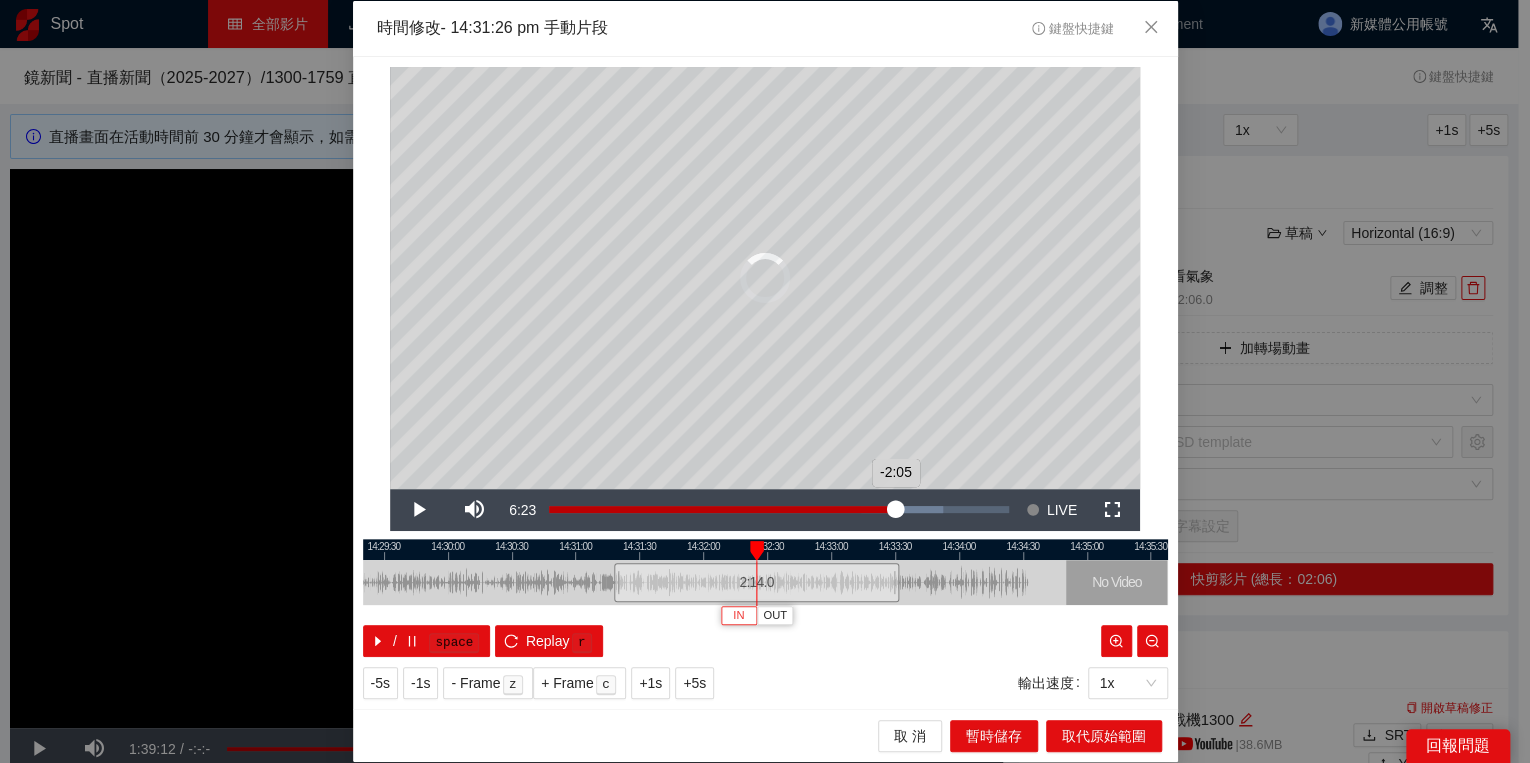 click on "Loaded :  85.70% -2:06 -2:05" at bounding box center [779, 510] 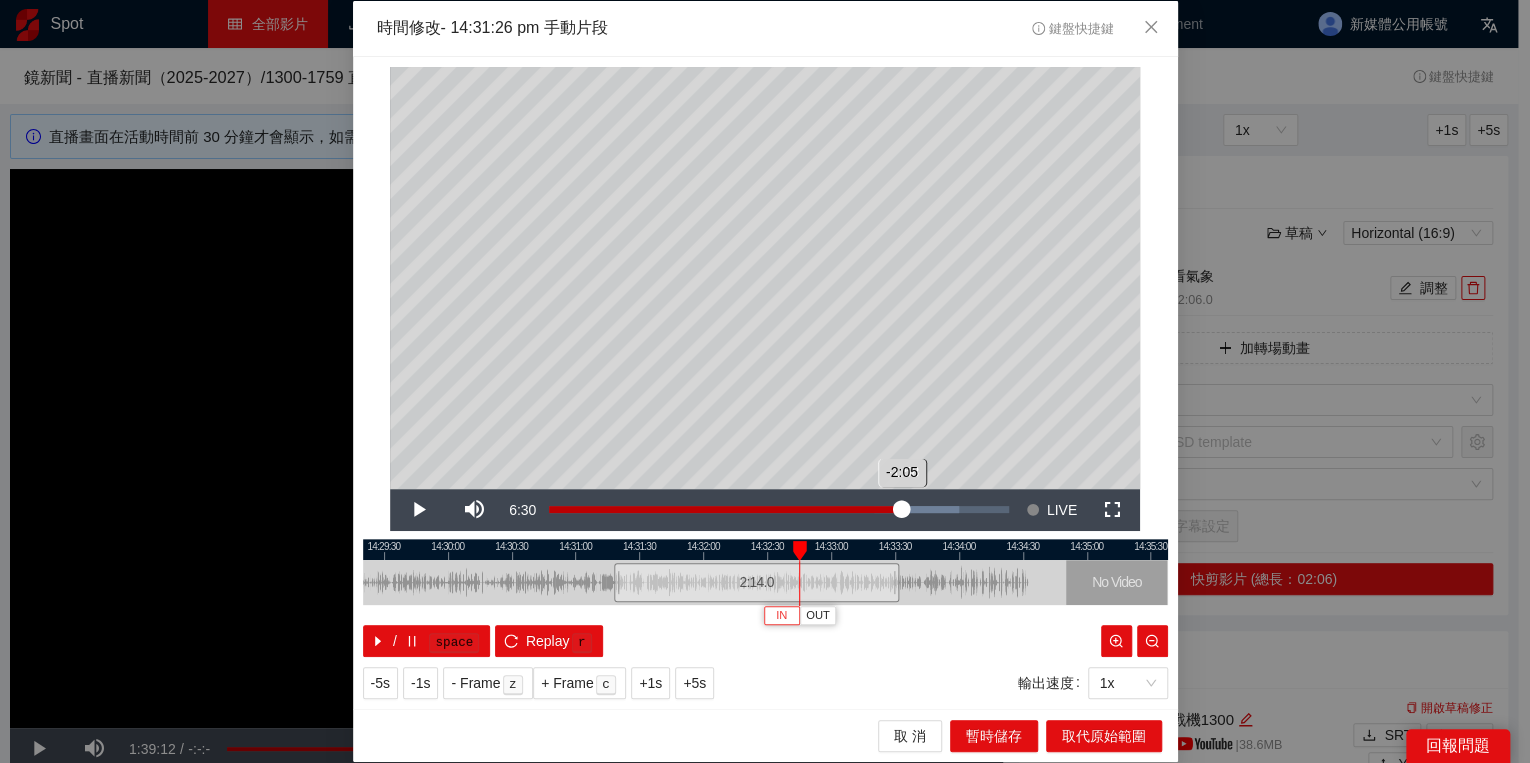 click on "-2:05" at bounding box center [725, 509] 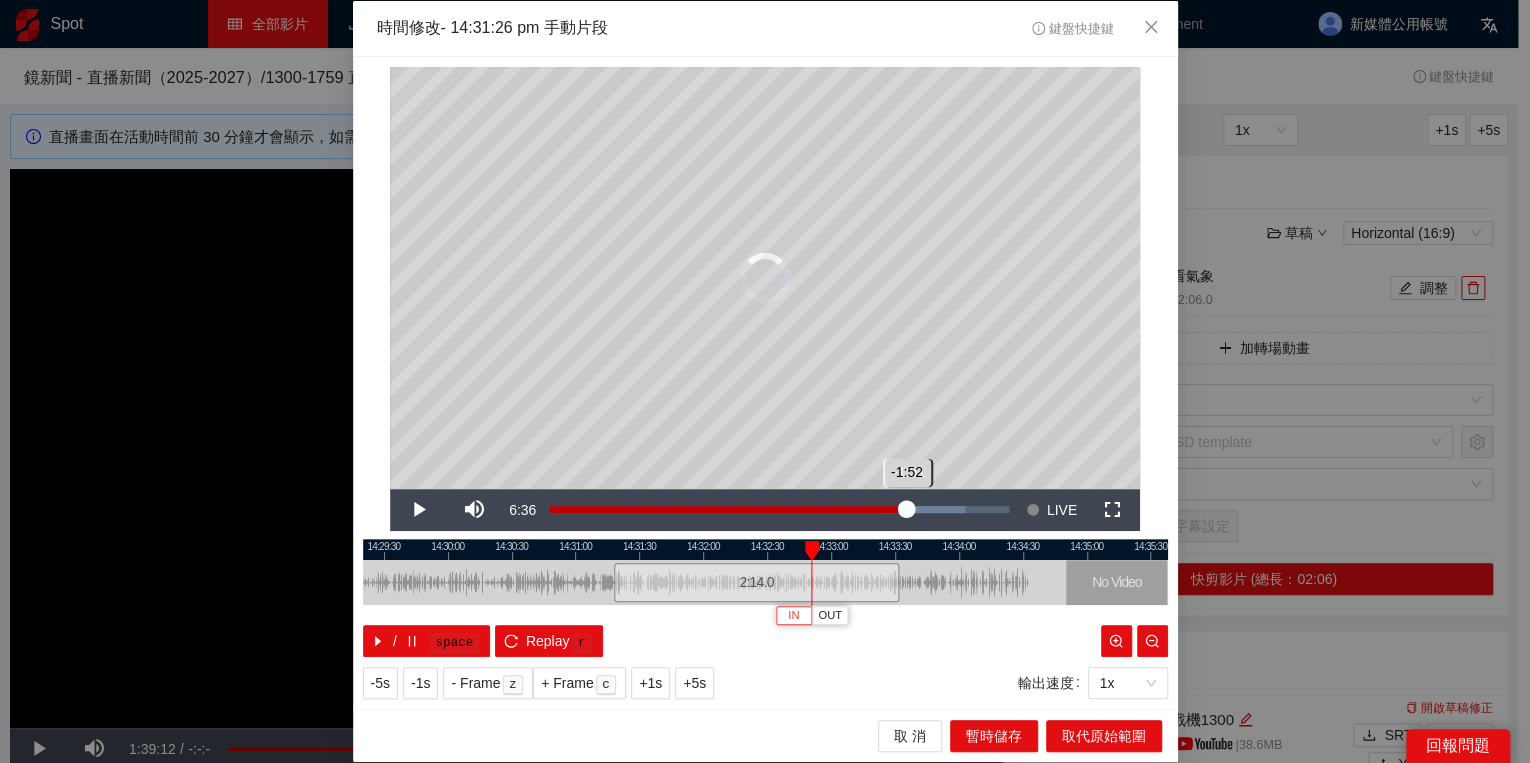 click on "-1:52" at bounding box center [728, 509] 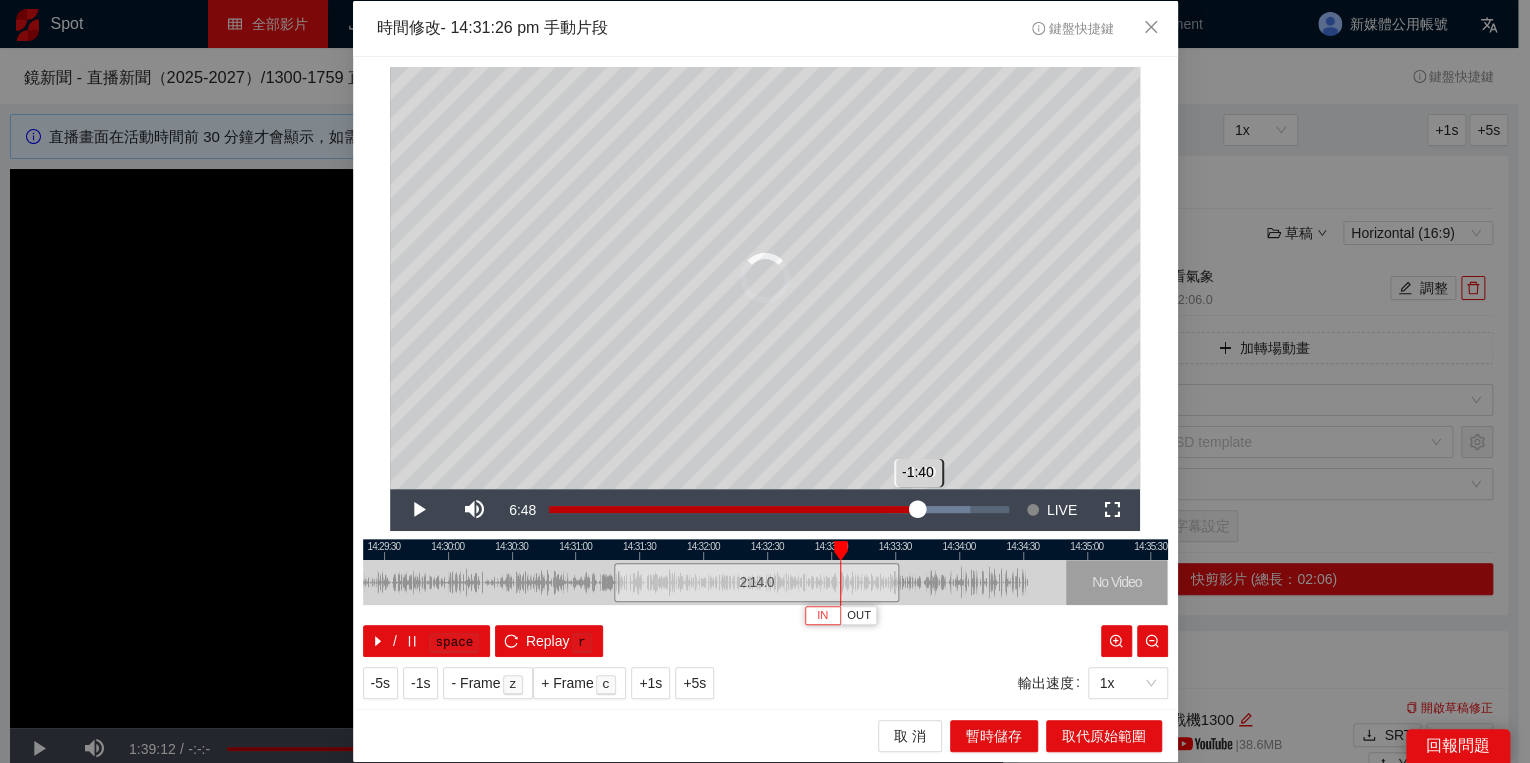 click on "-1:40" at bounding box center [733, 509] 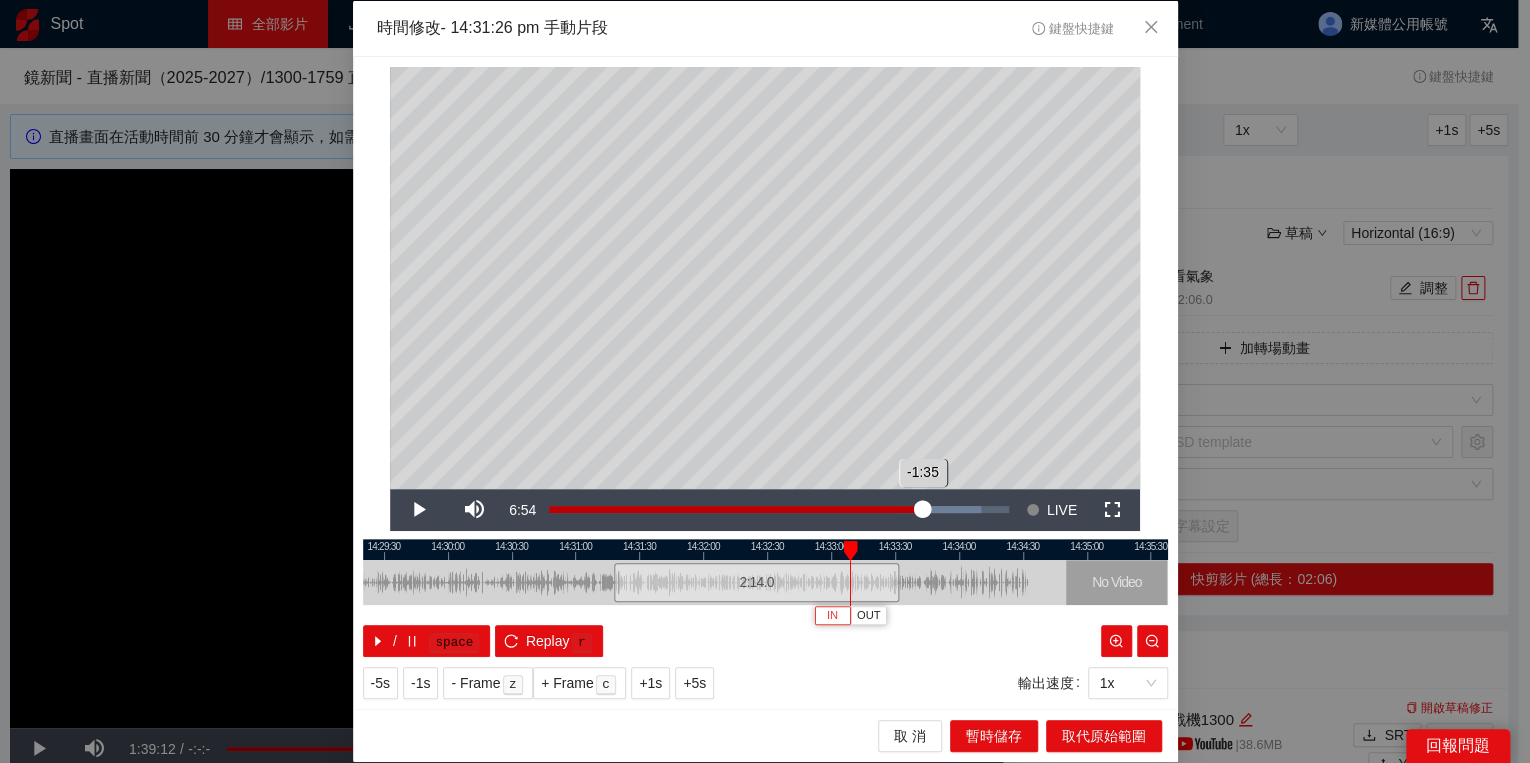 click on "-1:35" at bounding box center (736, 509) 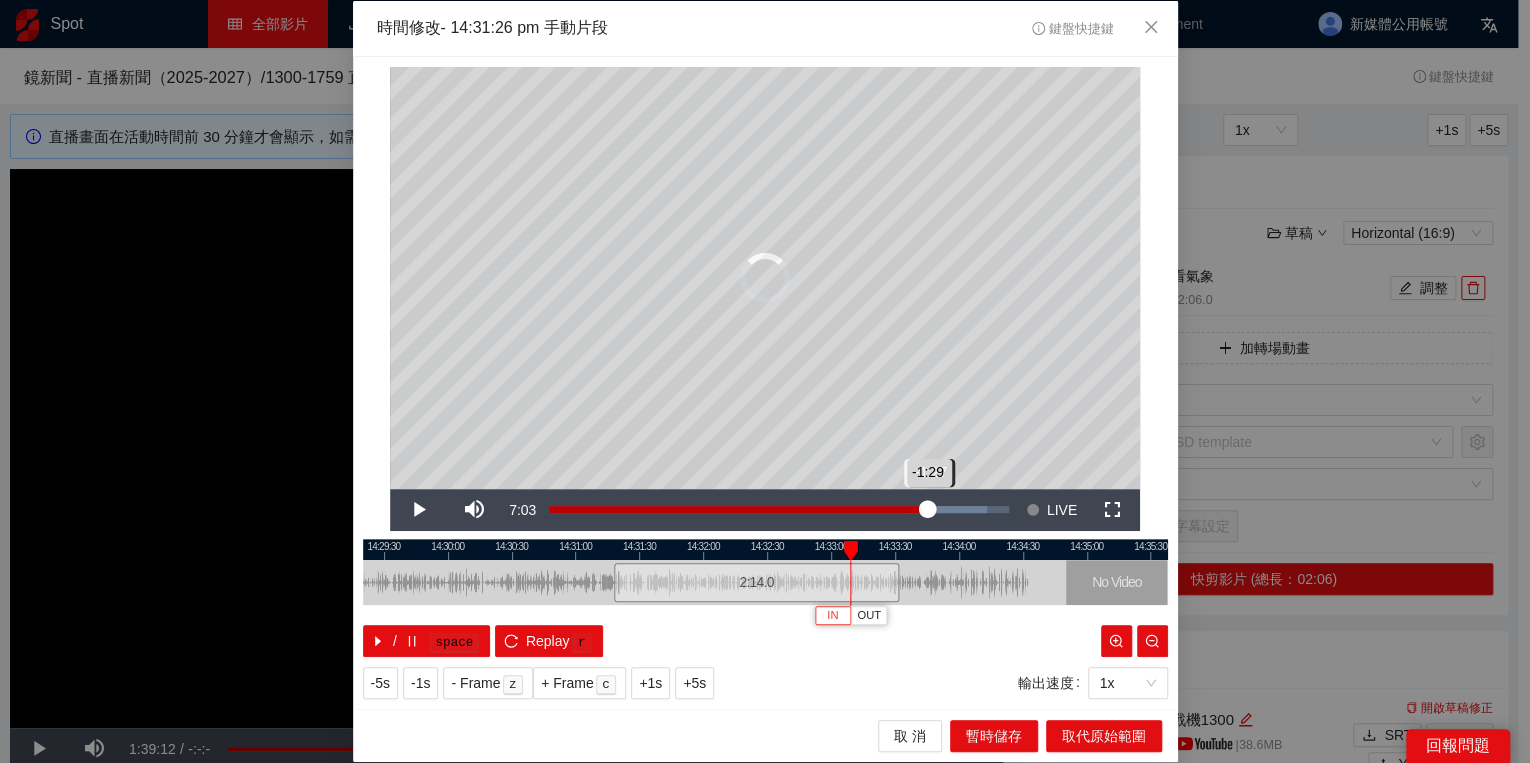 click on "-1:29" at bounding box center [738, 509] 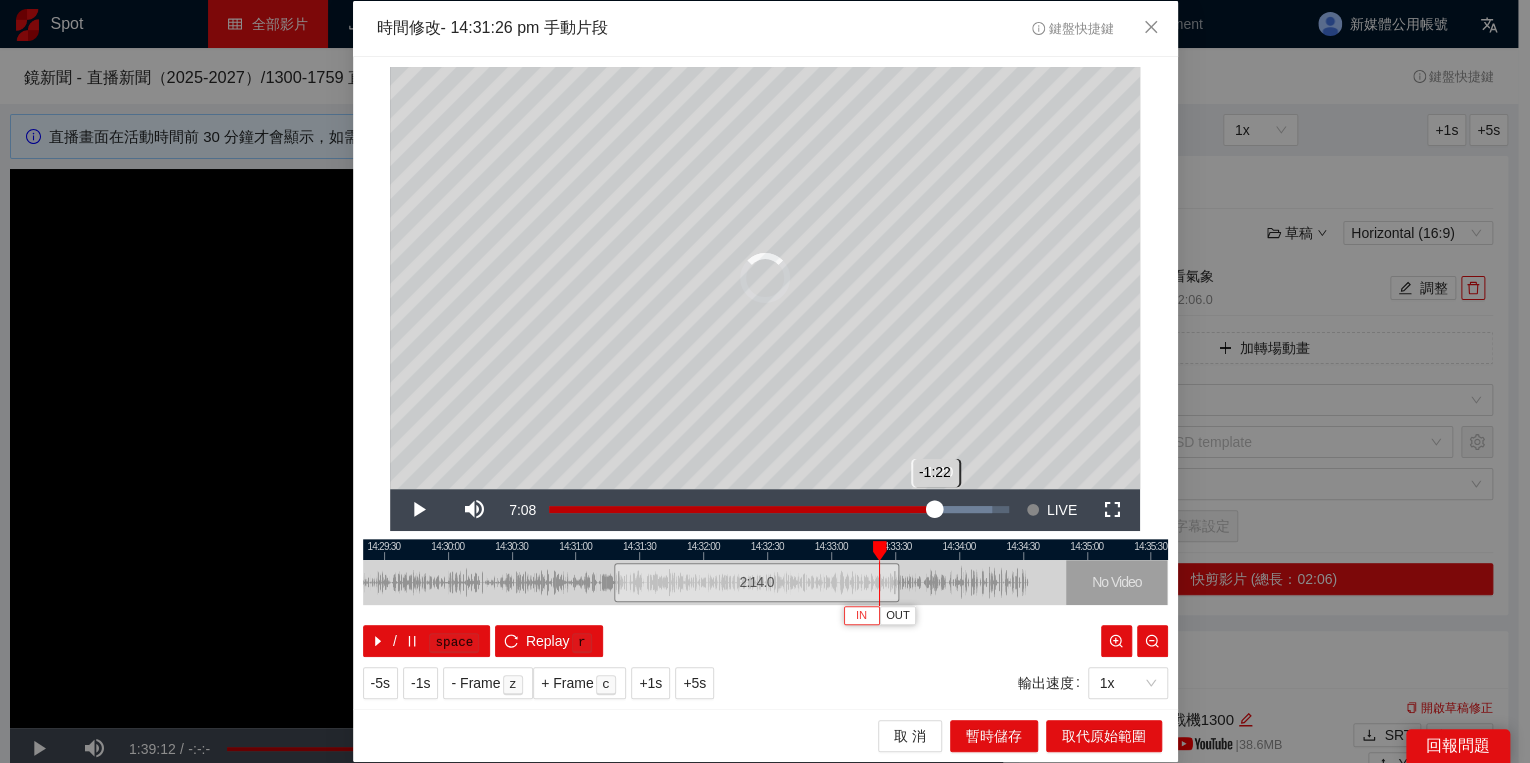 click on "-1:22" at bounding box center (742, 509) 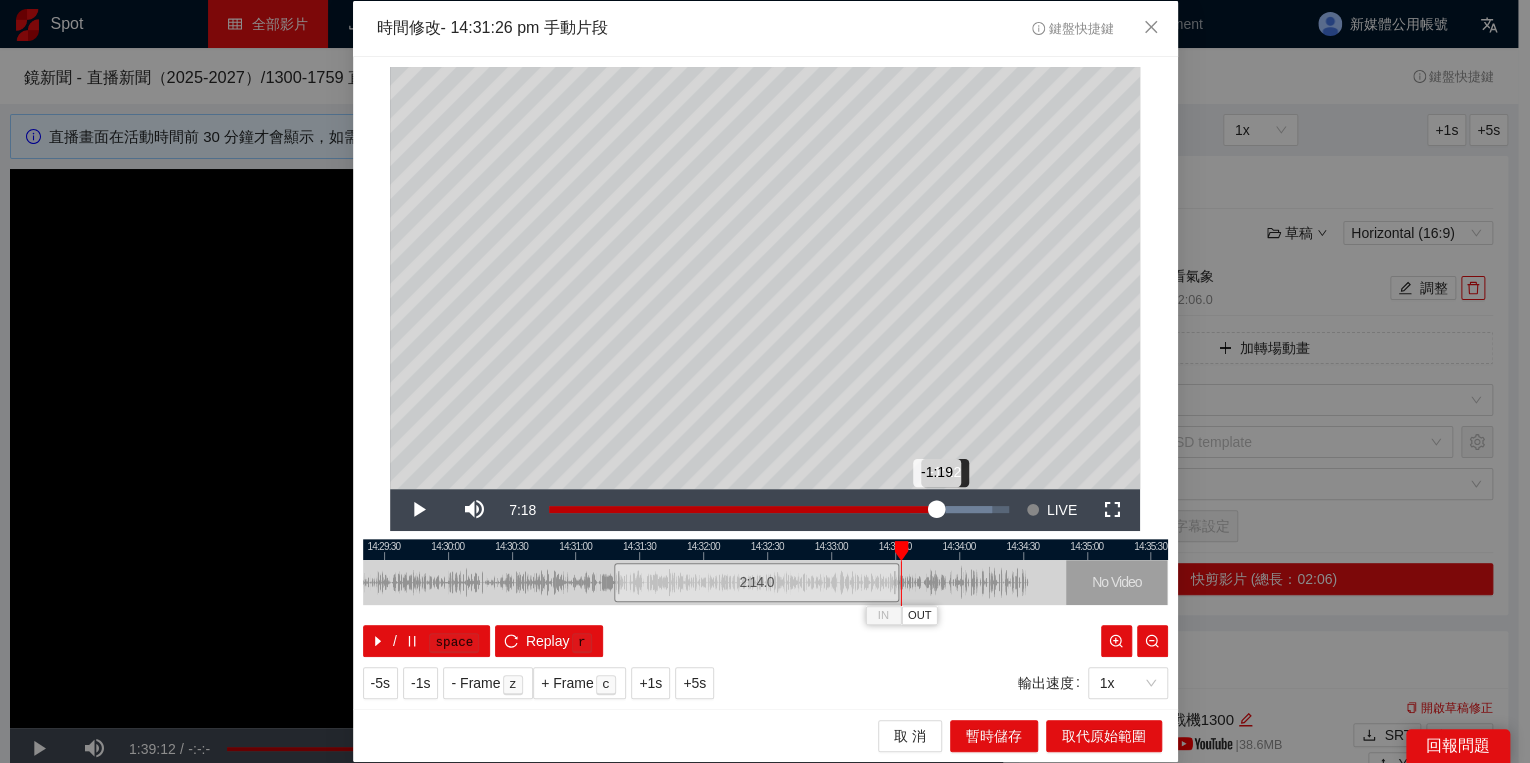 click on "-1:19" at bounding box center (743, 509) 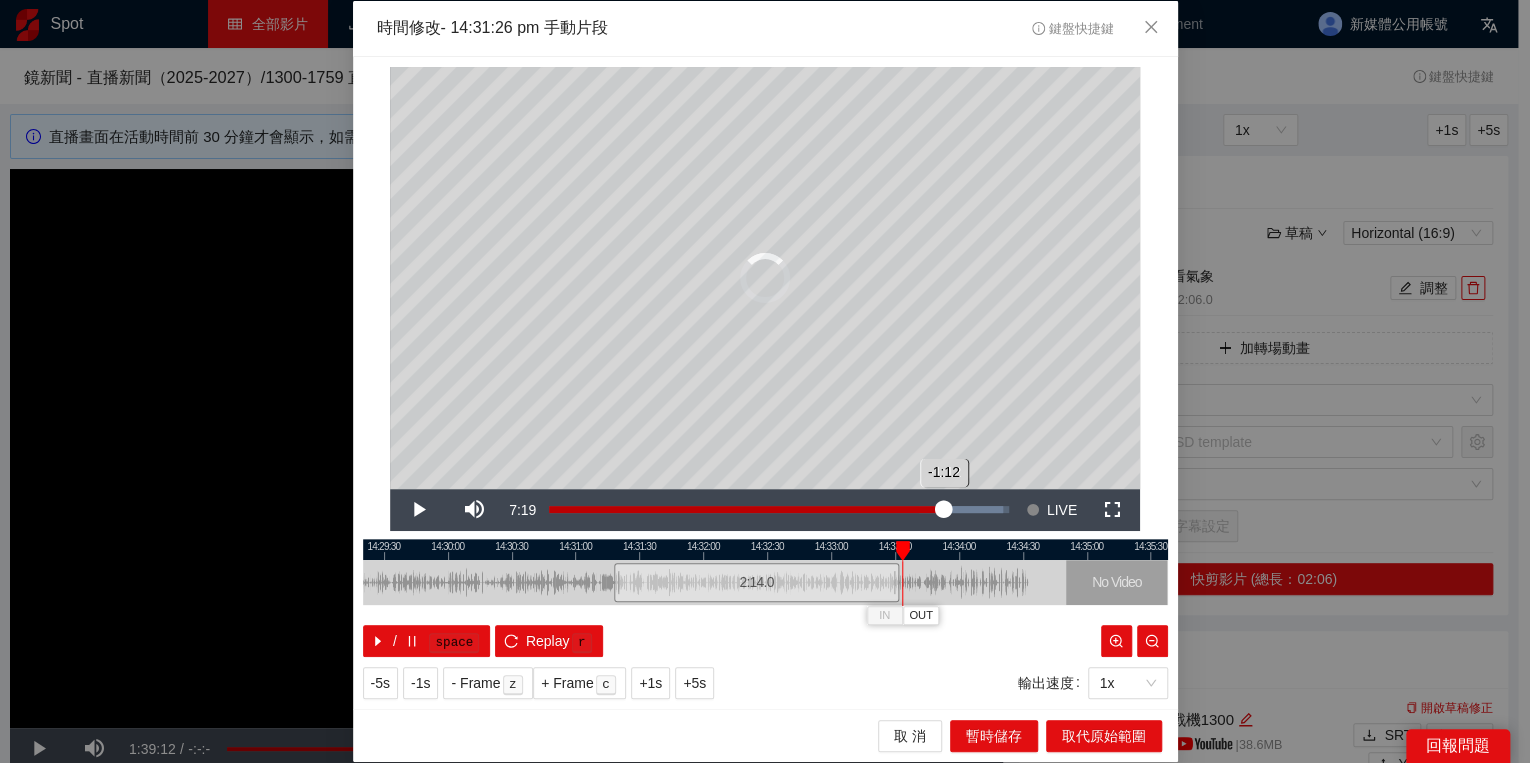 click on "-1:12" at bounding box center (746, 509) 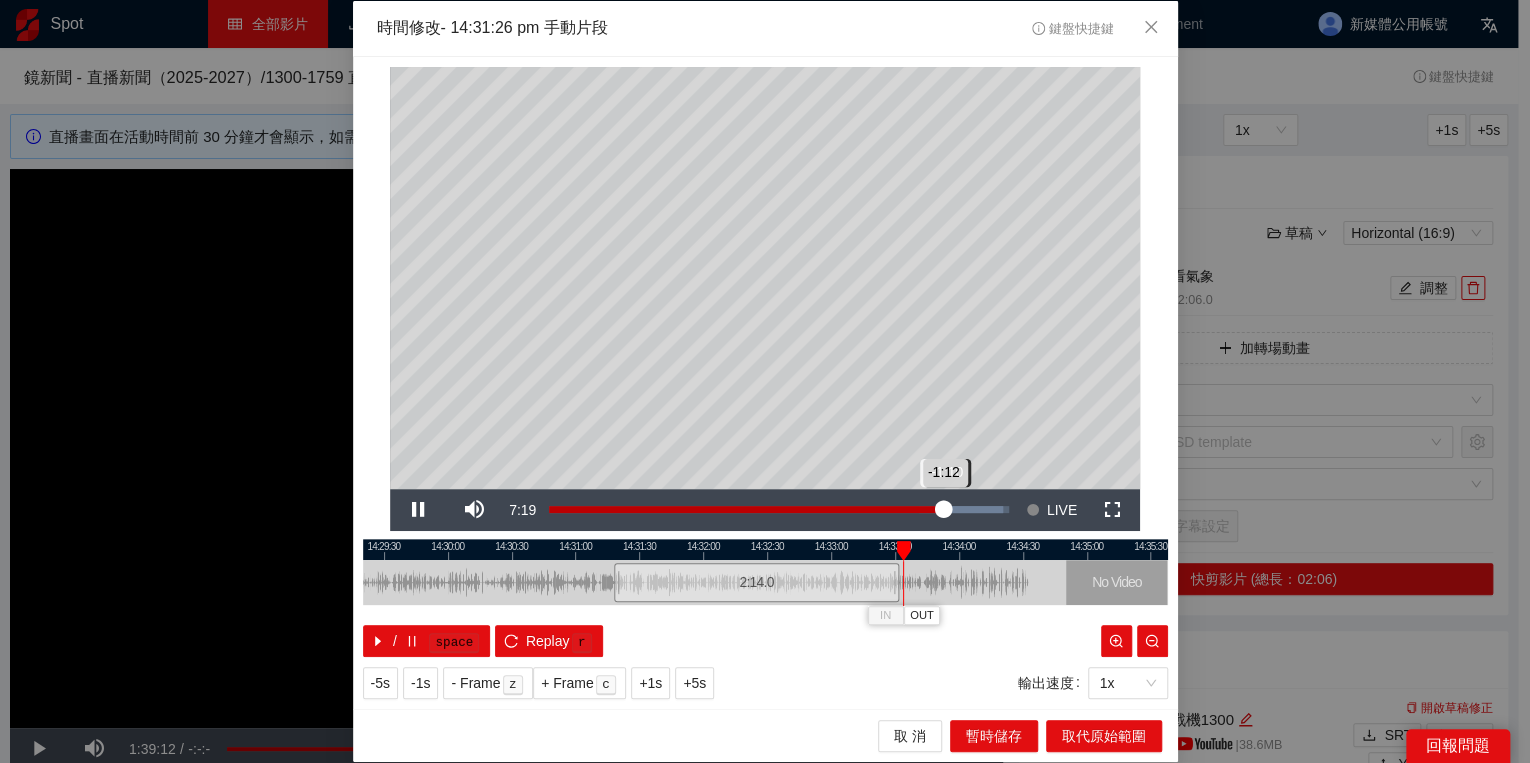 click on "-1:12" at bounding box center [746, 509] 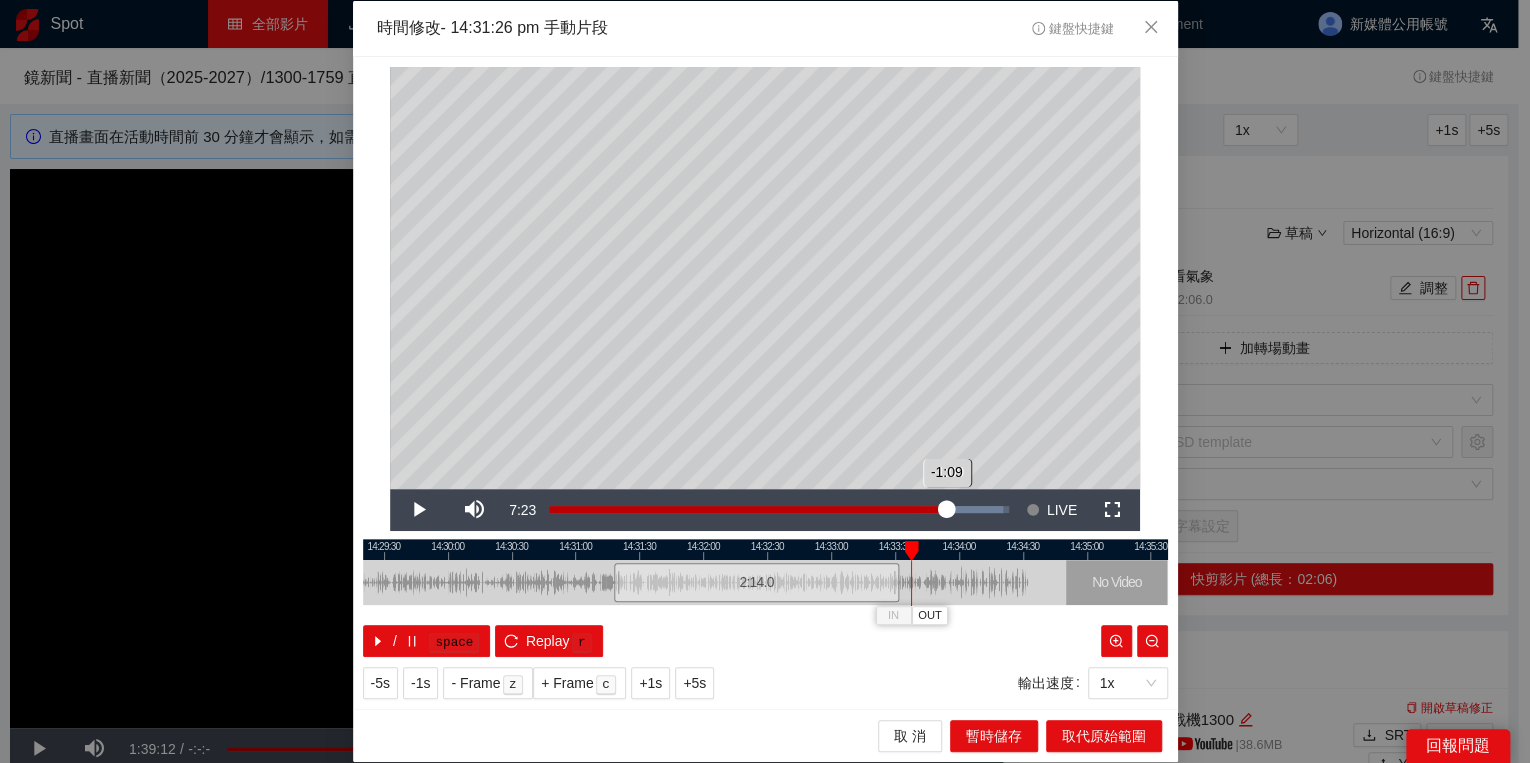 click on "-1:09" at bounding box center (748, 509) 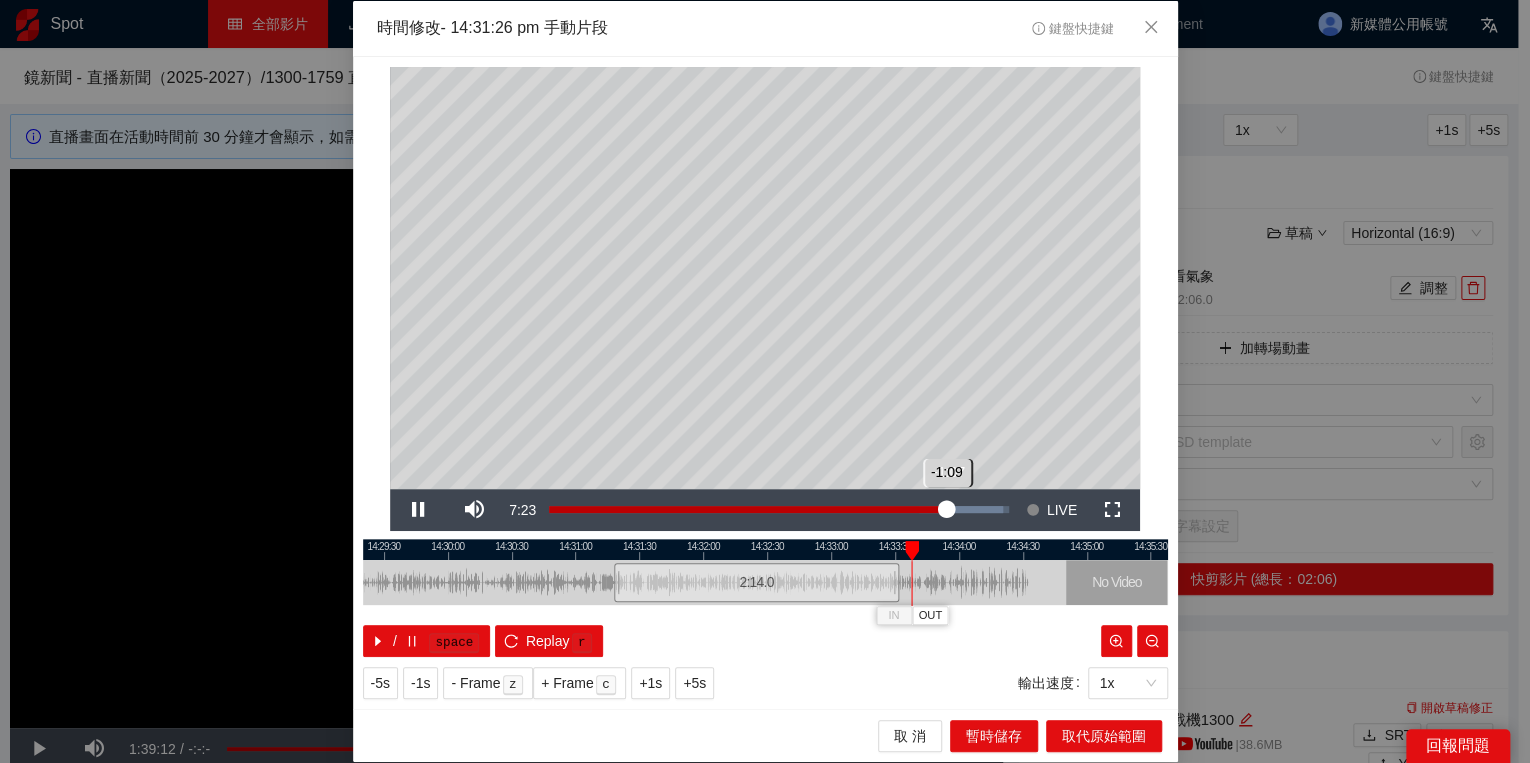 click on "-1:09" at bounding box center [748, 509] 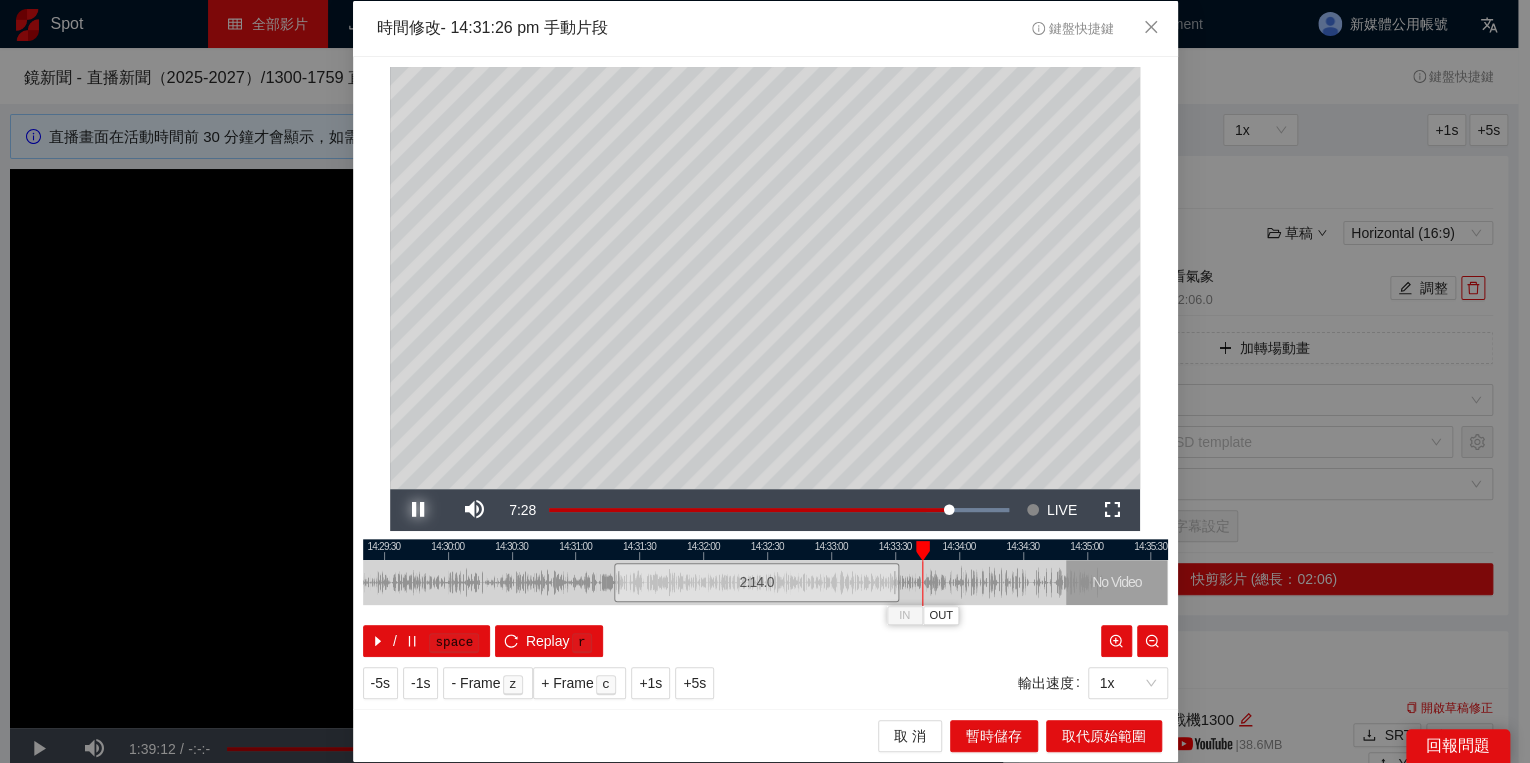 click at bounding box center [418, 510] 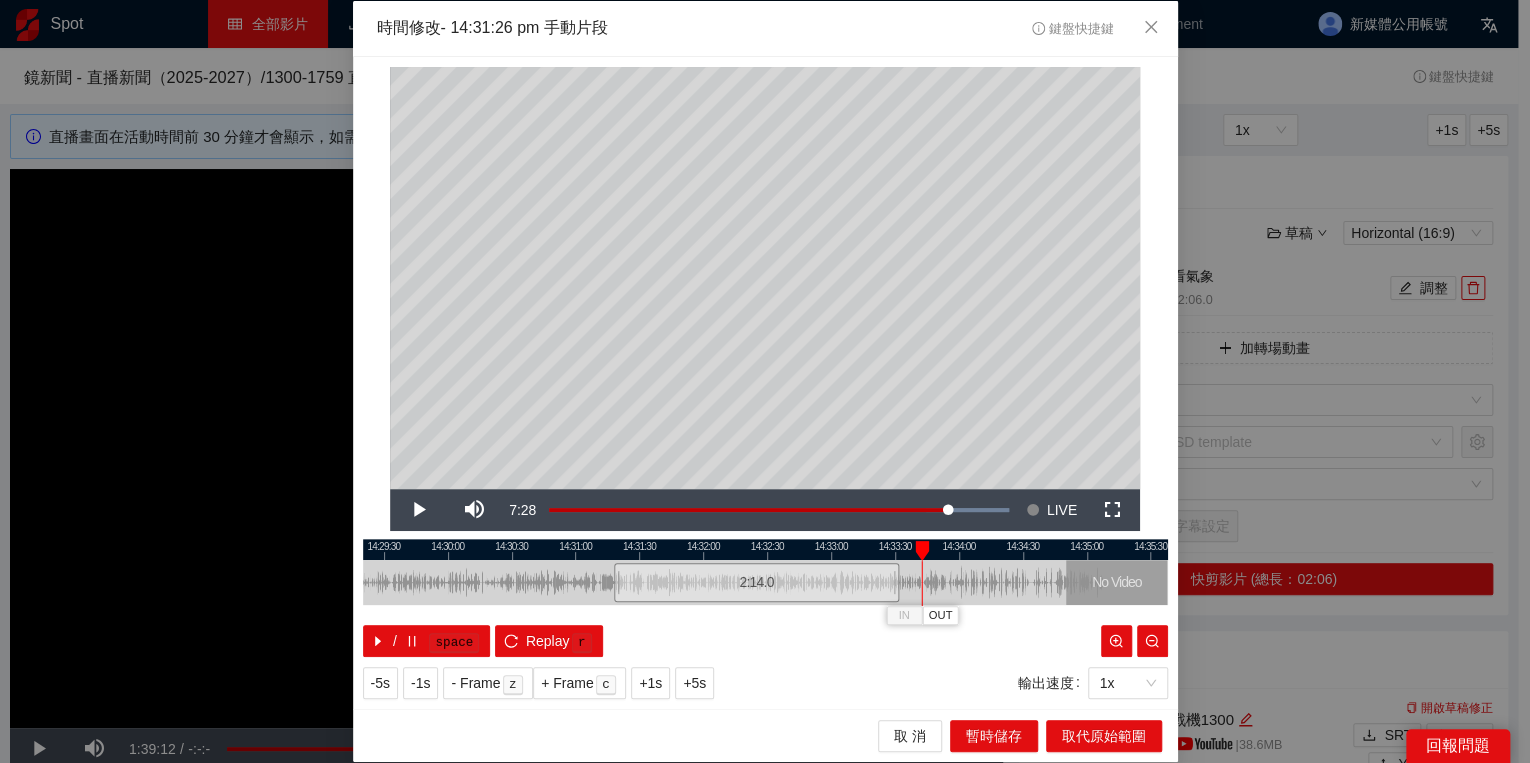 click at bounding box center (922, 551) 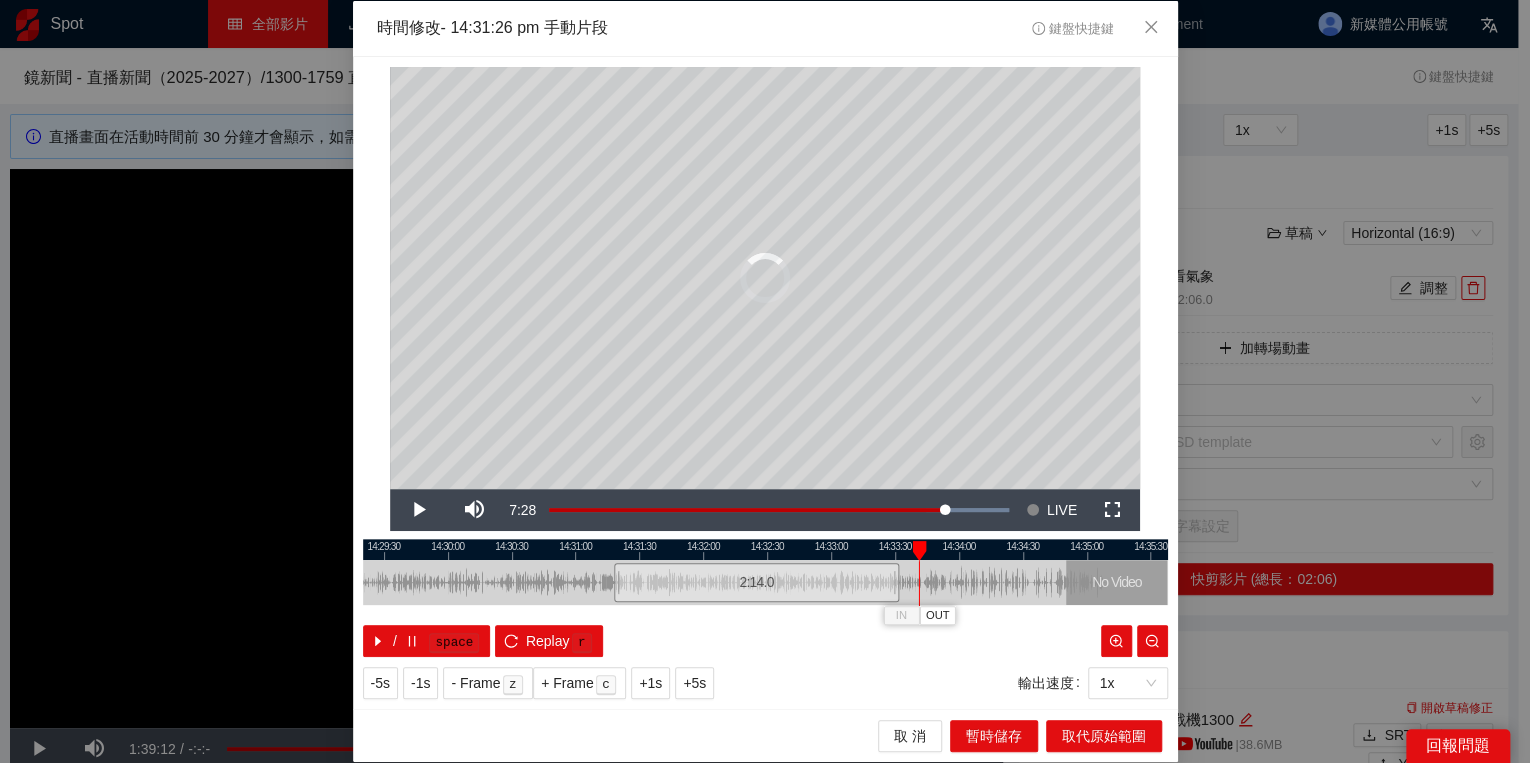 click at bounding box center [919, 551] 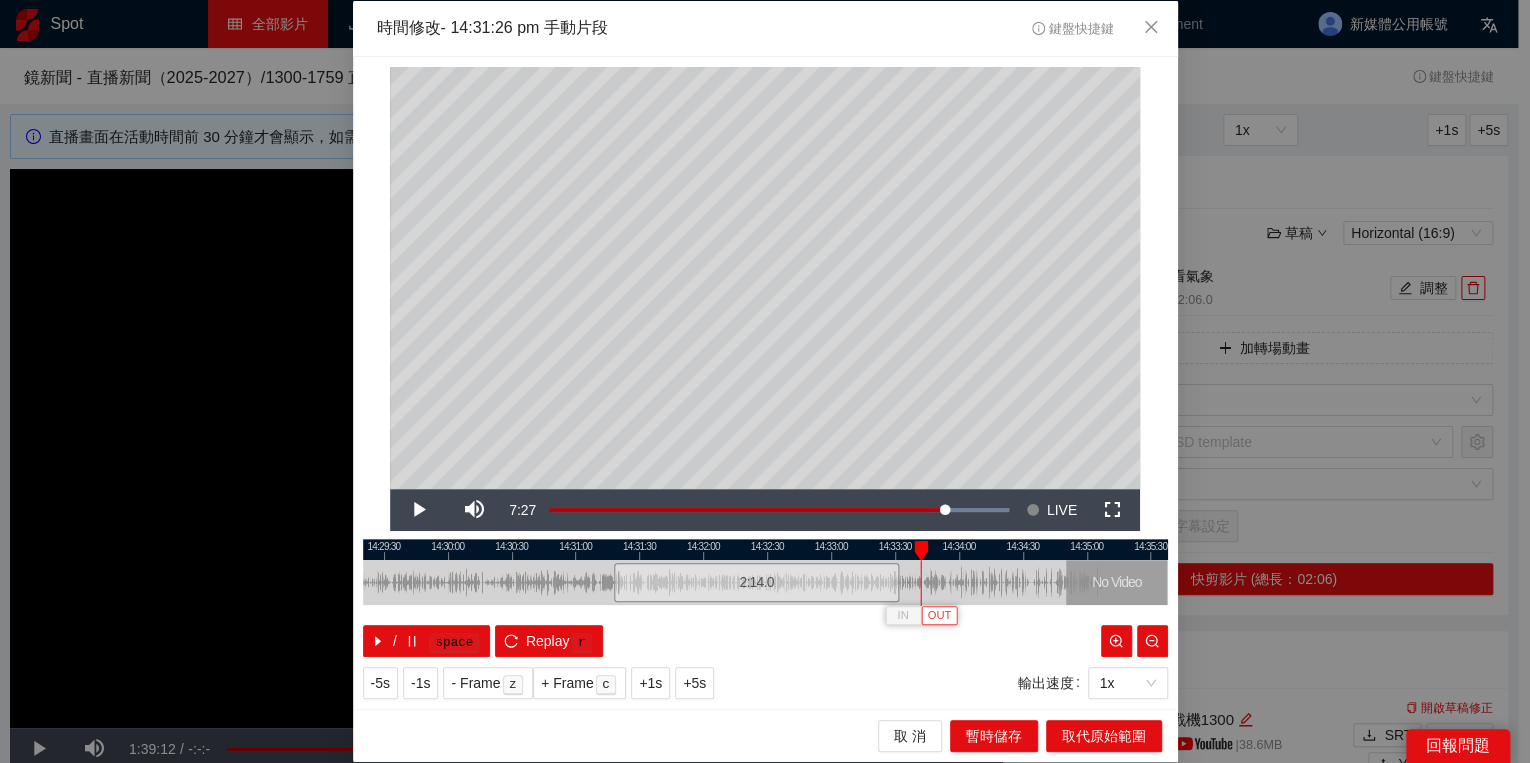 click on "OUT" at bounding box center (940, 616) 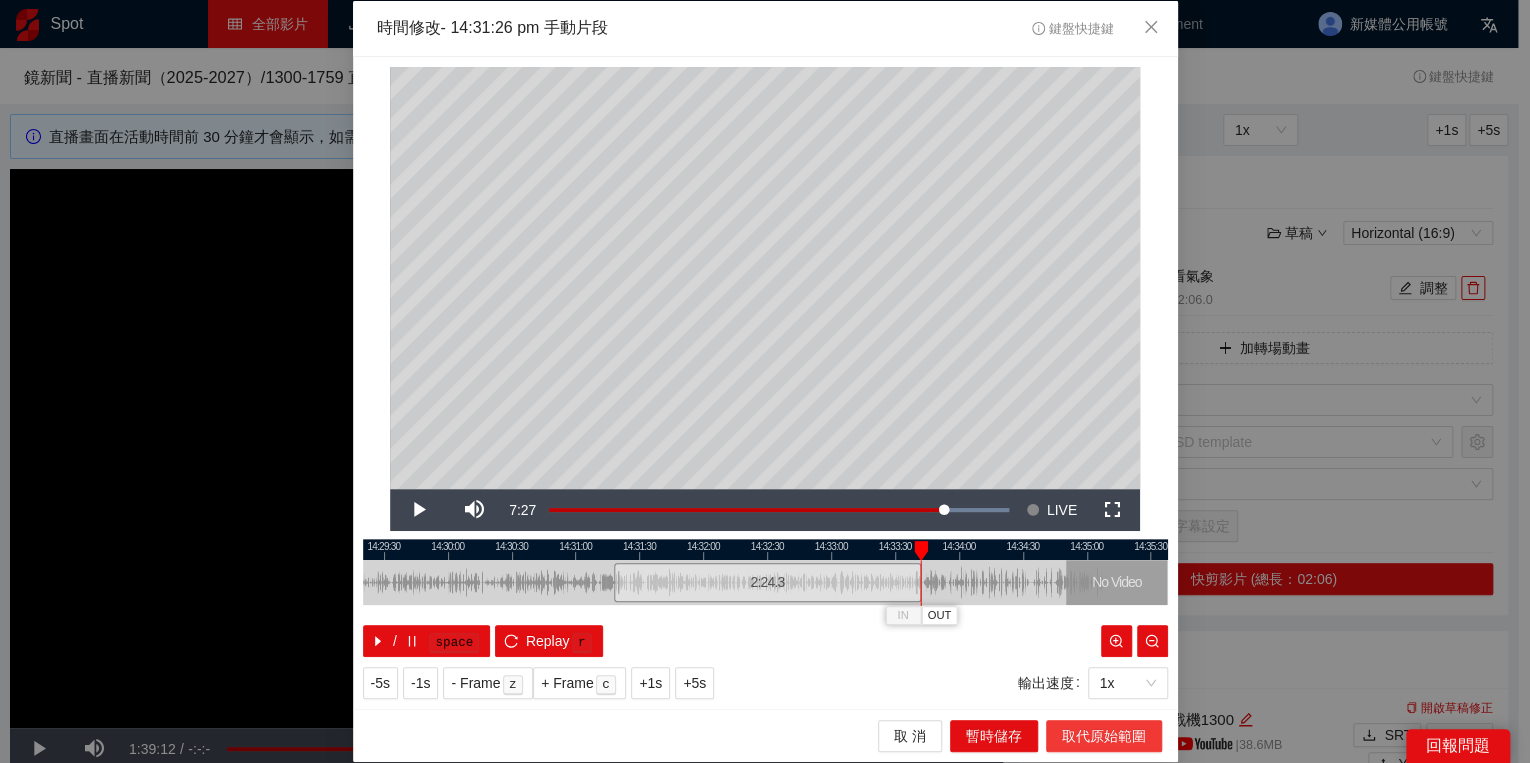 click on "取代原始範圍" at bounding box center [1104, 736] 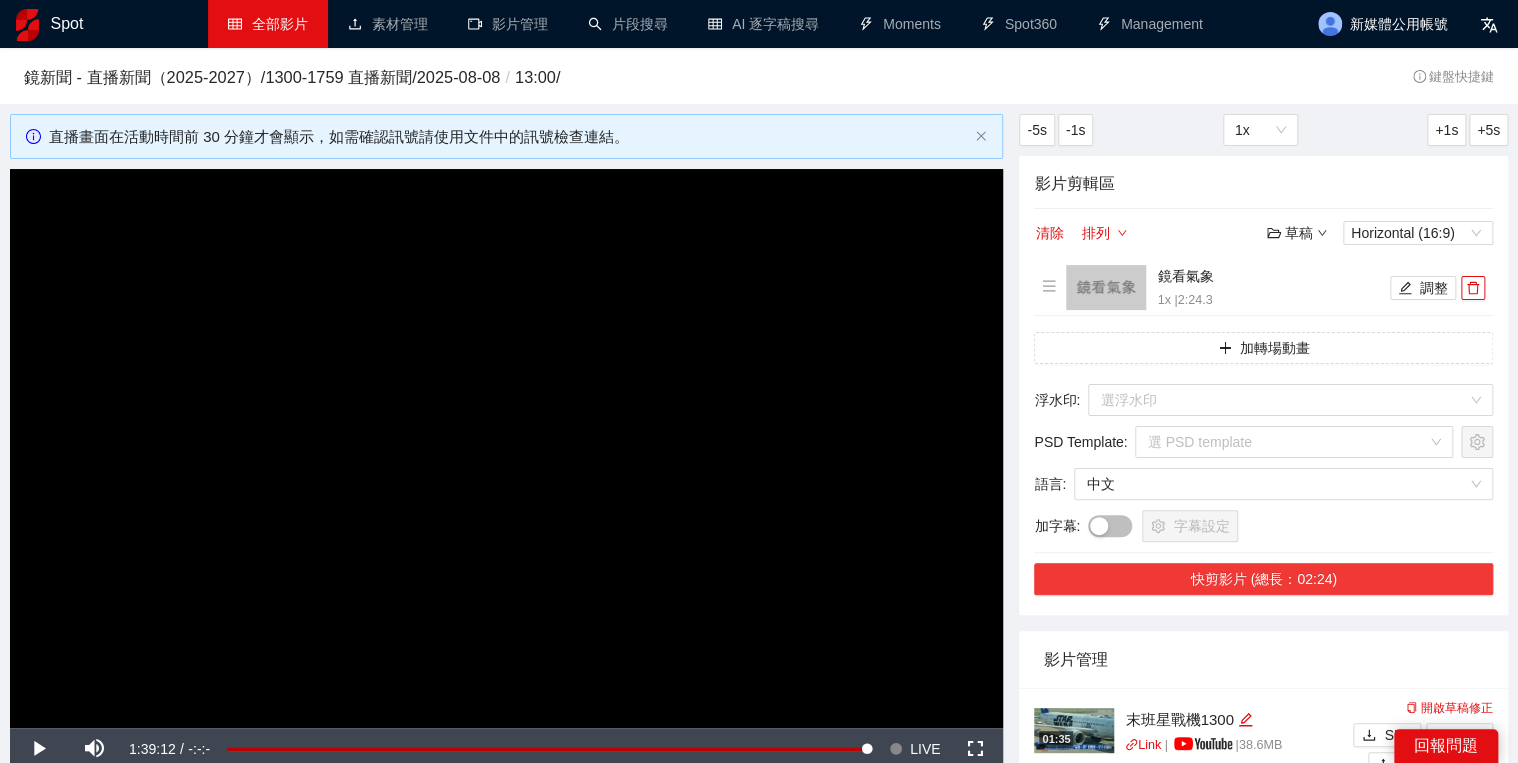 click on "快剪影片 (總長：02:24)" at bounding box center (1263, 579) 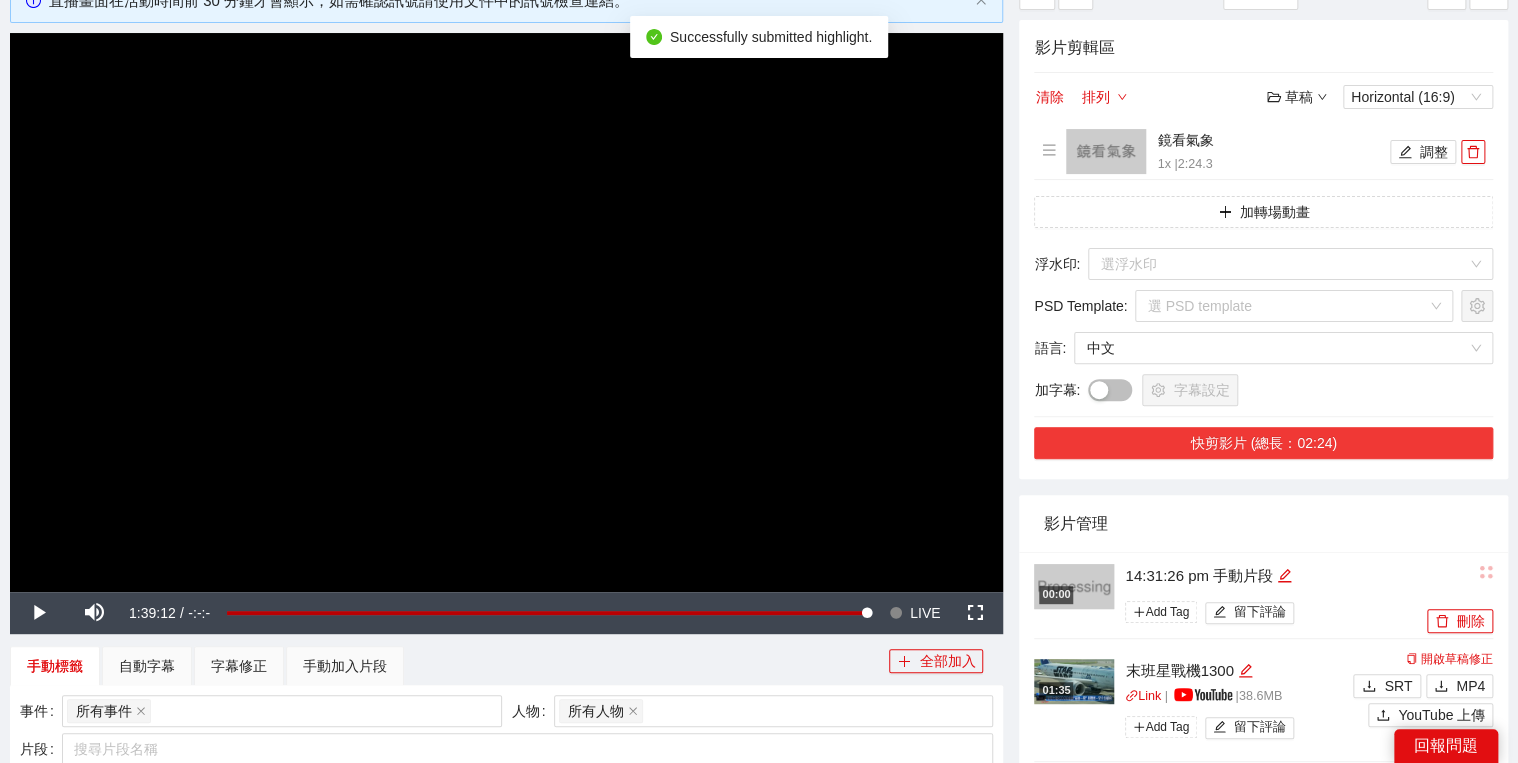 scroll, scrollTop: 160, scrollLeft: 0, axis: vertical 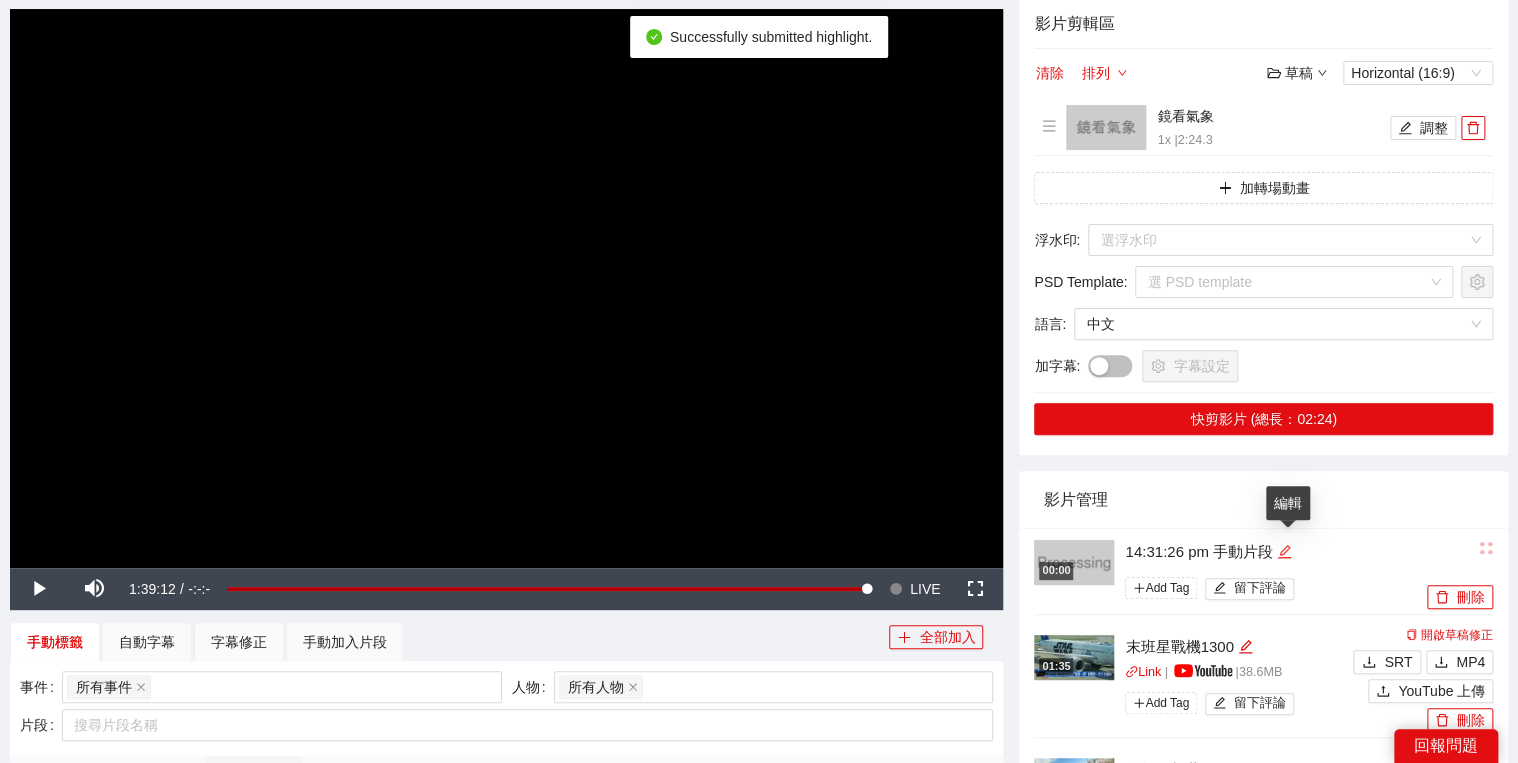 click 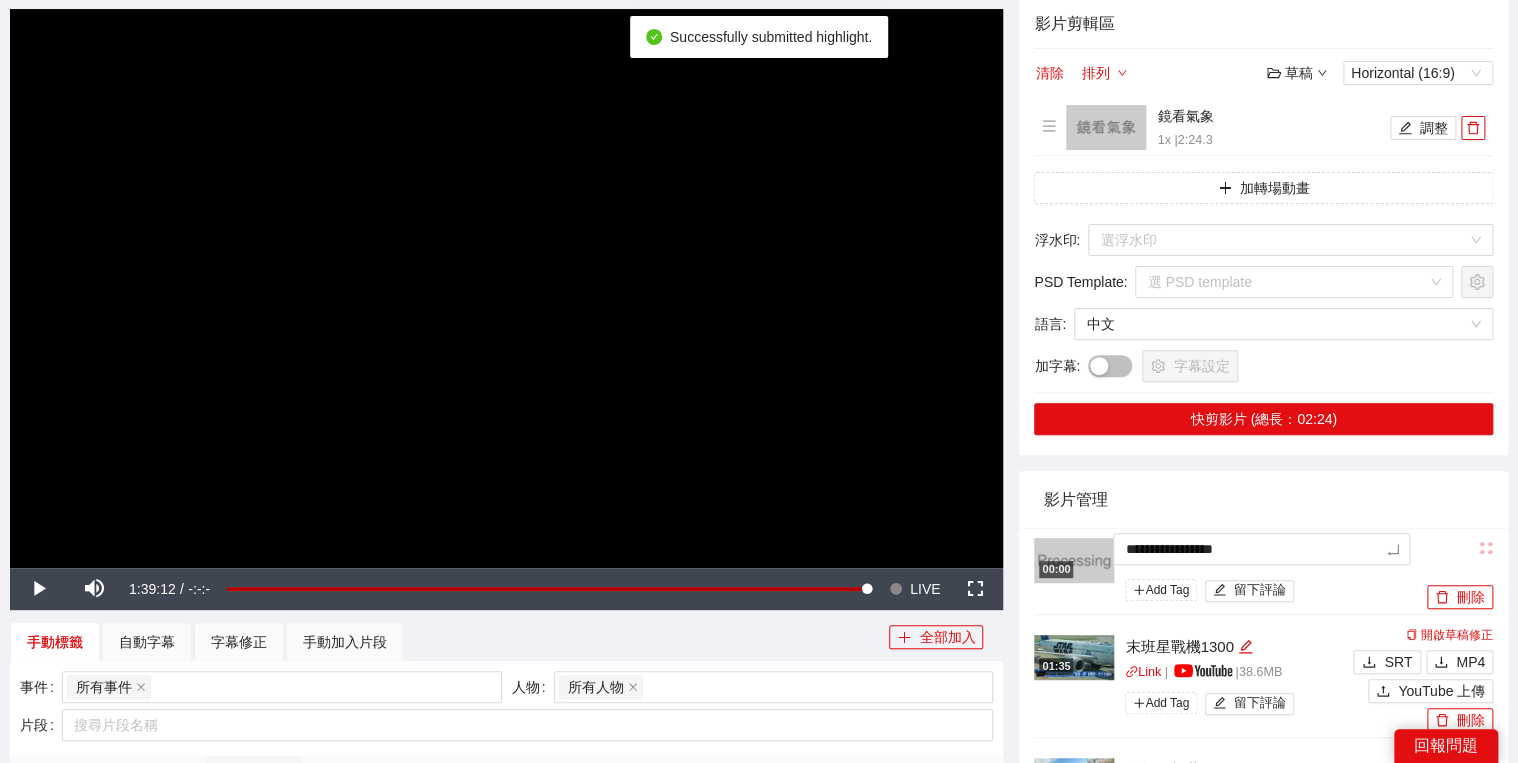 click on "**********" at bounding box center (1228, 572) 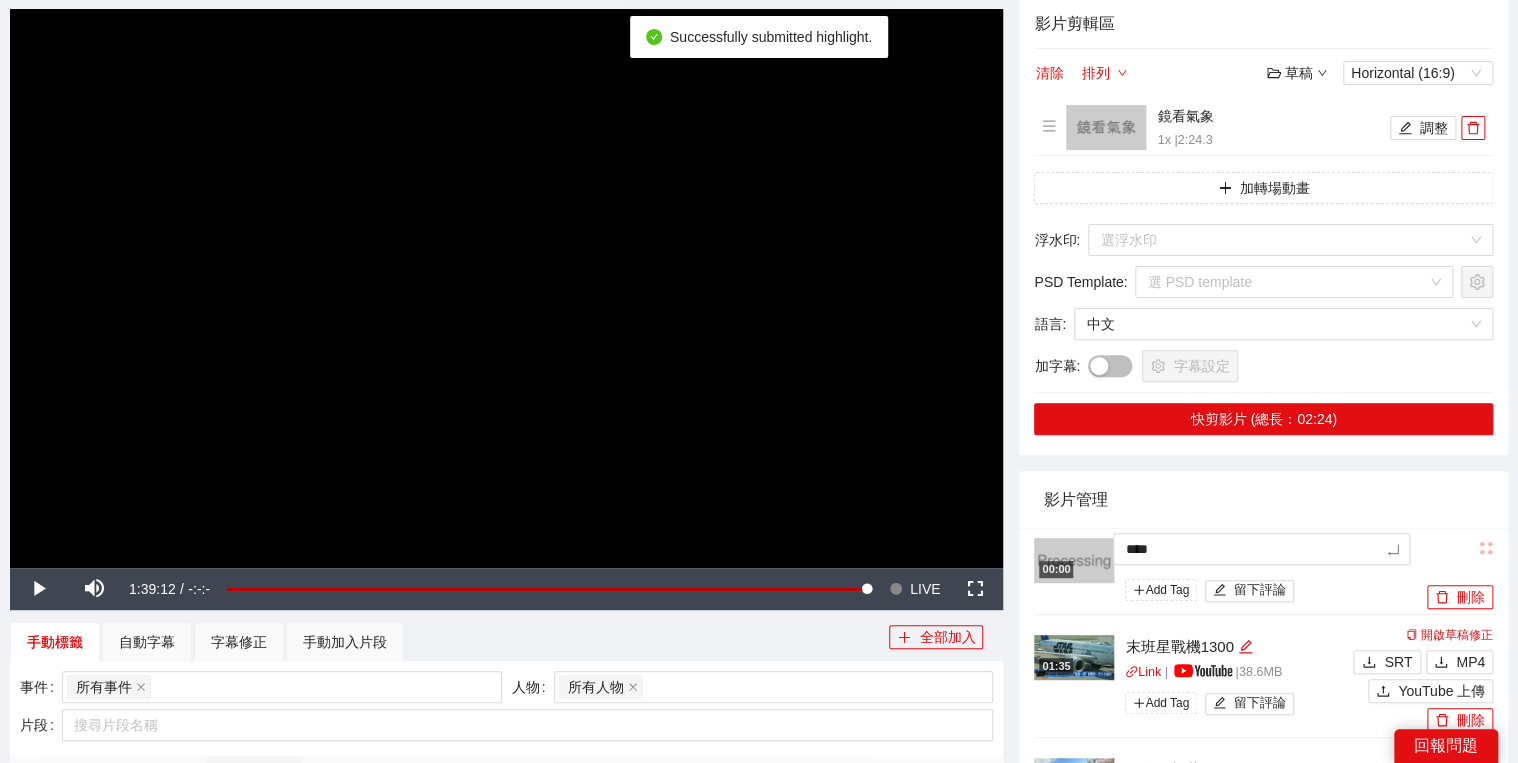 click on "影片管理" at bounding box center (1263, 499) 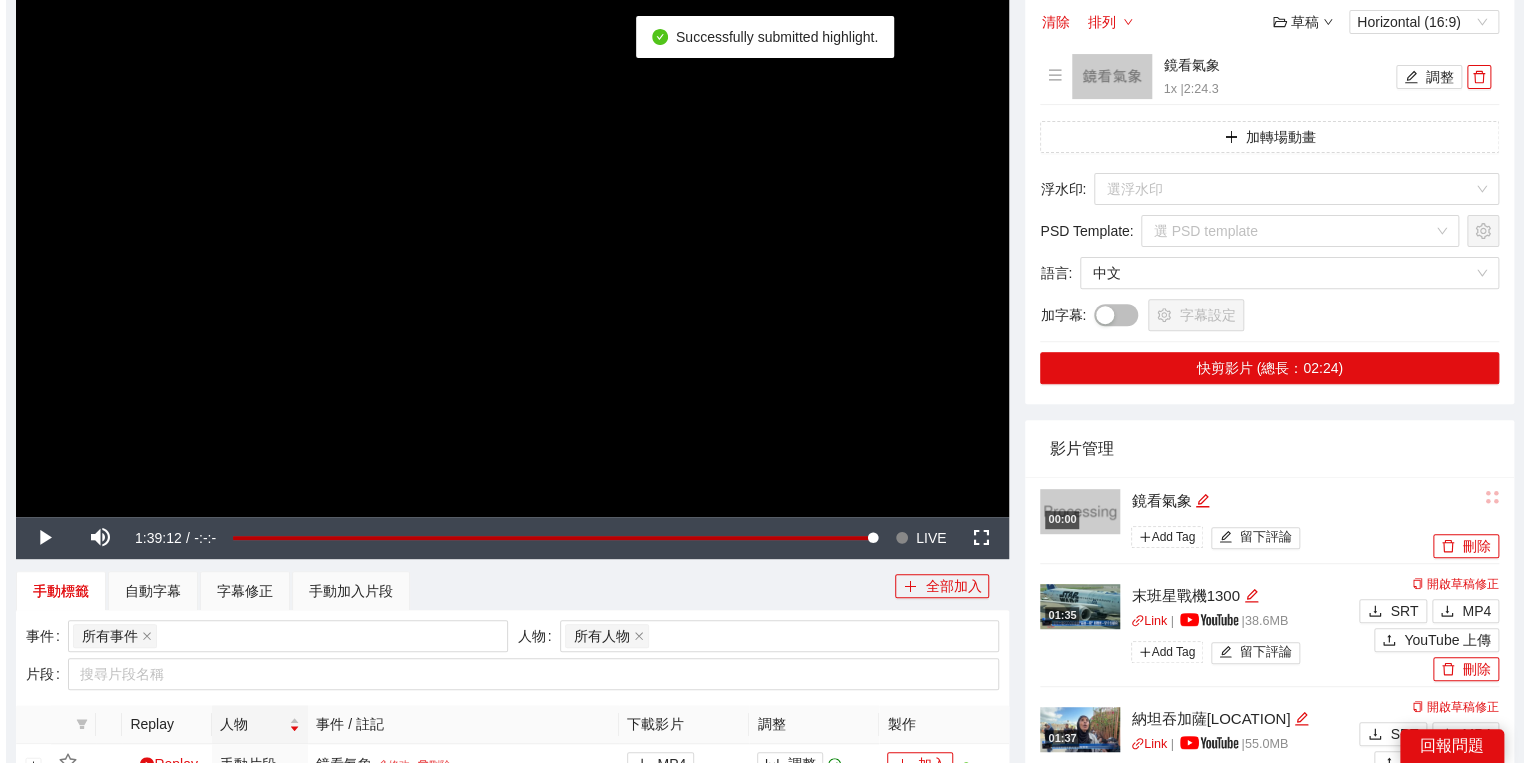 scroll, scrollTop: 240, scrollLeft: 0, axis: vertical 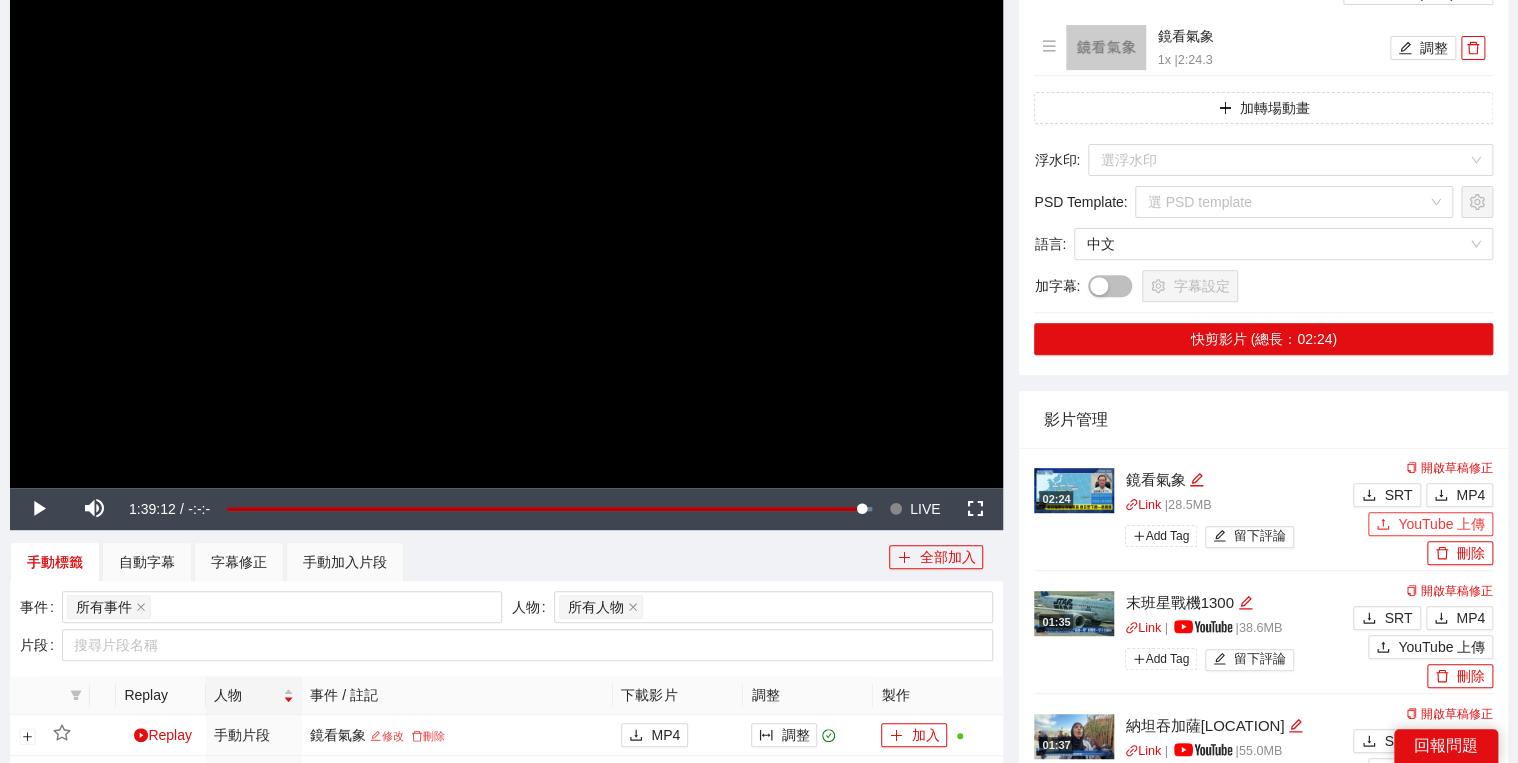 click on "YouTube 上傳" at bounding box center [1441, 524] 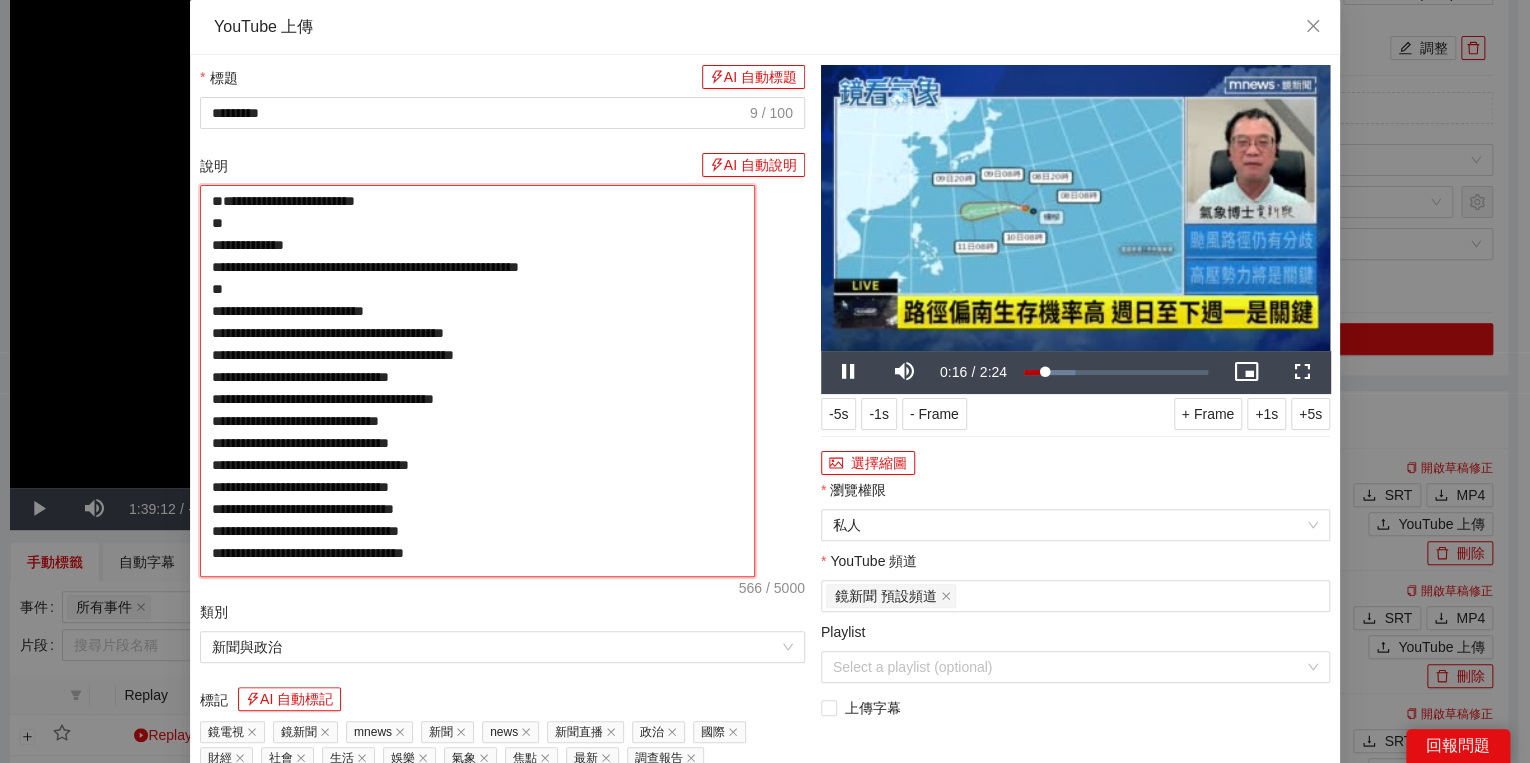 click on "**********" at bounding box center (477, 381) 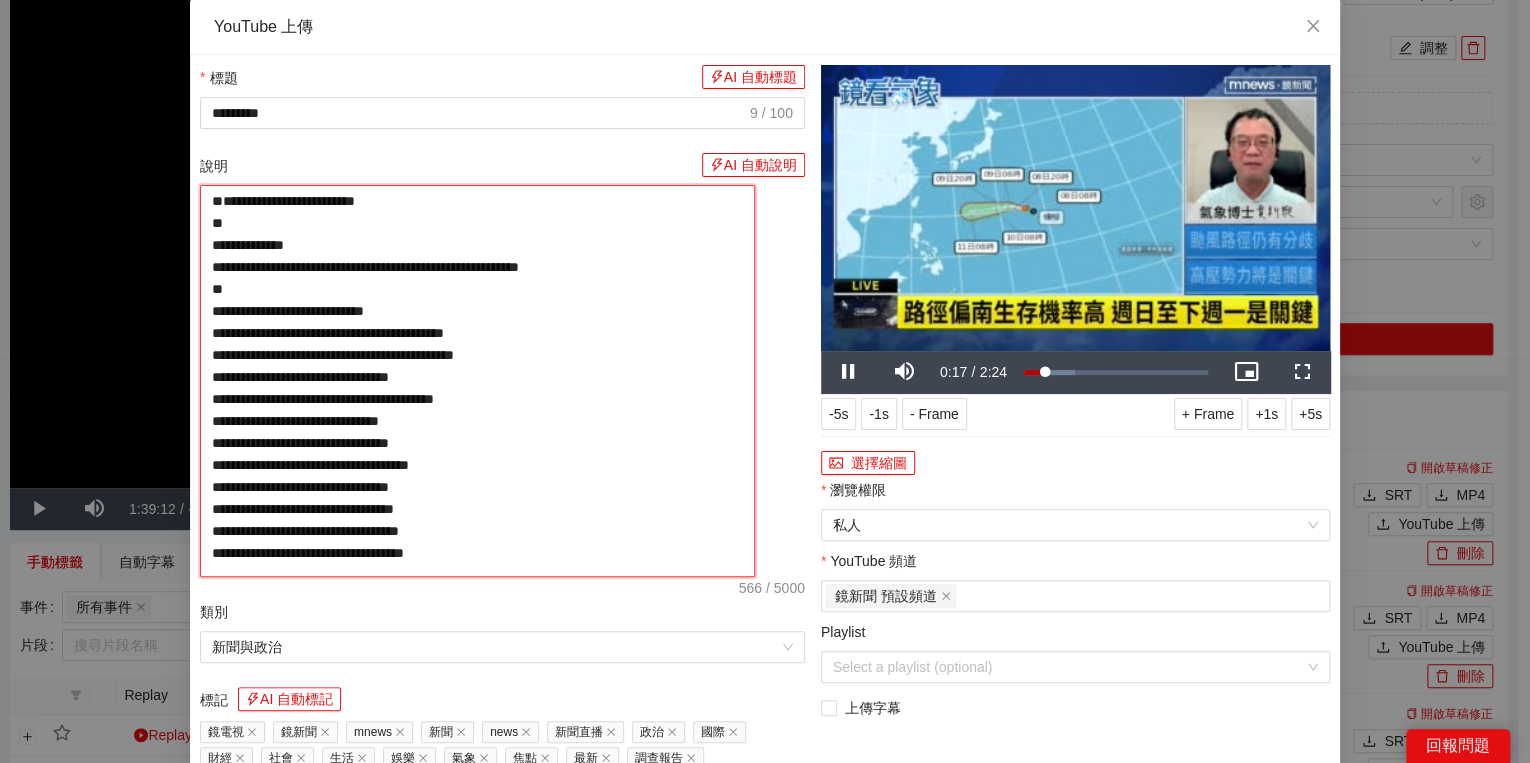 paste on "**********" 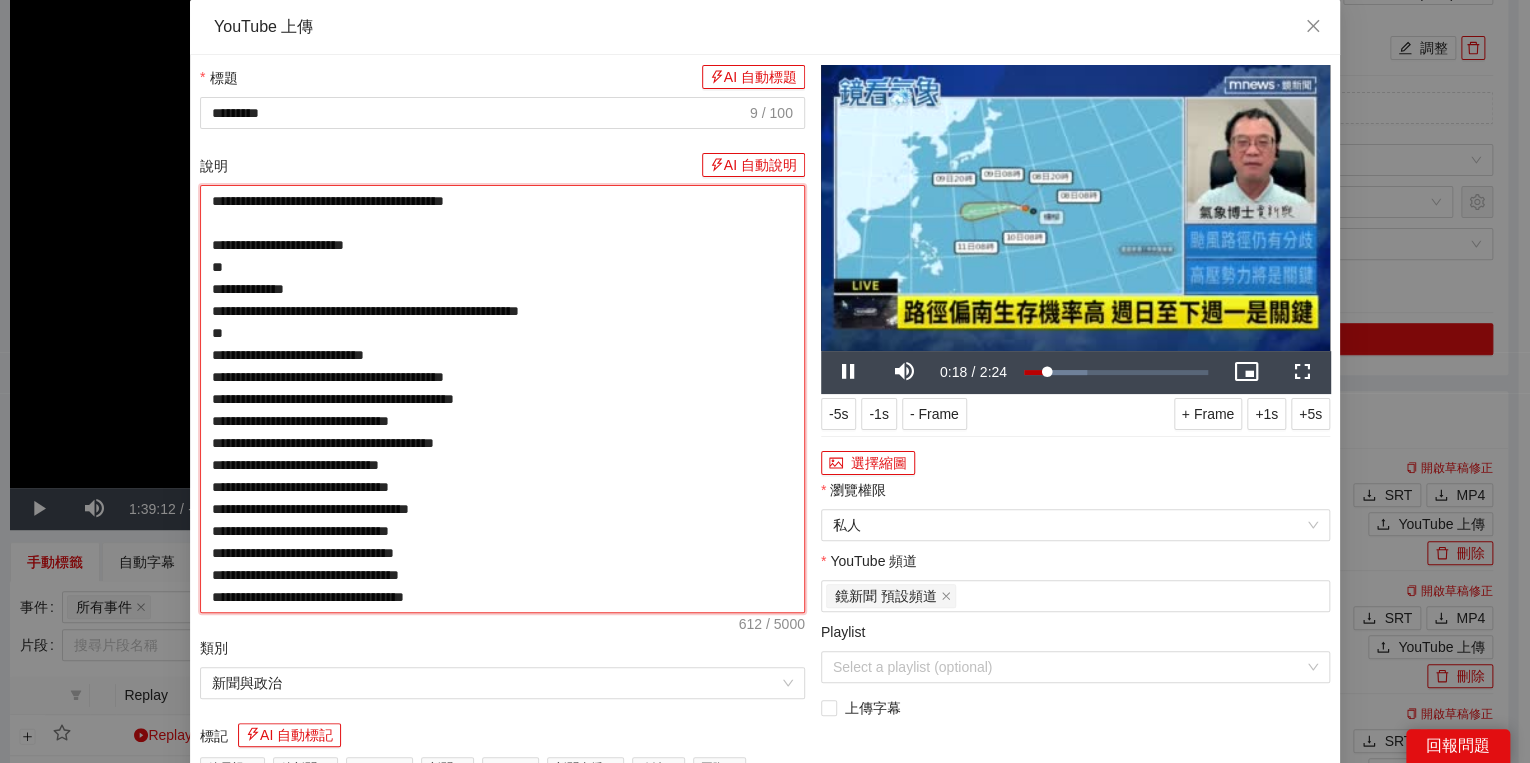 click on "**********" at bounding box center (502, 399) 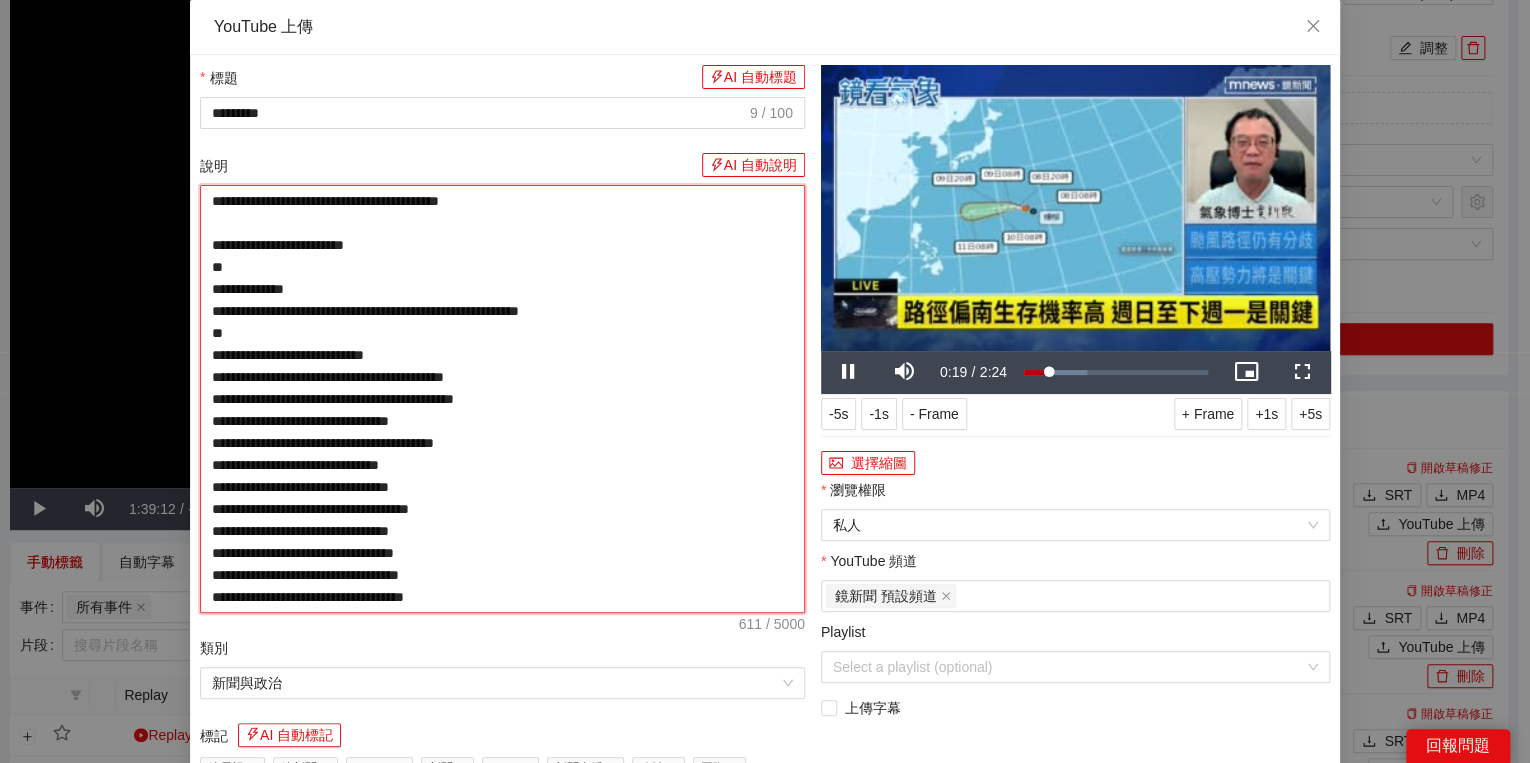 click on "**********" at bounding box center [502, 399] 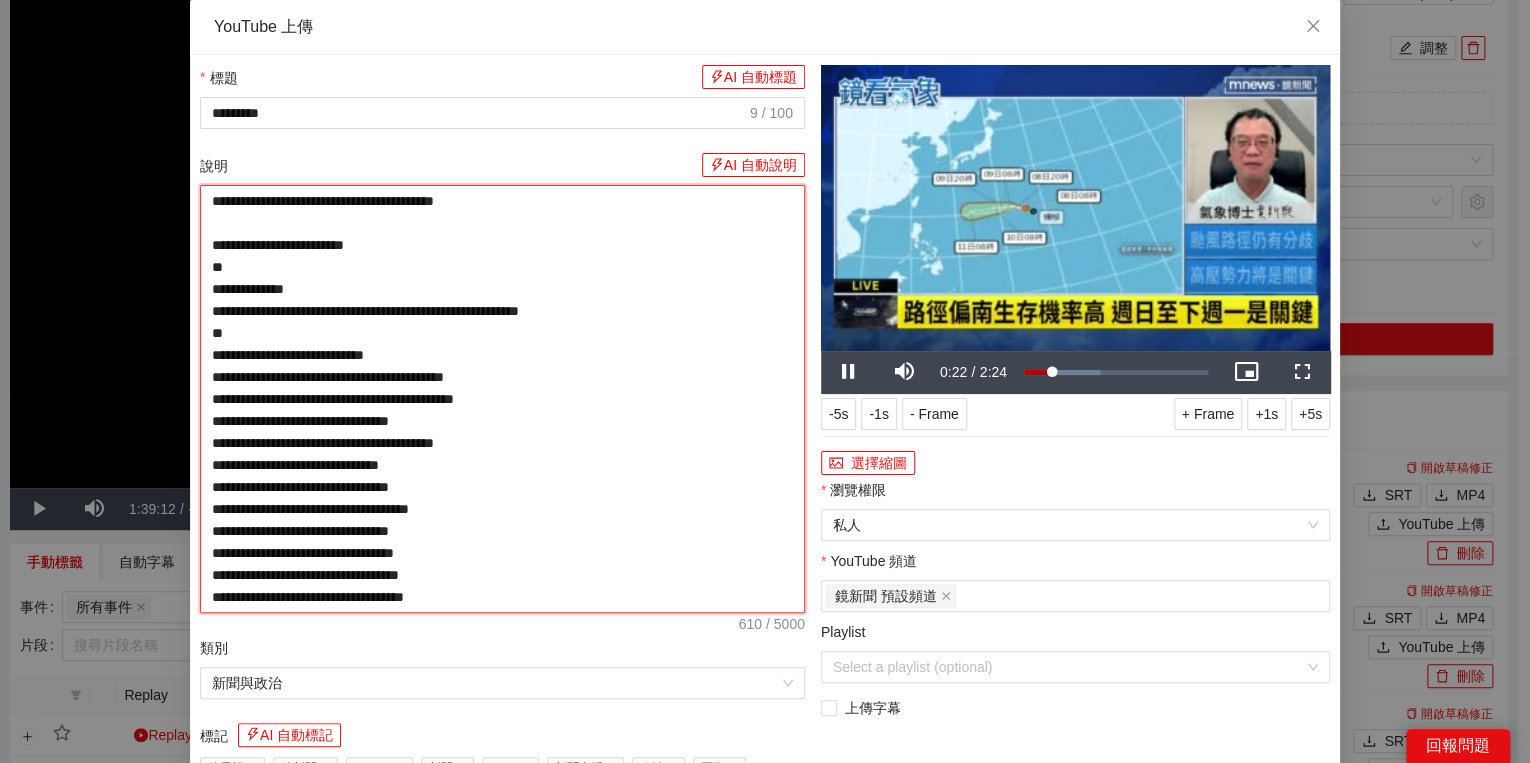 type on "**********" 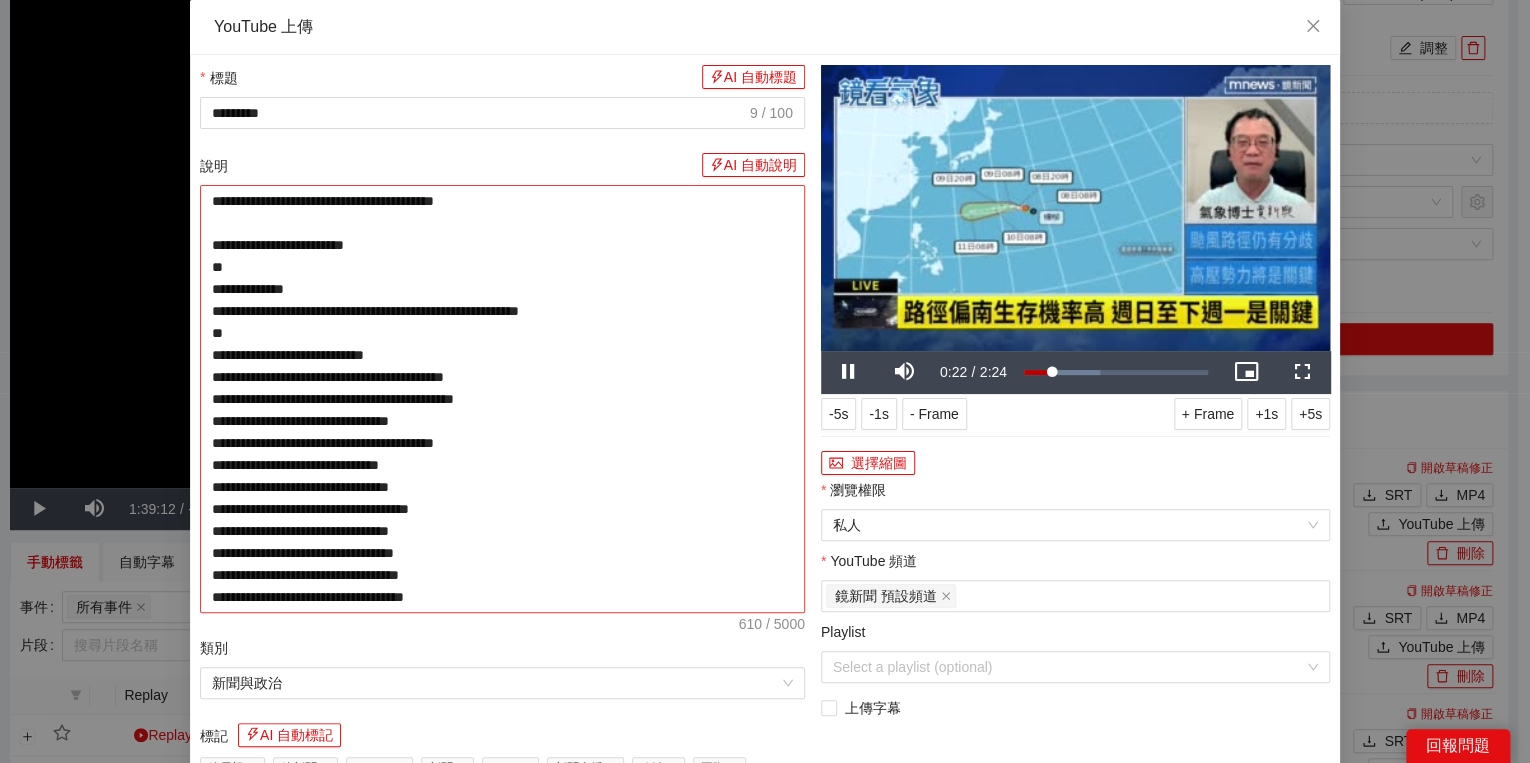 type on "**********" 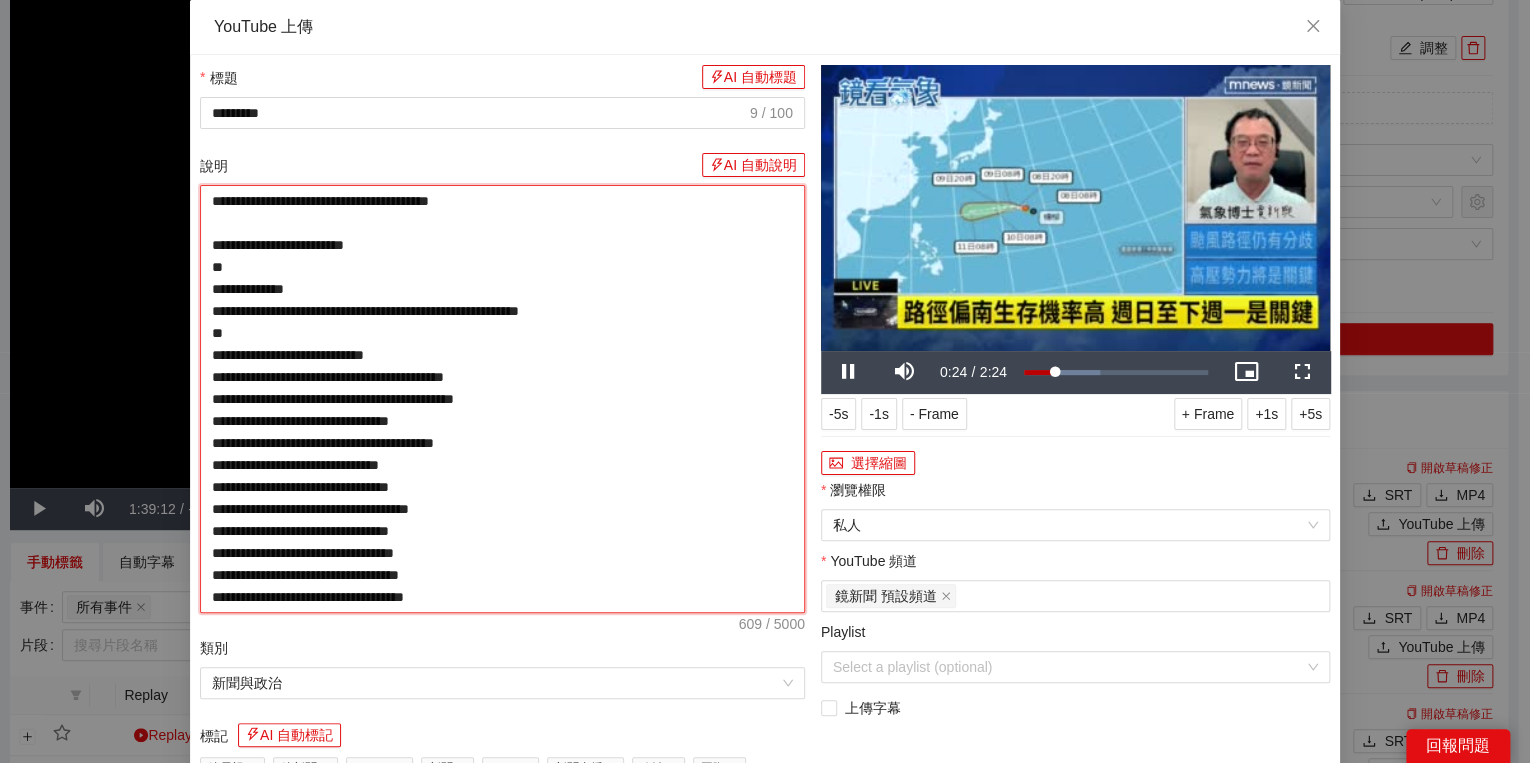 drag, startPoint x: 711, startPoint y: 200, endPoint x: 643, endPoint y: 203, distance: 68.06615 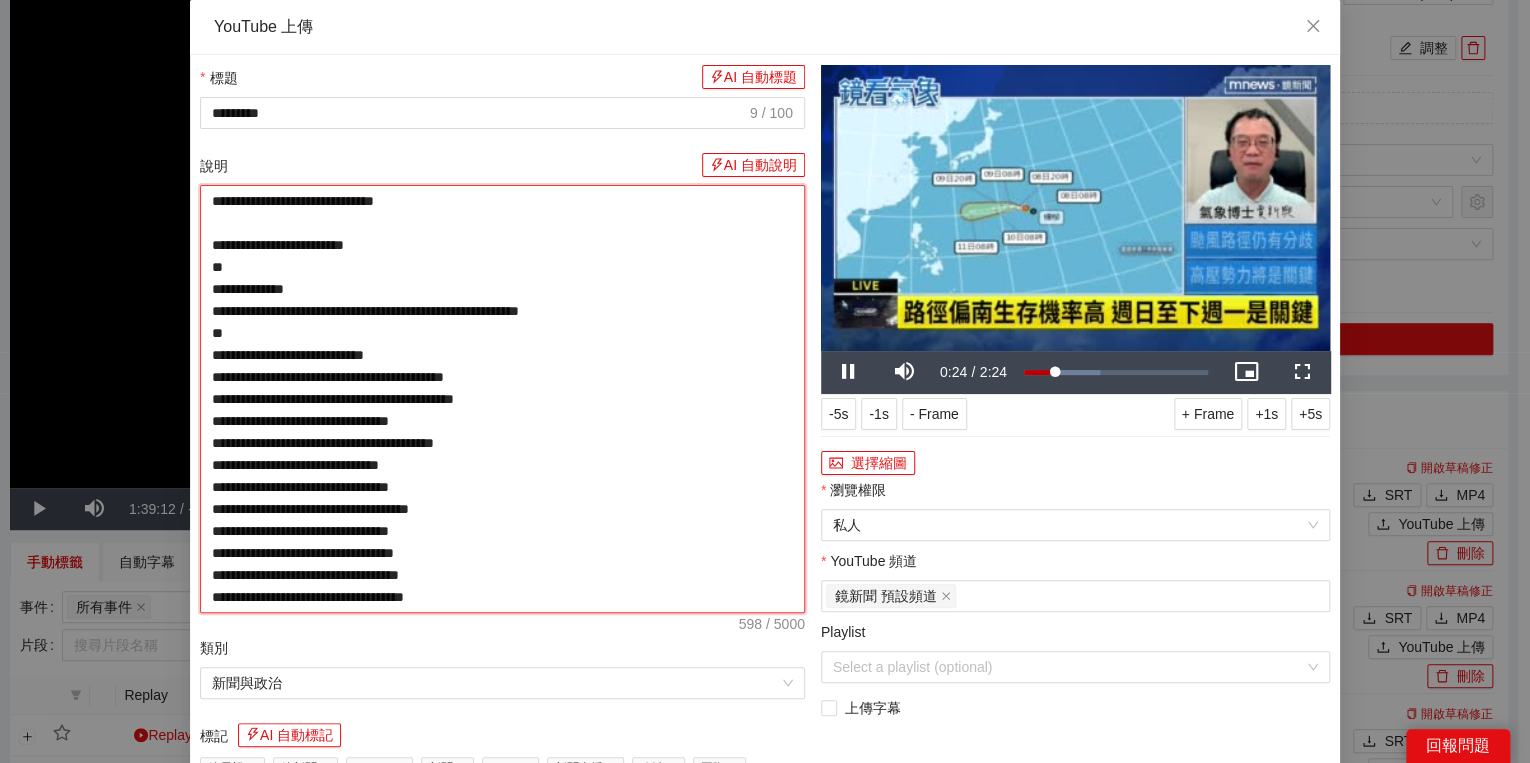 click on "**********" at bounding box center (502, 399) 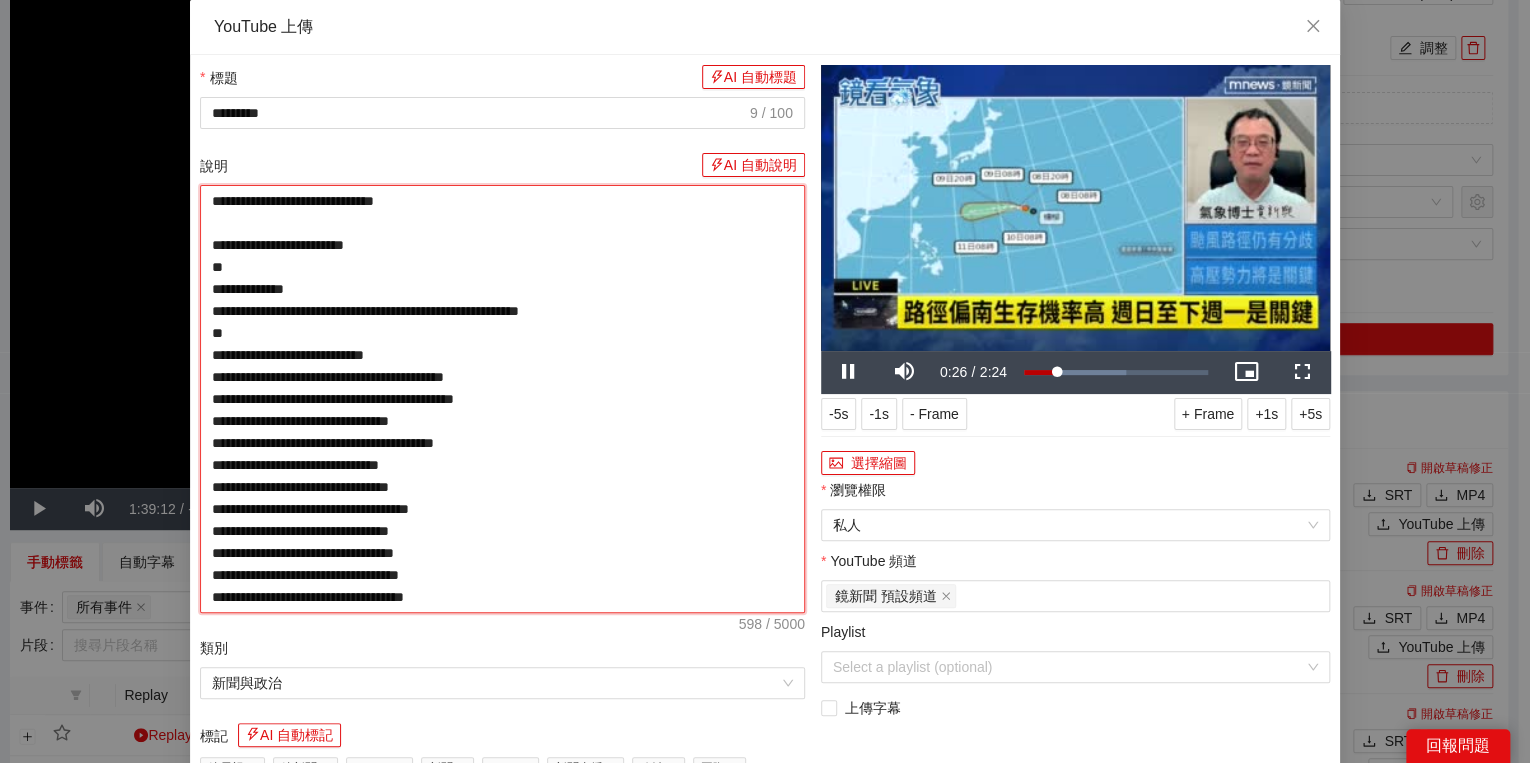 type on "**********" 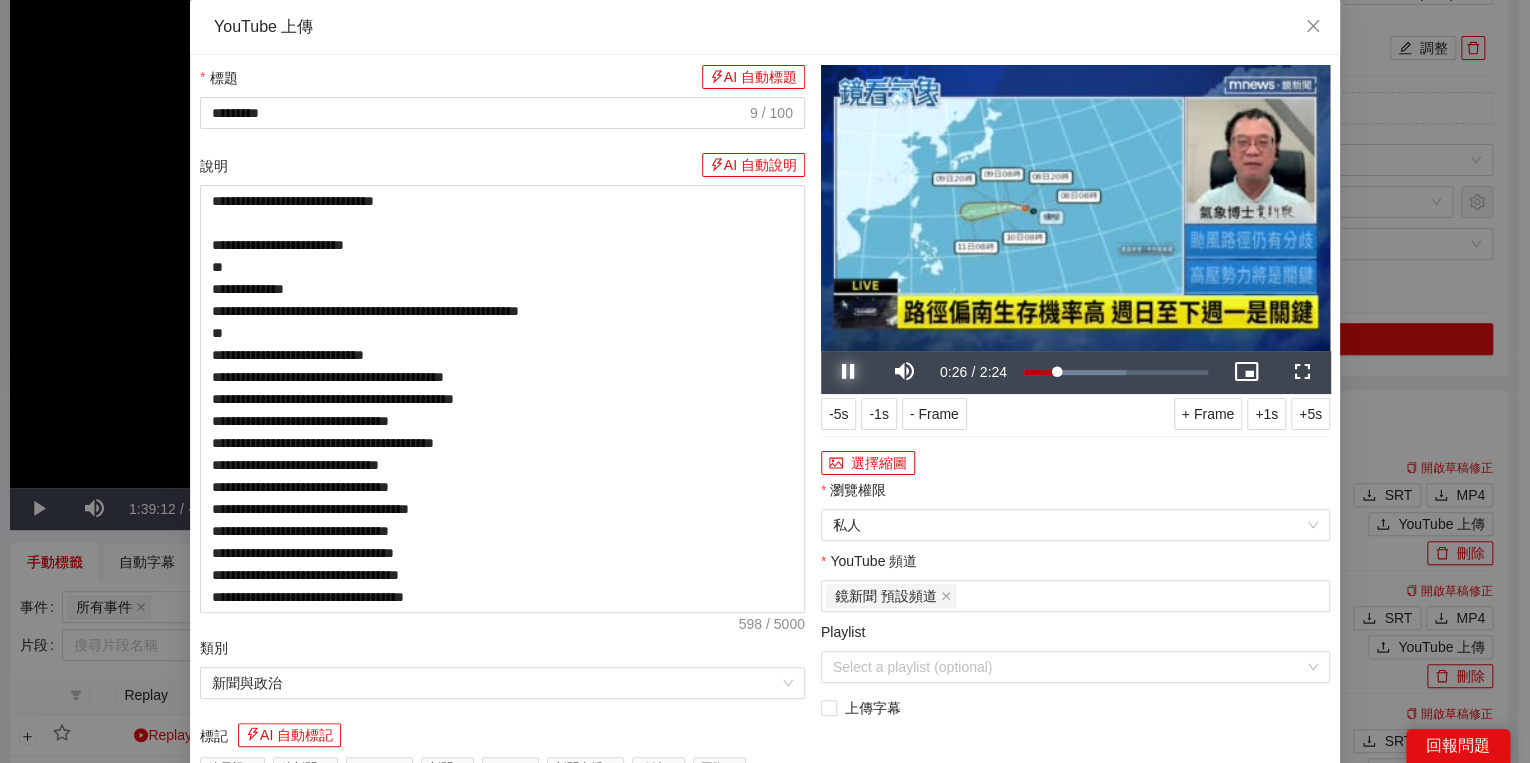 click at bounding box center [849, 372] 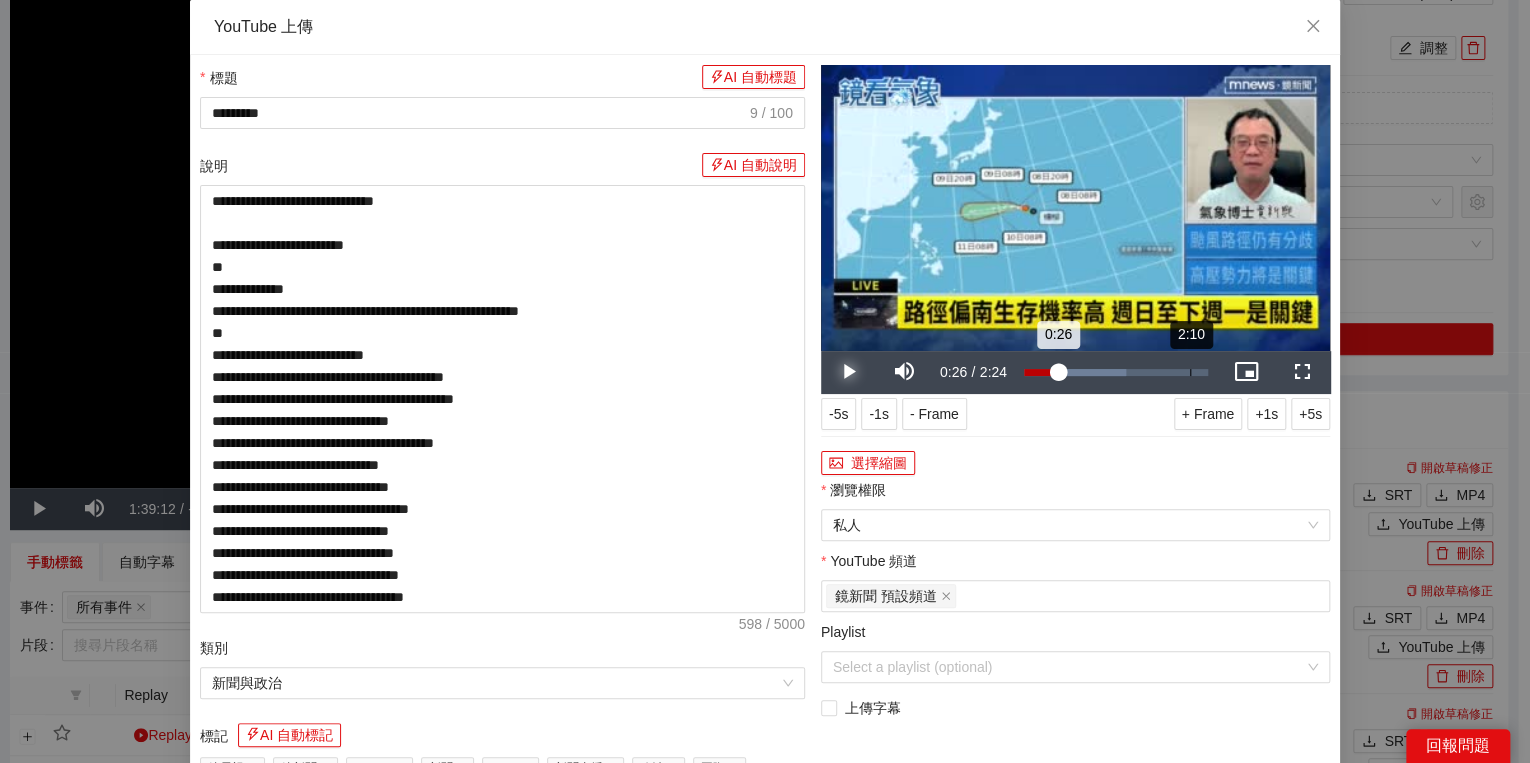 click on "Loaded :  55.58% 2:10 0:26" at bounding box center (1116, 372) 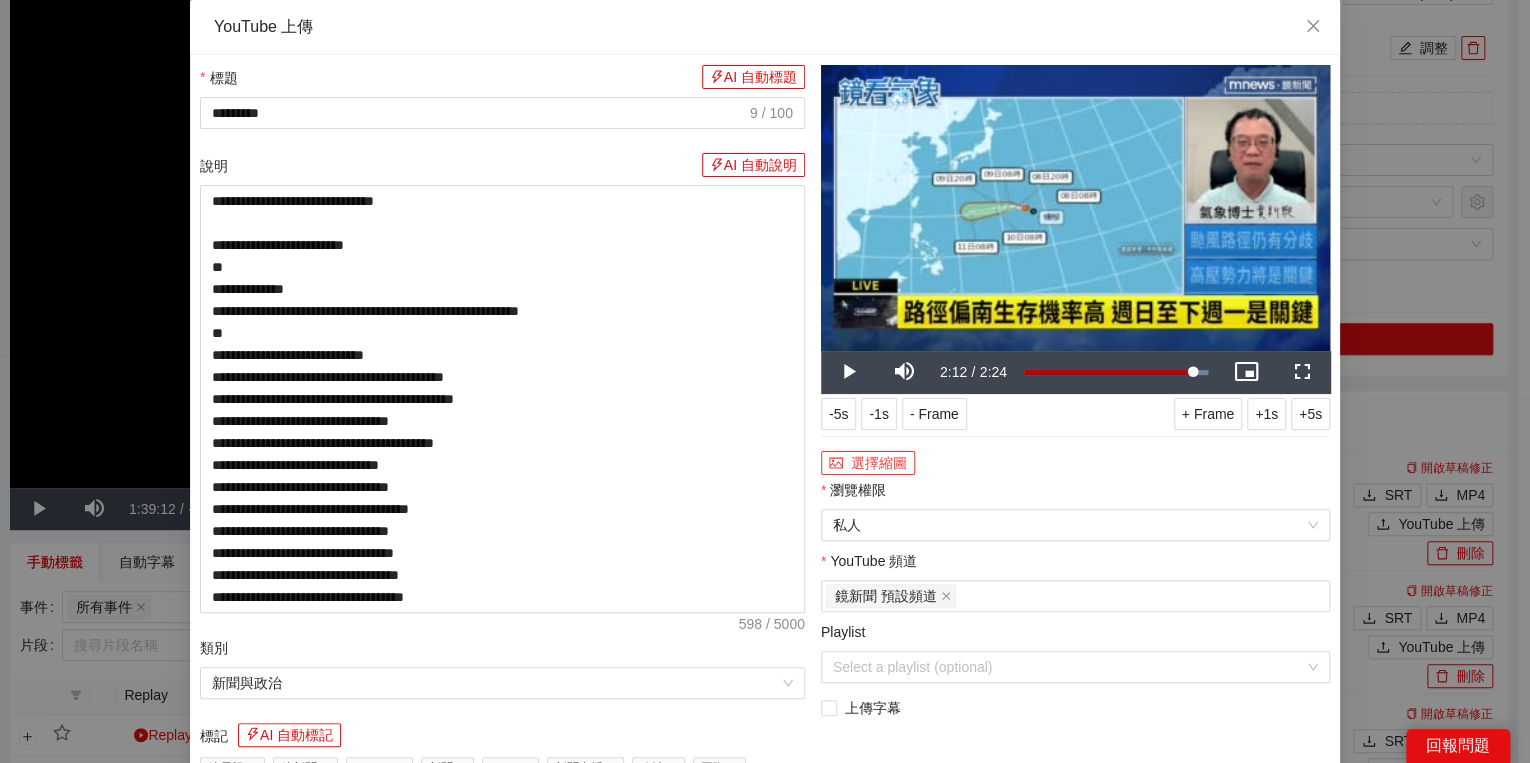 click on "選擇縮圖" at bounding box center (868, 463) 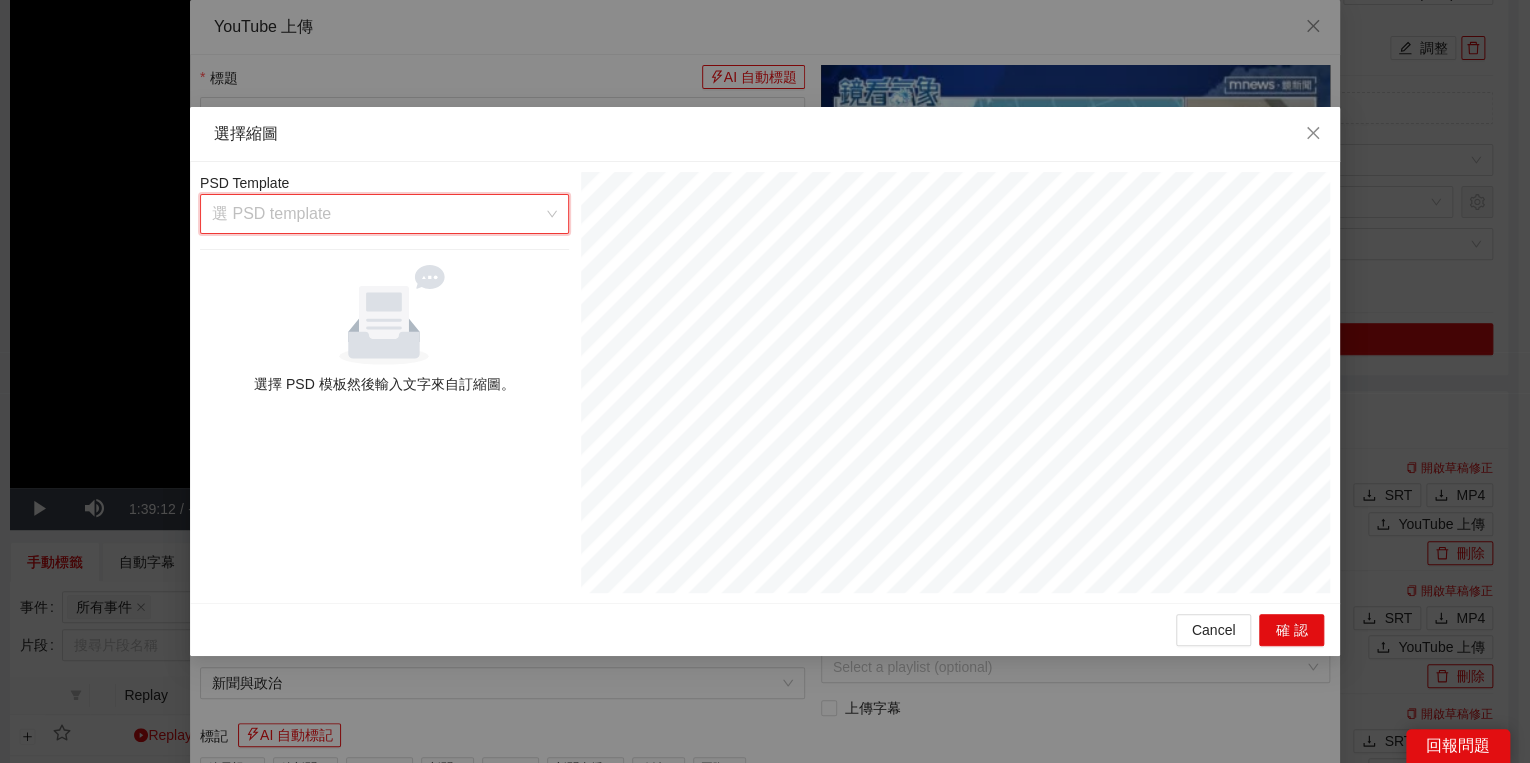 click at bounding box center [377, 214] 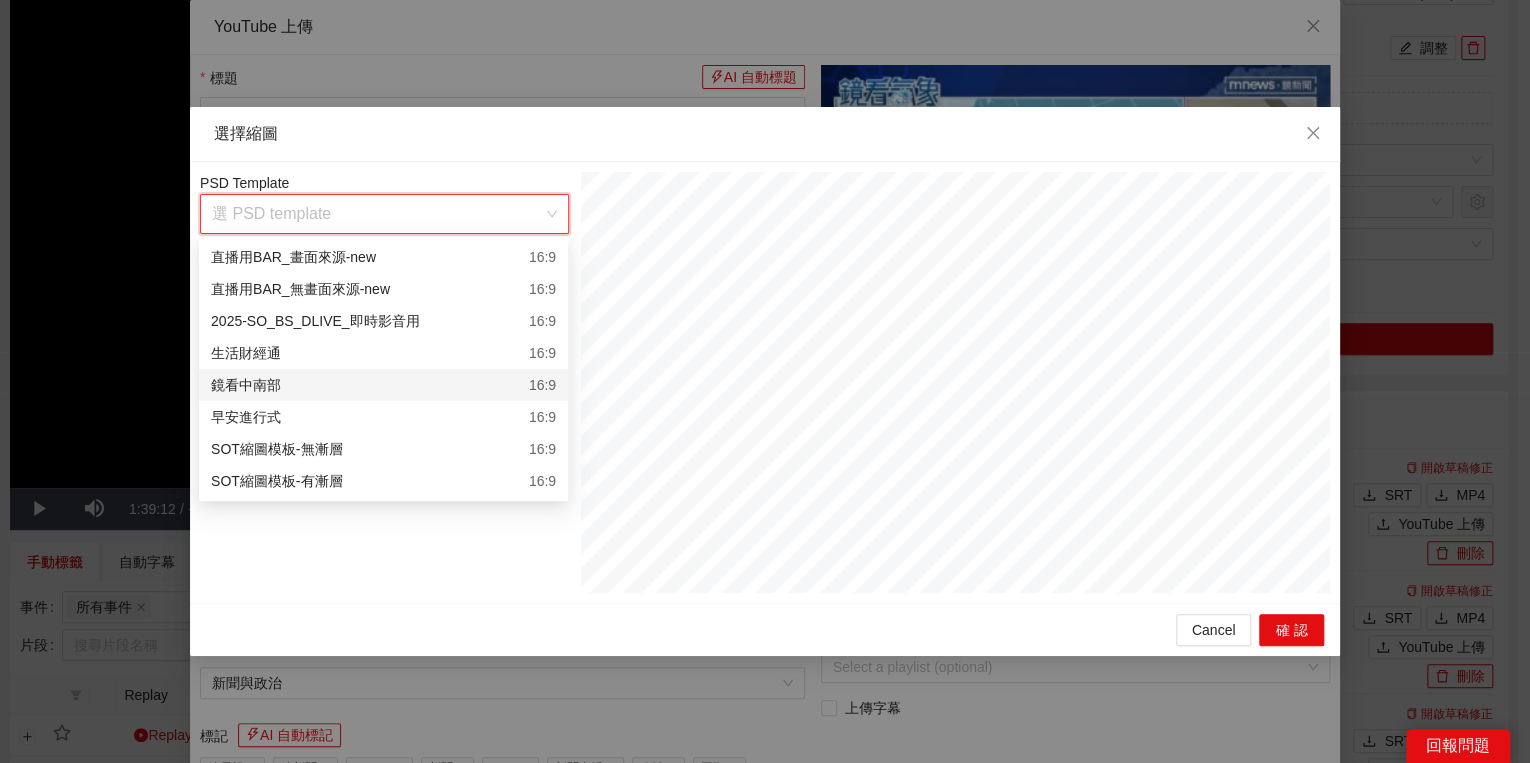 click on "鏡看中南部 16:9" at bounding box center [383, 385] 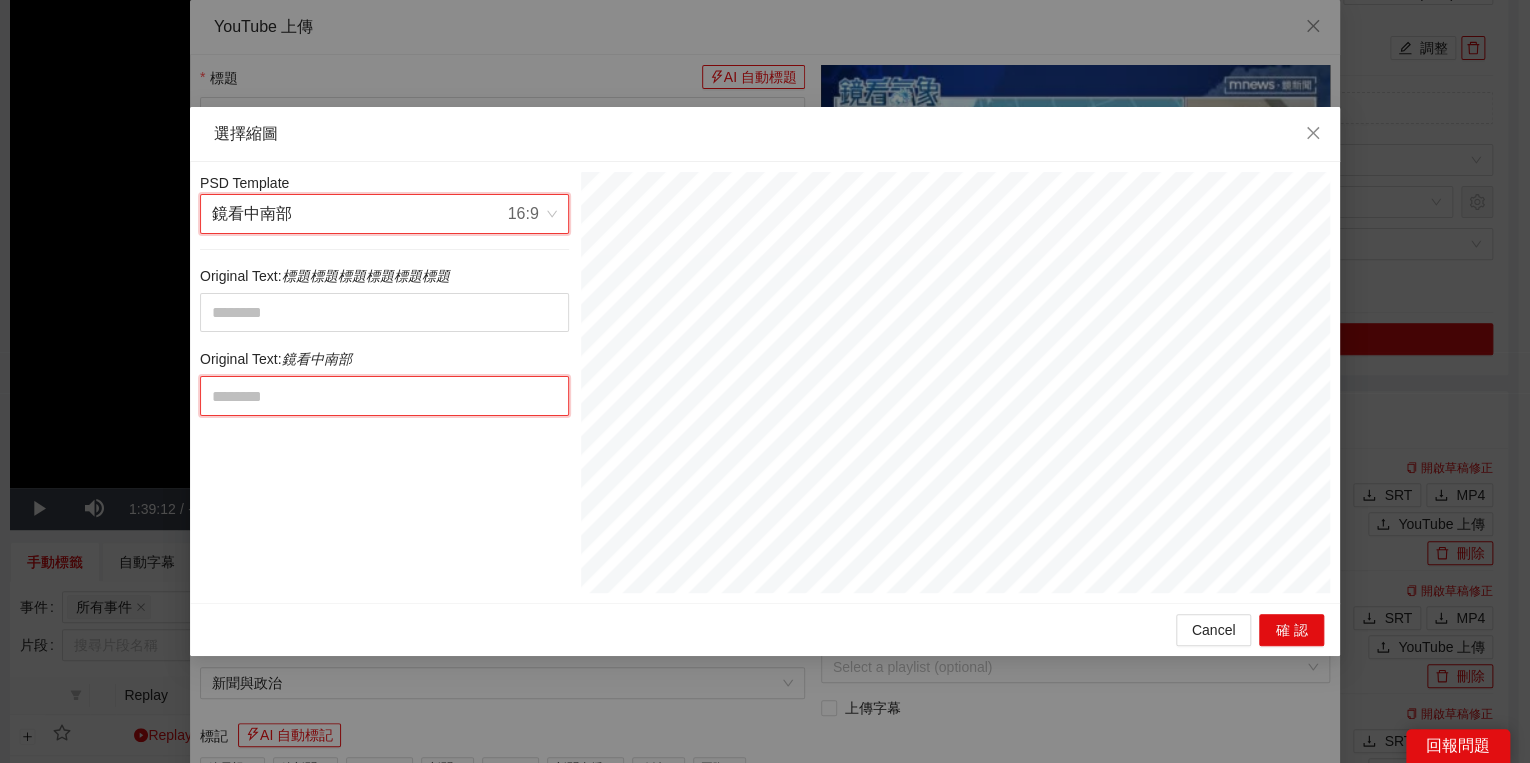 click at bounding box center (384, 396) 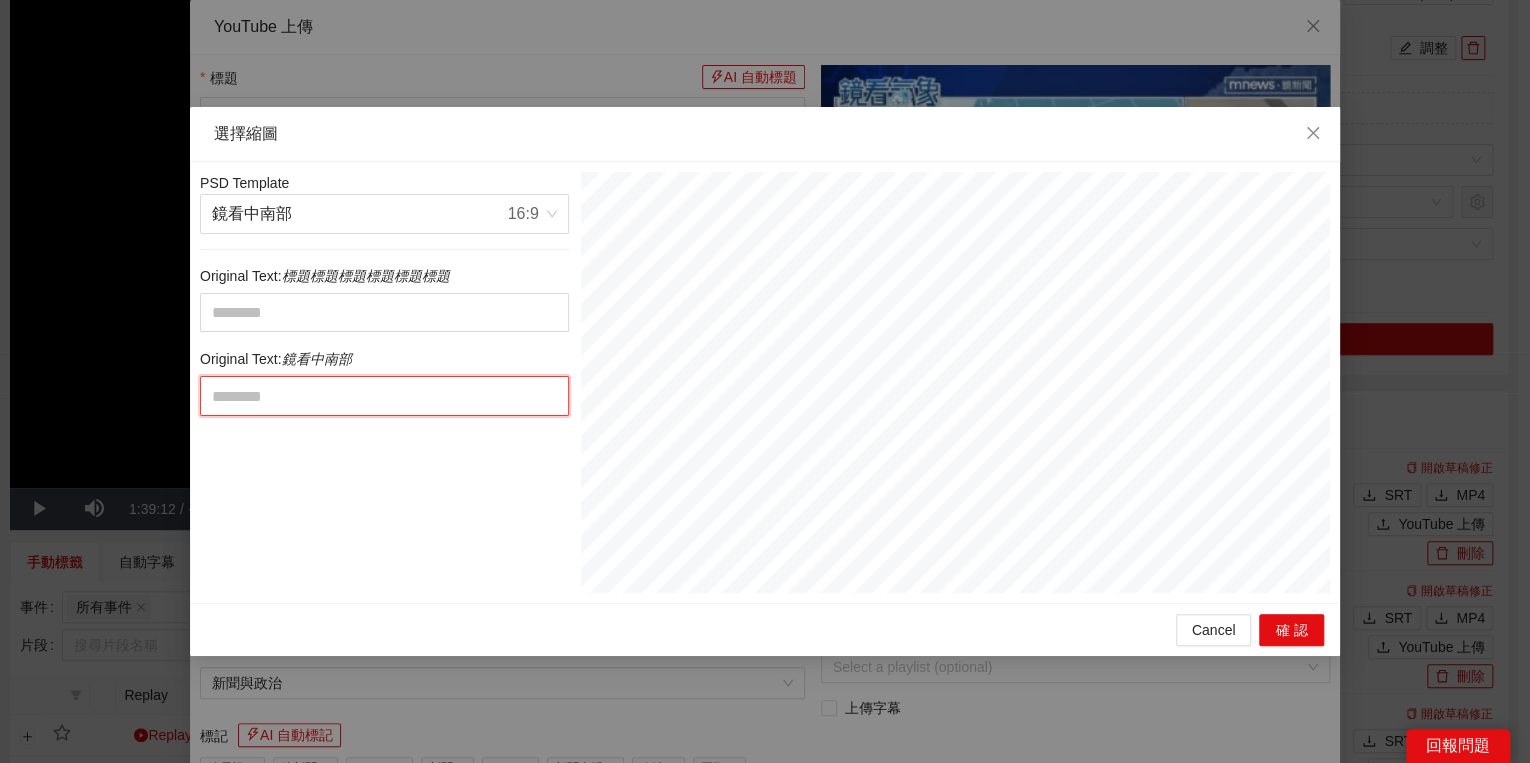 paste on "**********" 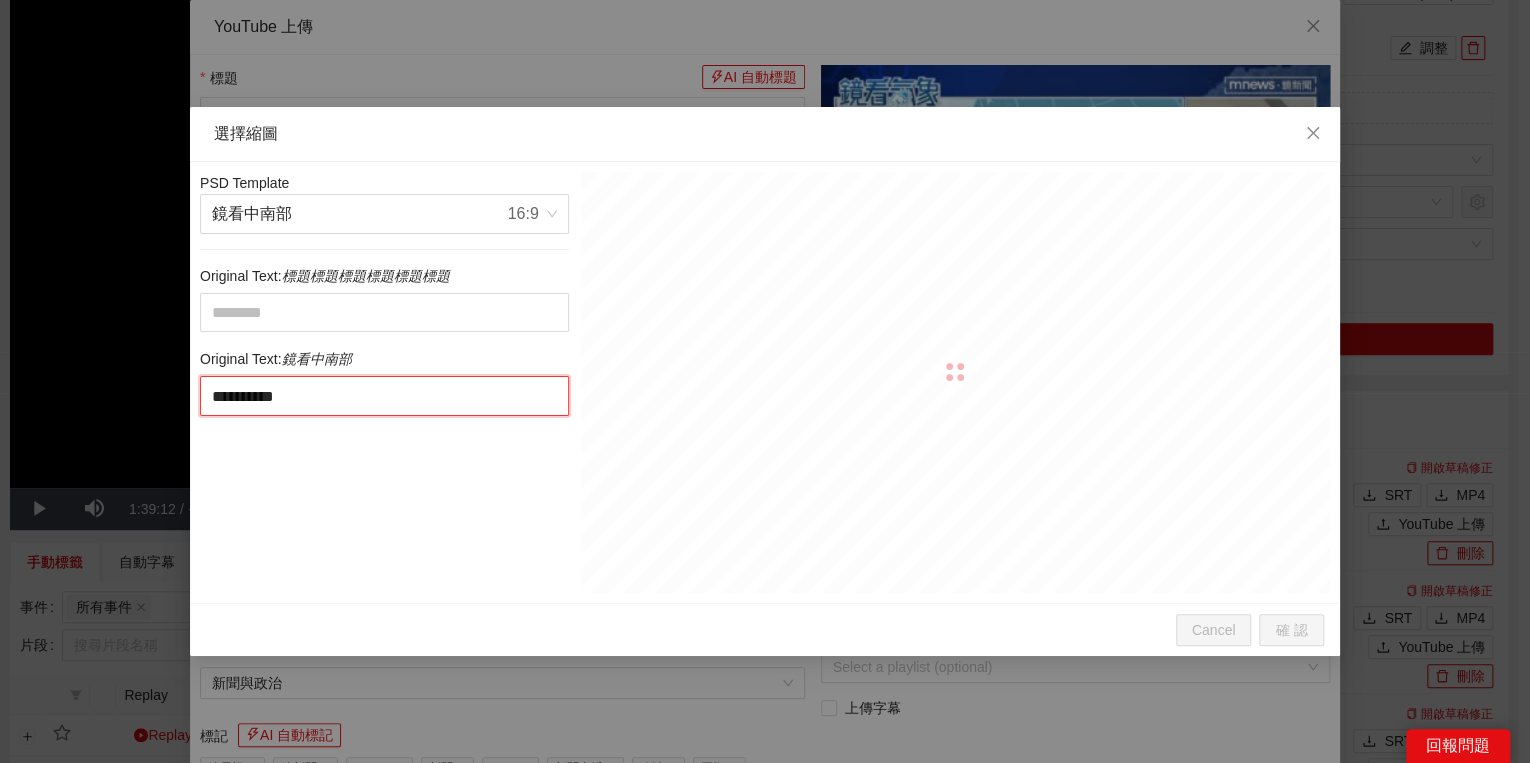 drag, startPoint x: 404, startPoint y: 397, endPoint x: 198, endPoint y: 396, distance: 206.00243 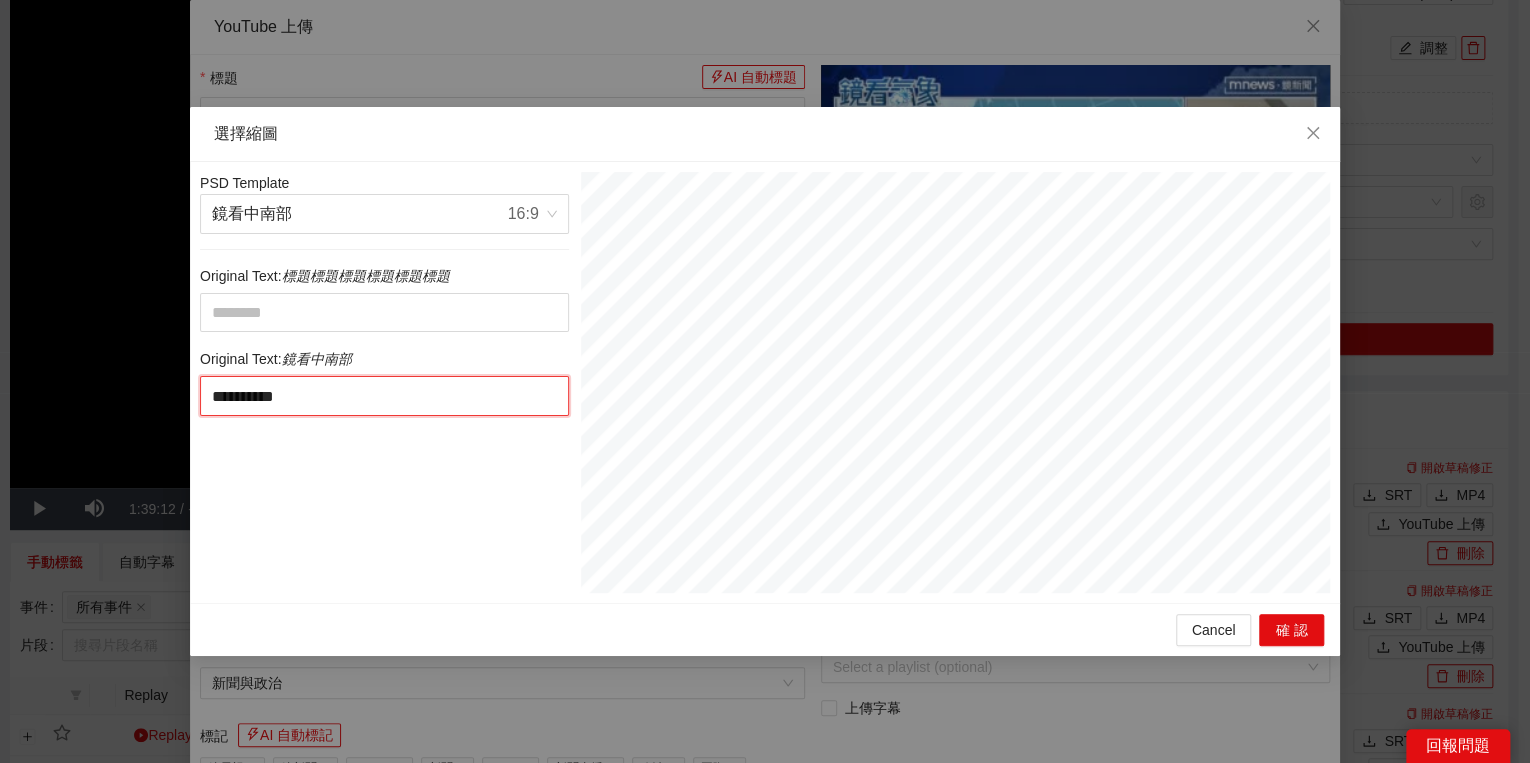 type on "********" 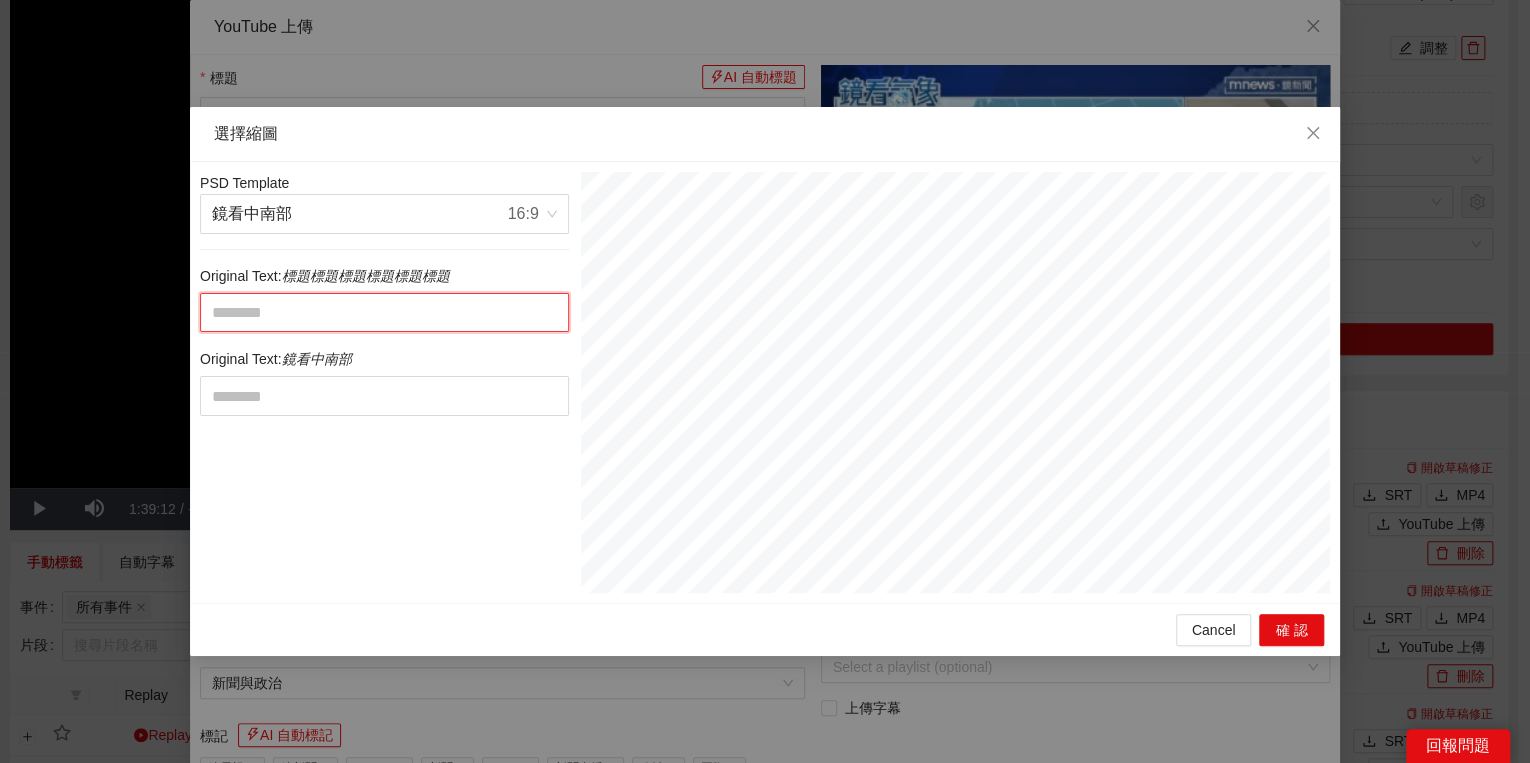 click at bounding box center [384, 313] 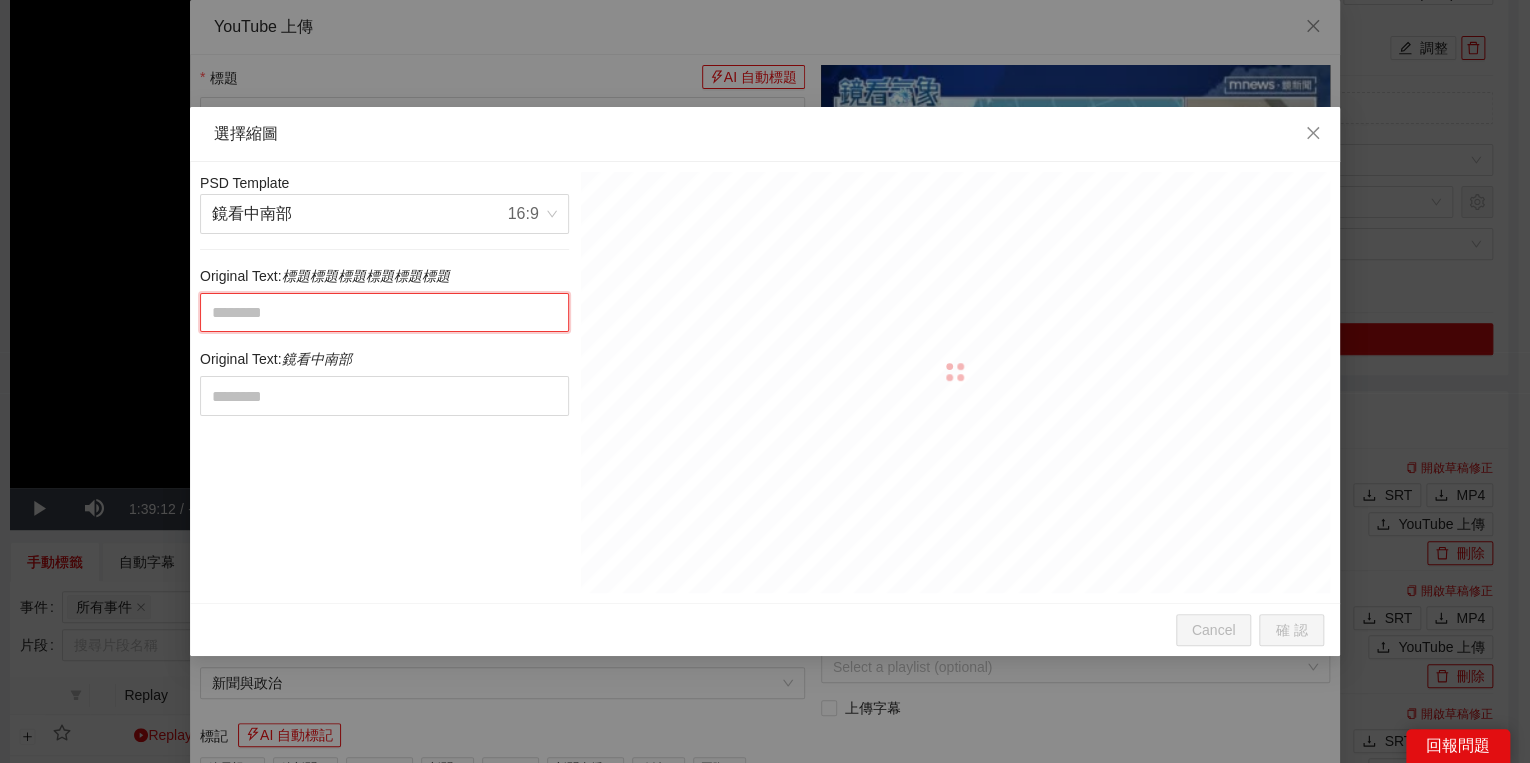 paste on "**********" 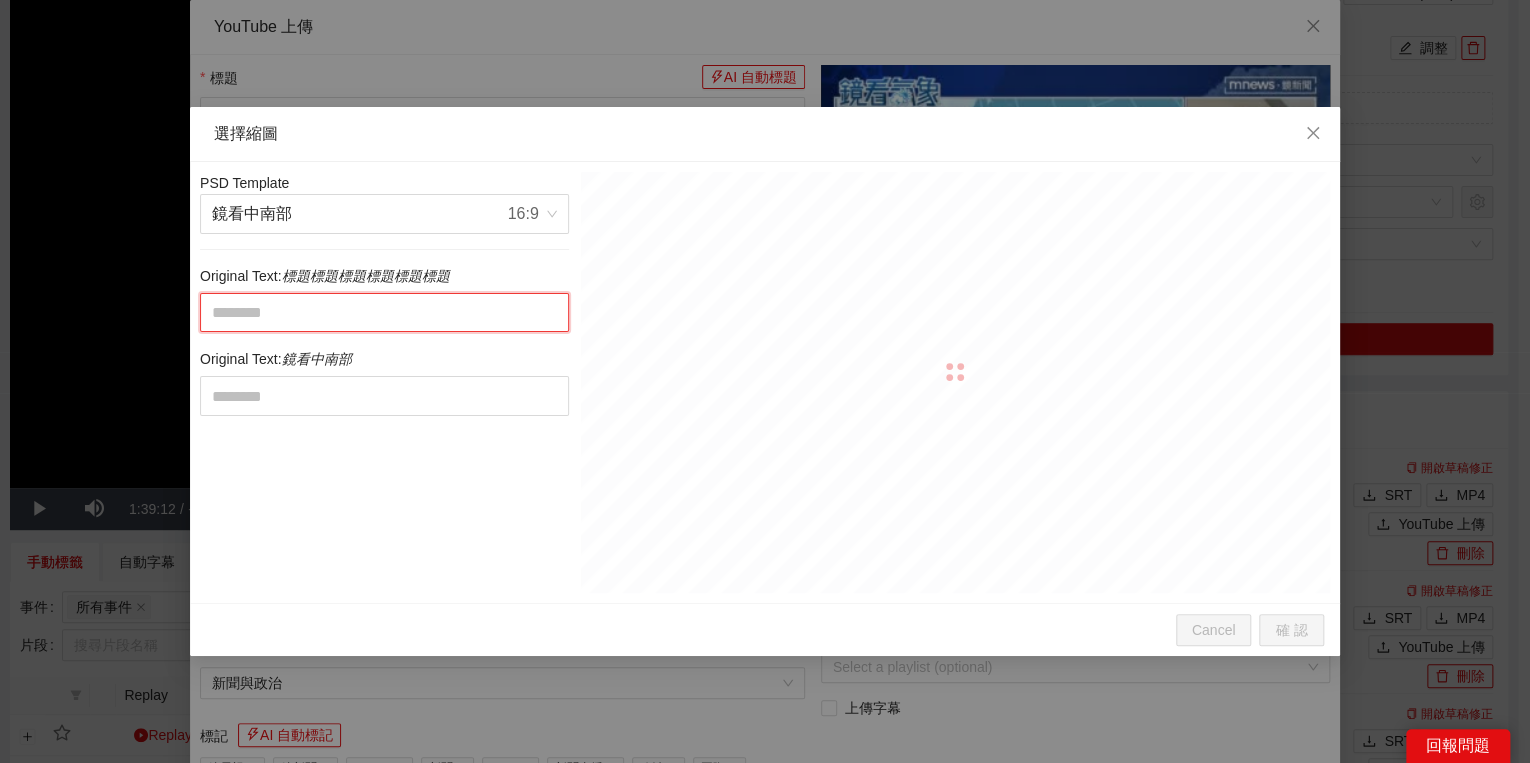 type on "**********" 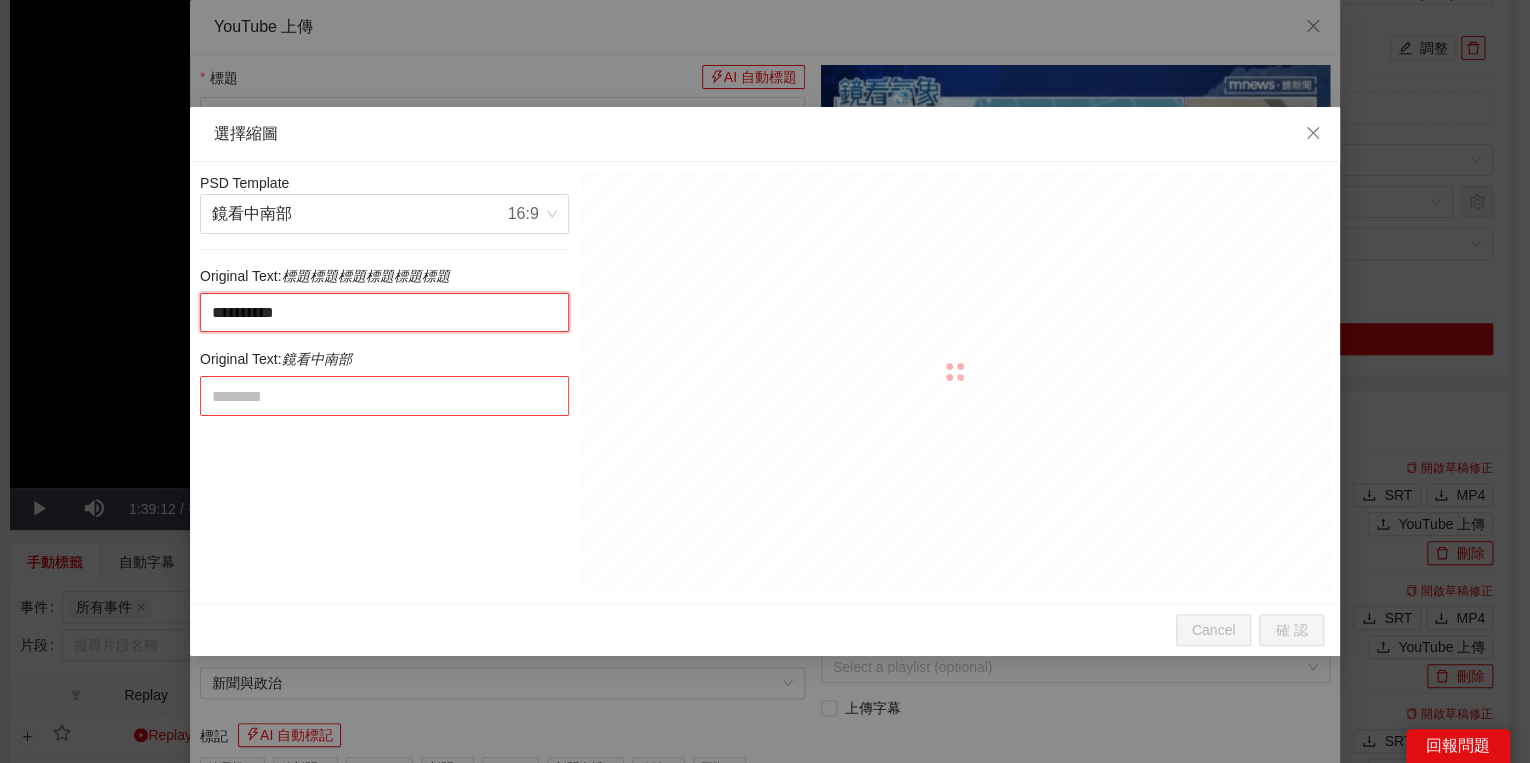 type on "**********" 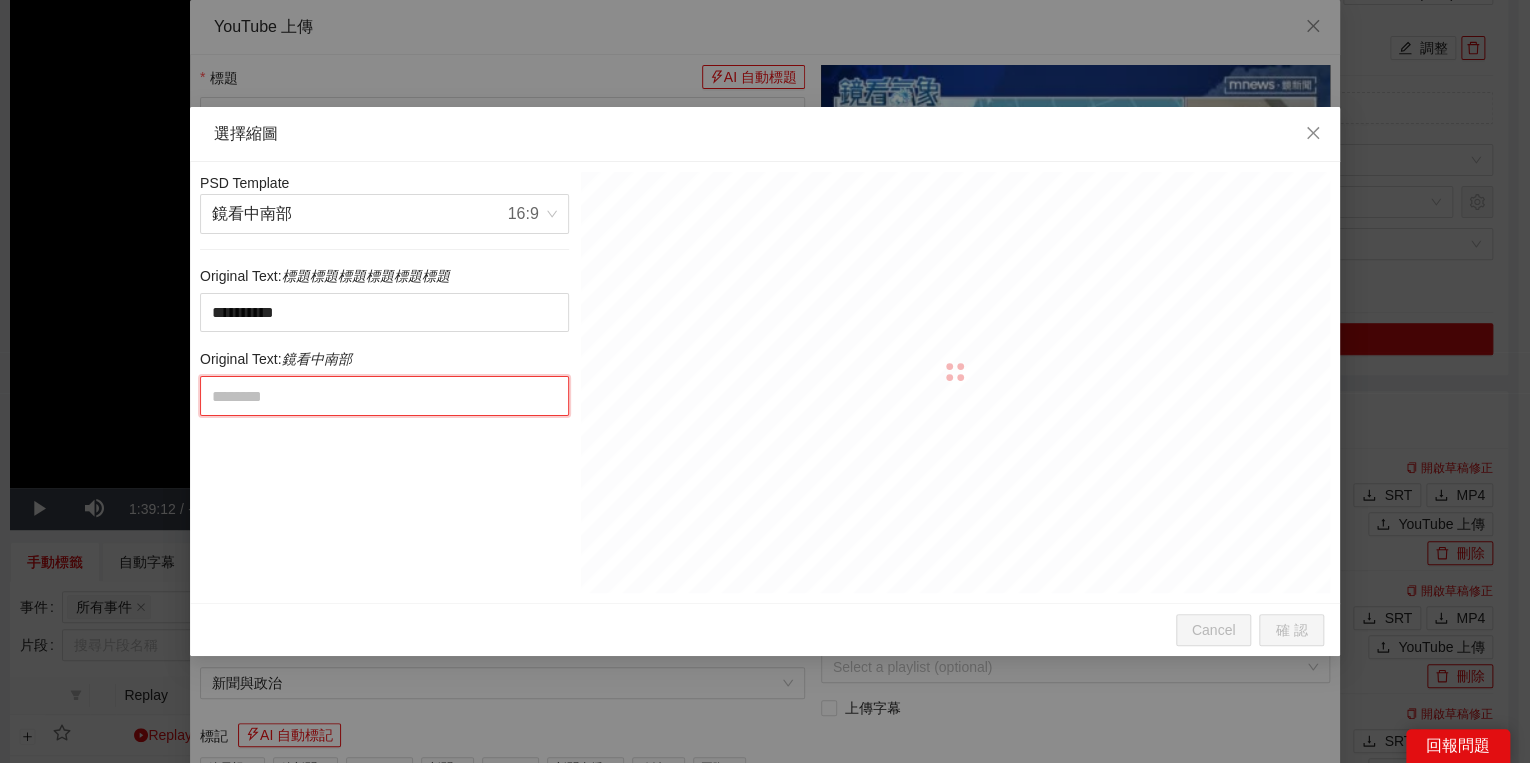 click at bounding box center [384, 396] 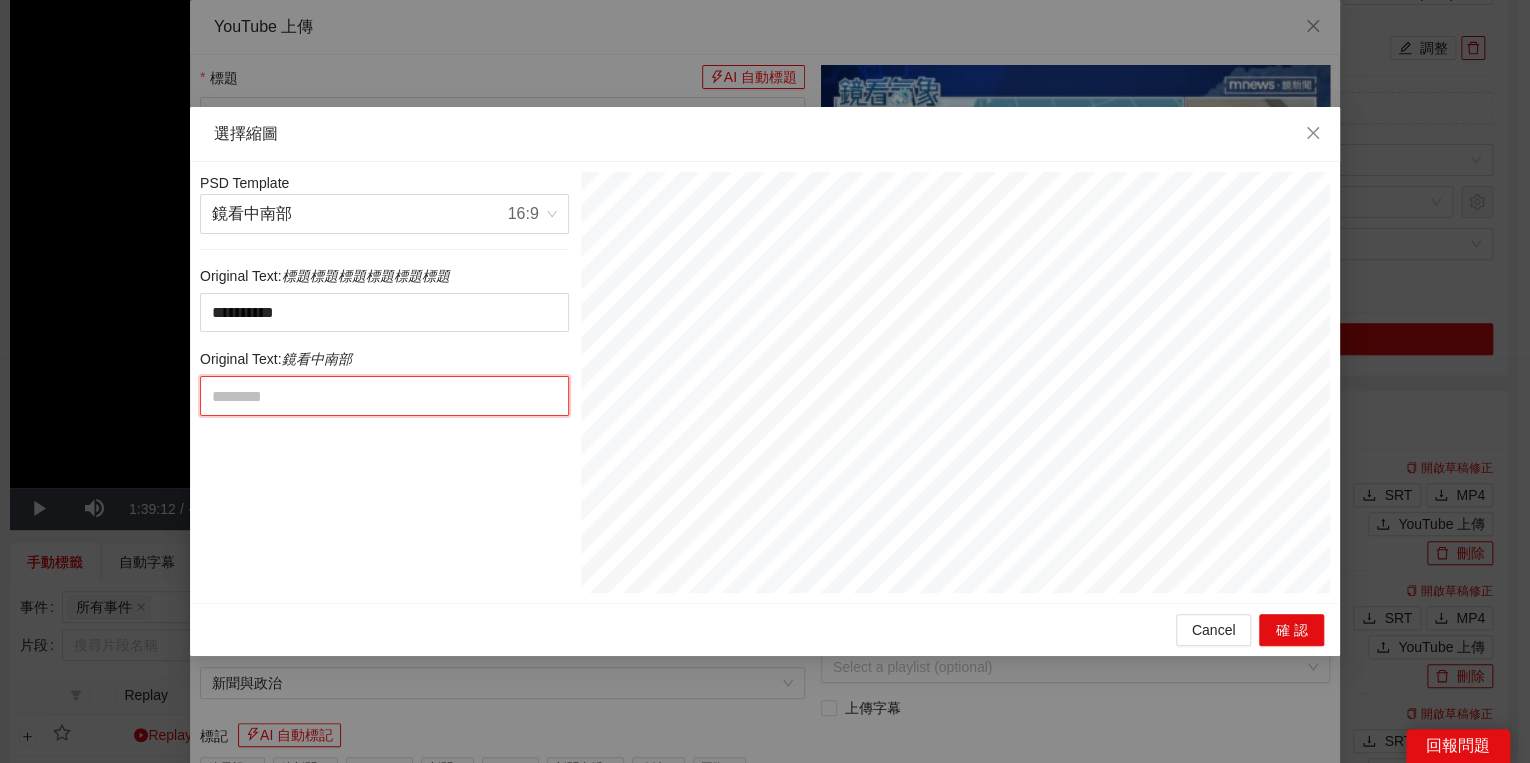 type on "*" 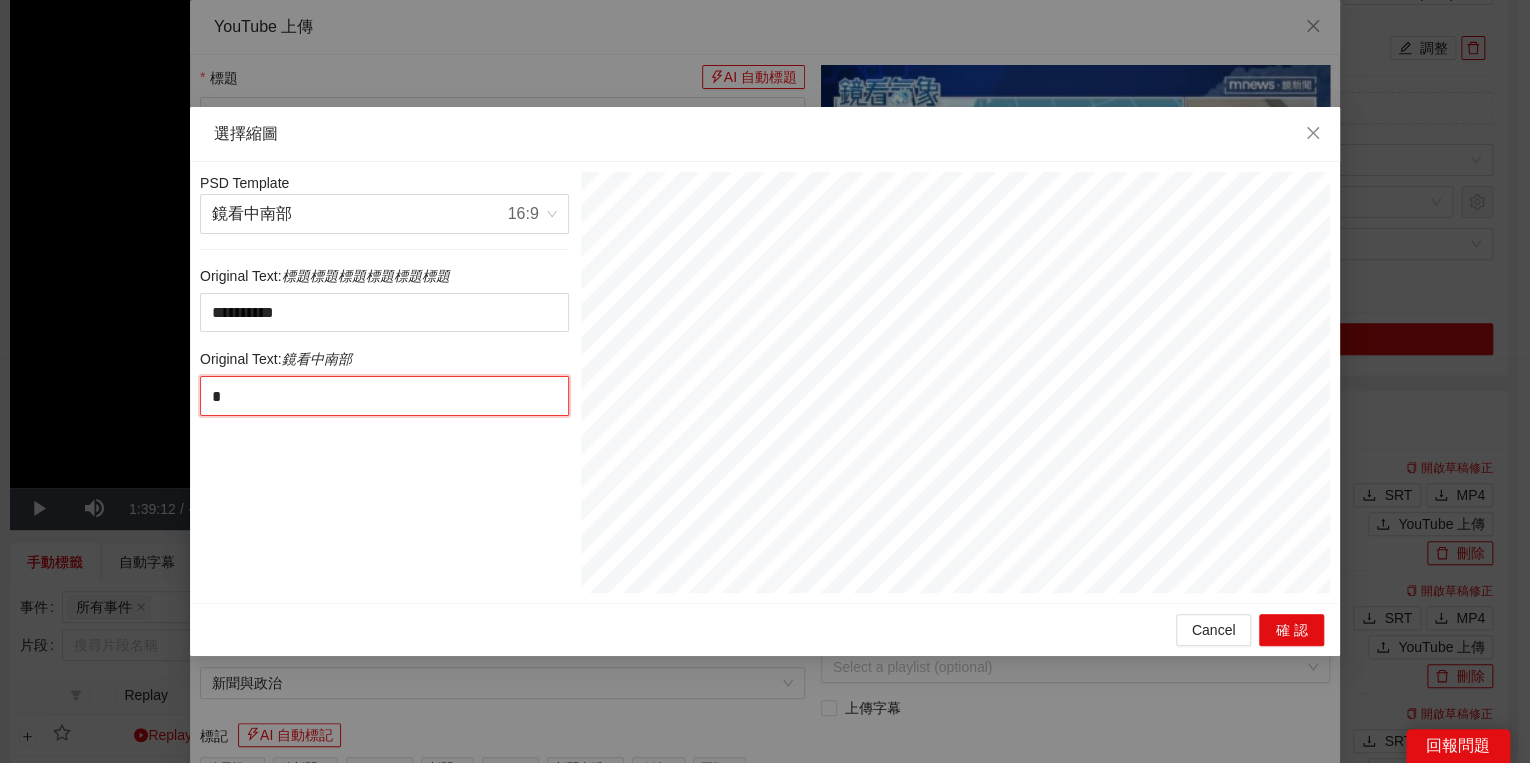 type on "**" 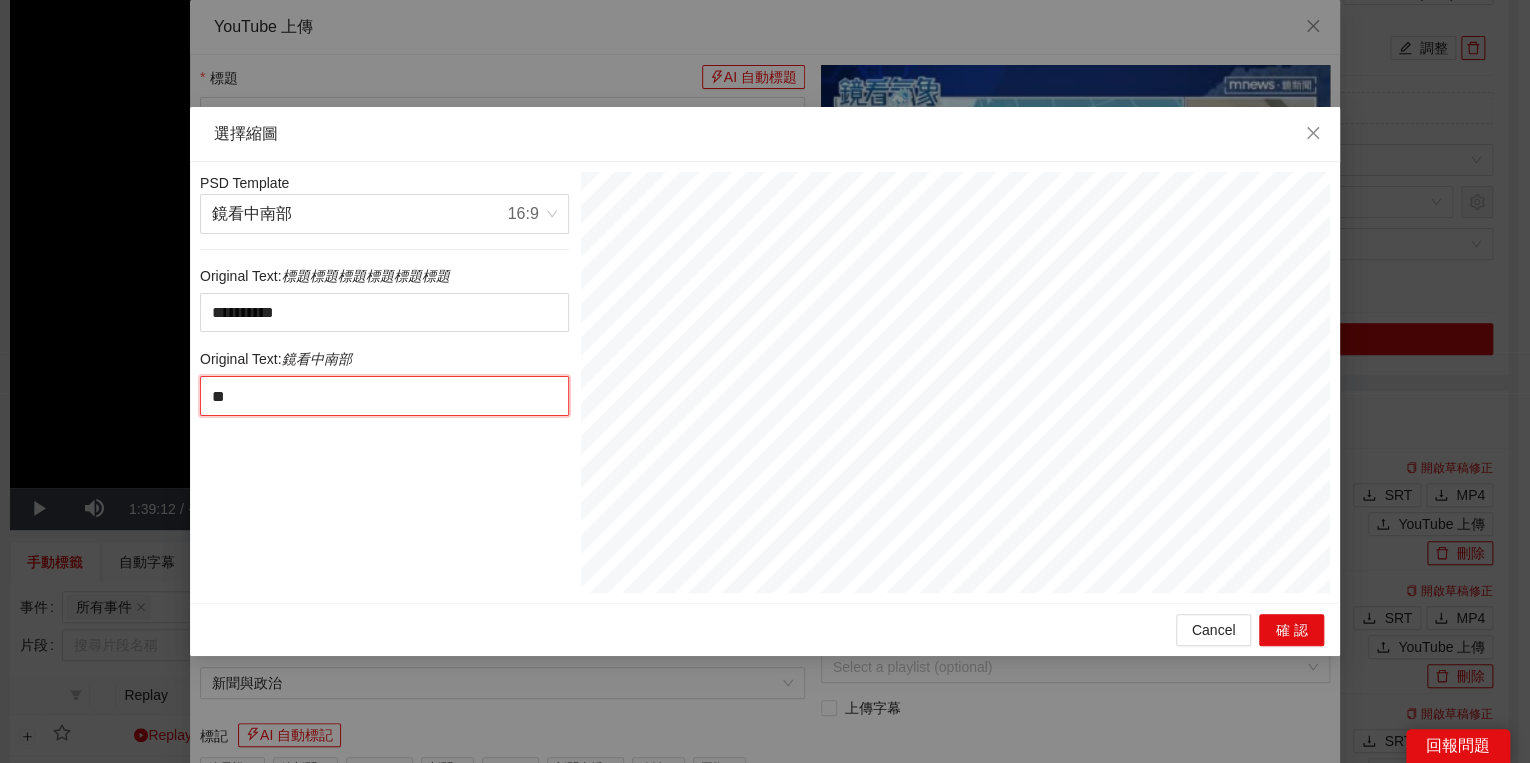 type on "***" 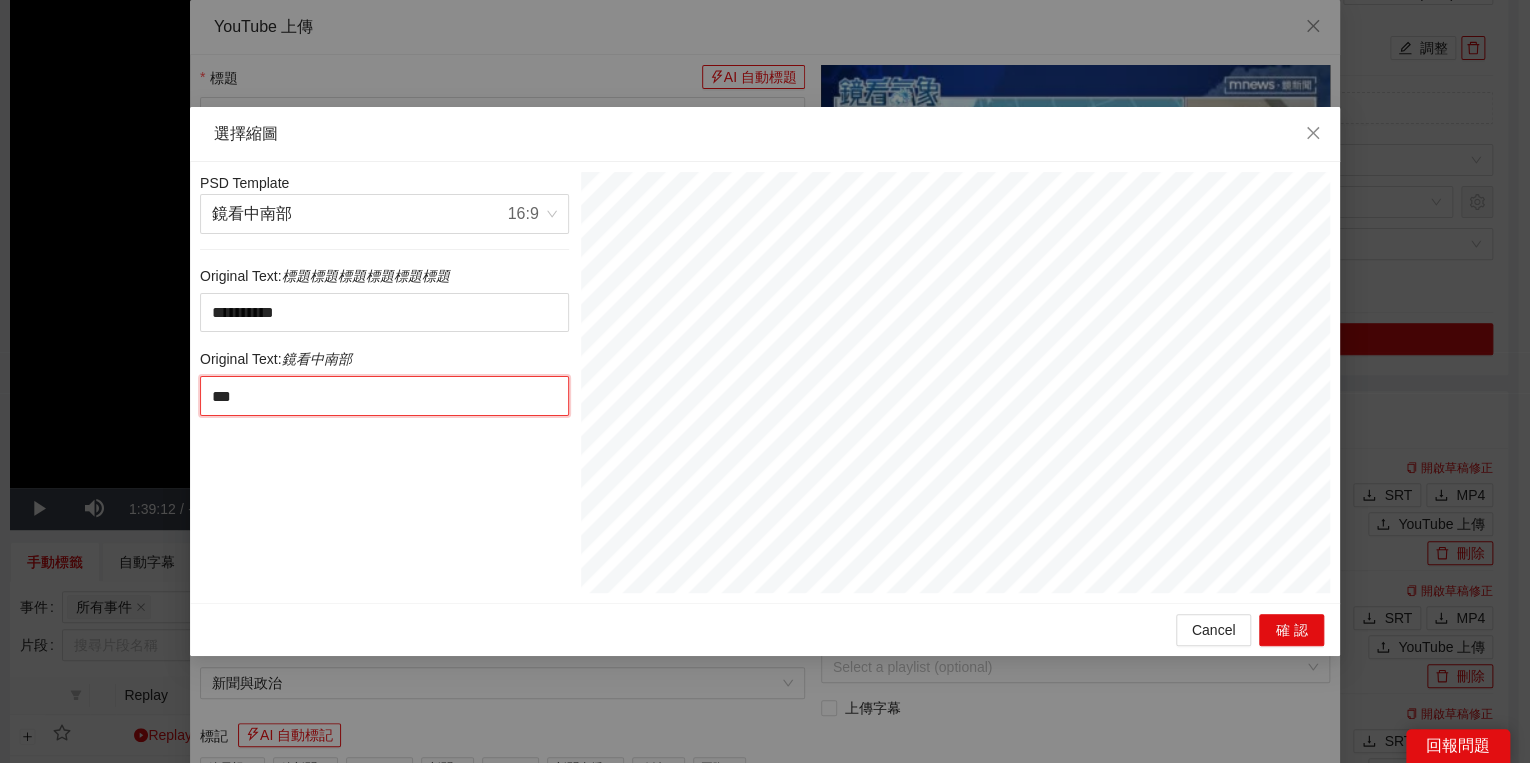 type on "*" 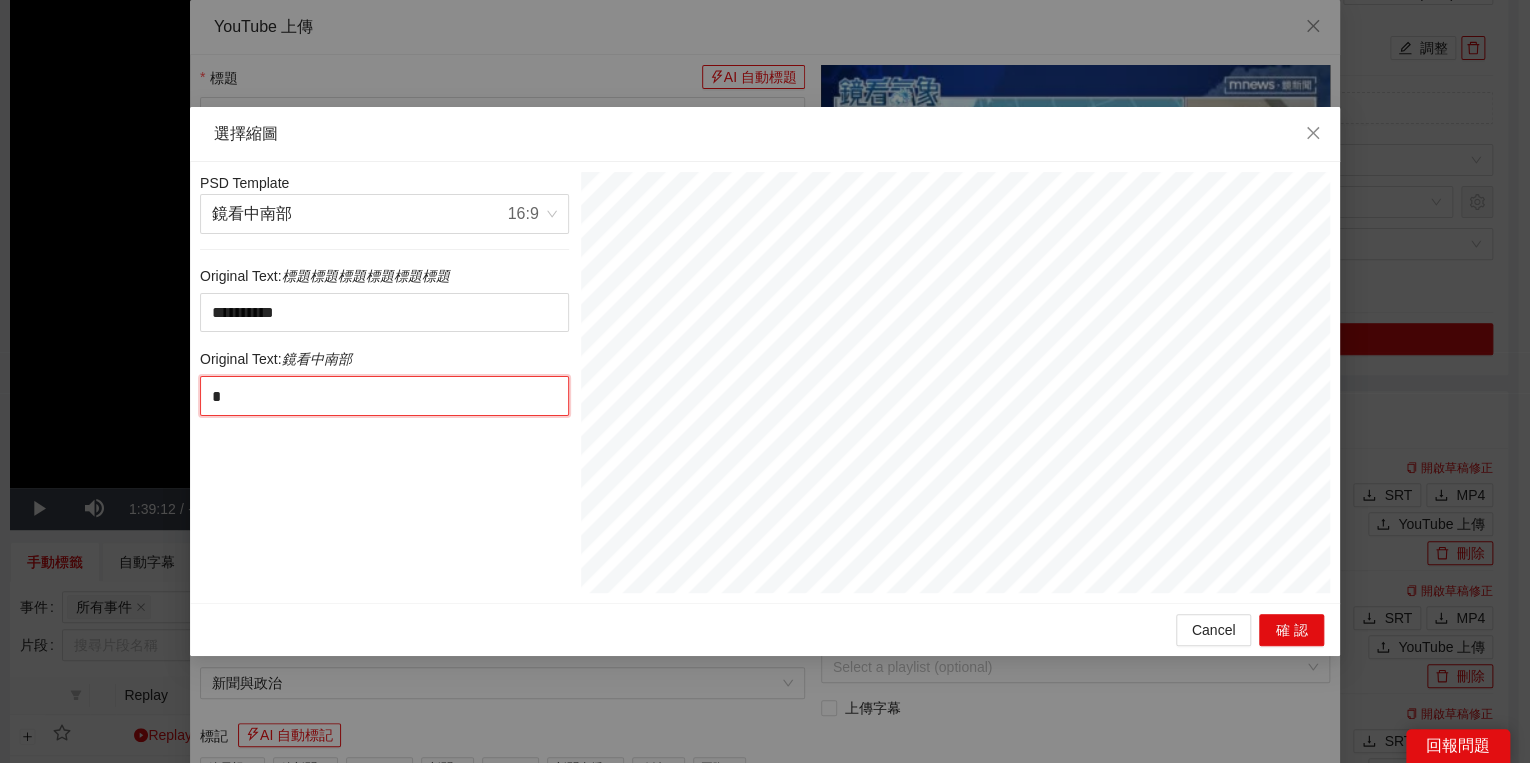 type on "**" 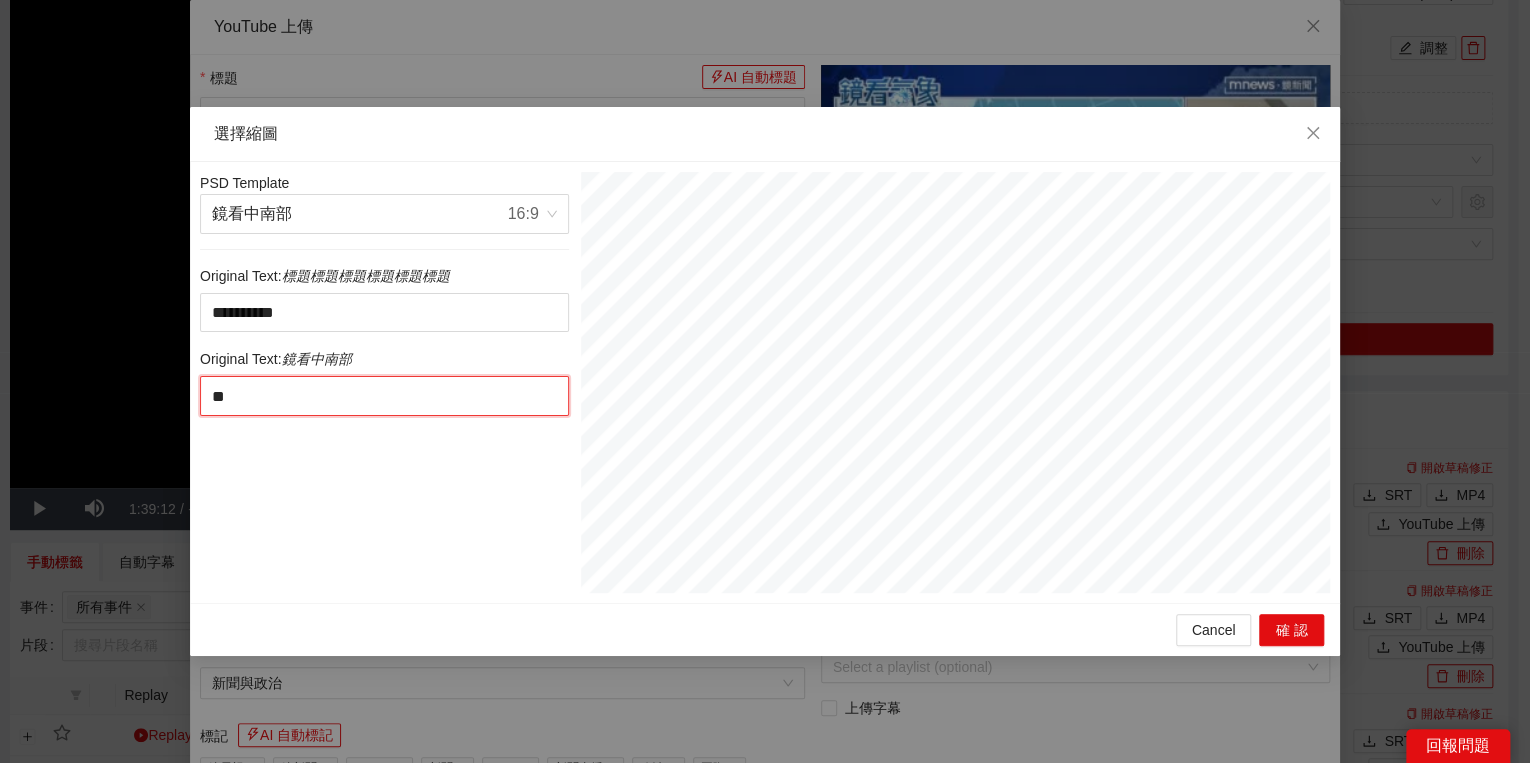 type on "***" 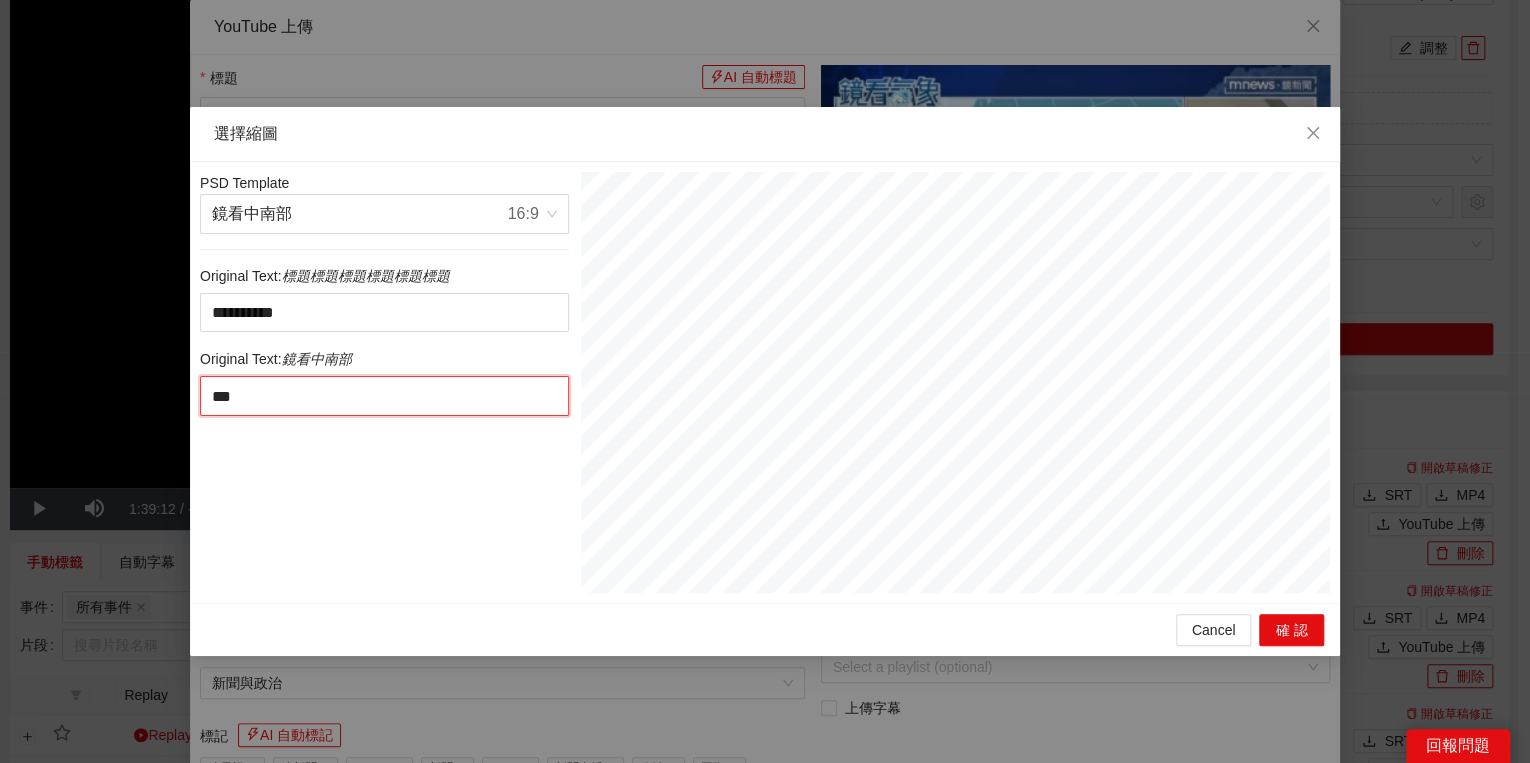 type on "**" 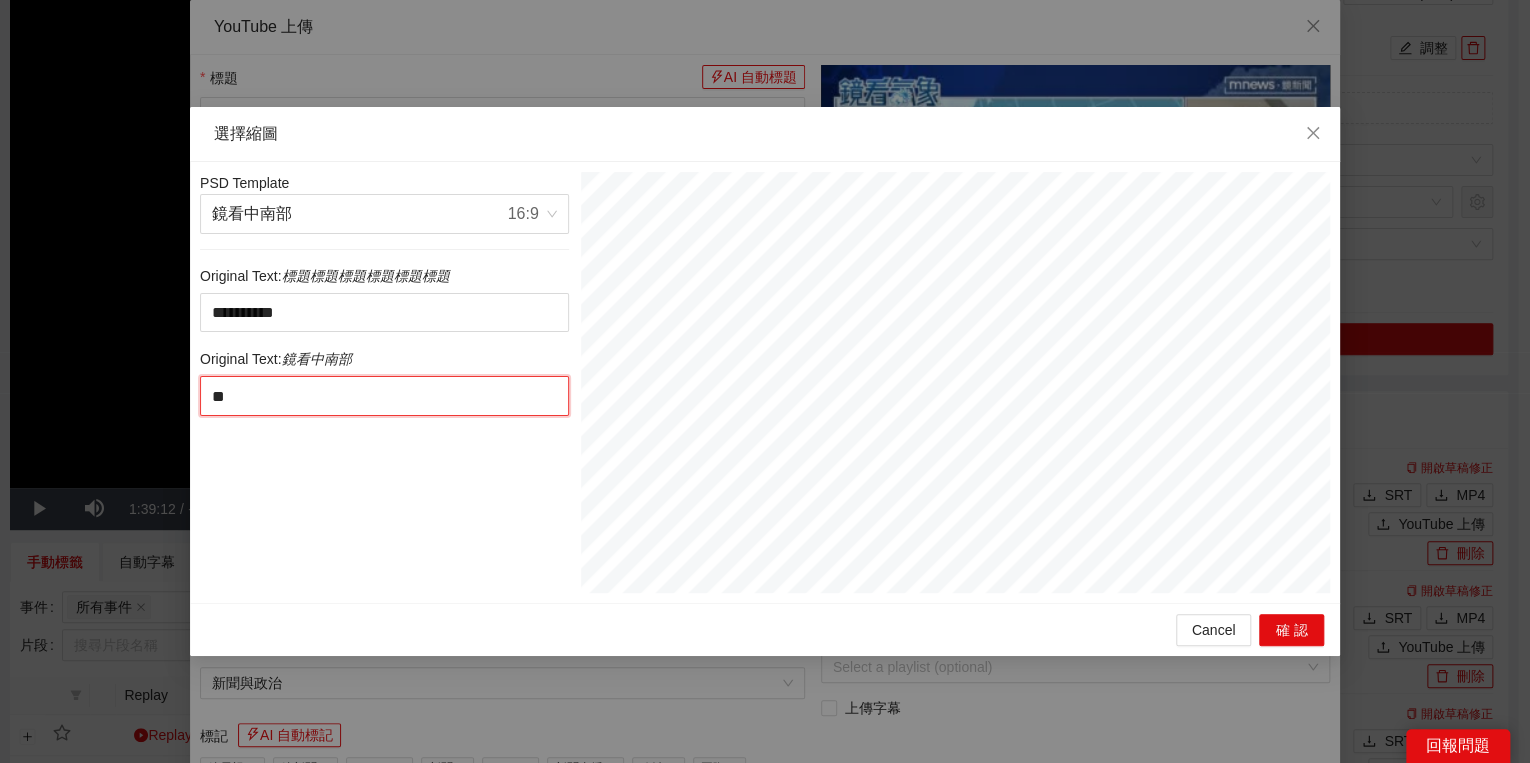 type on "***" 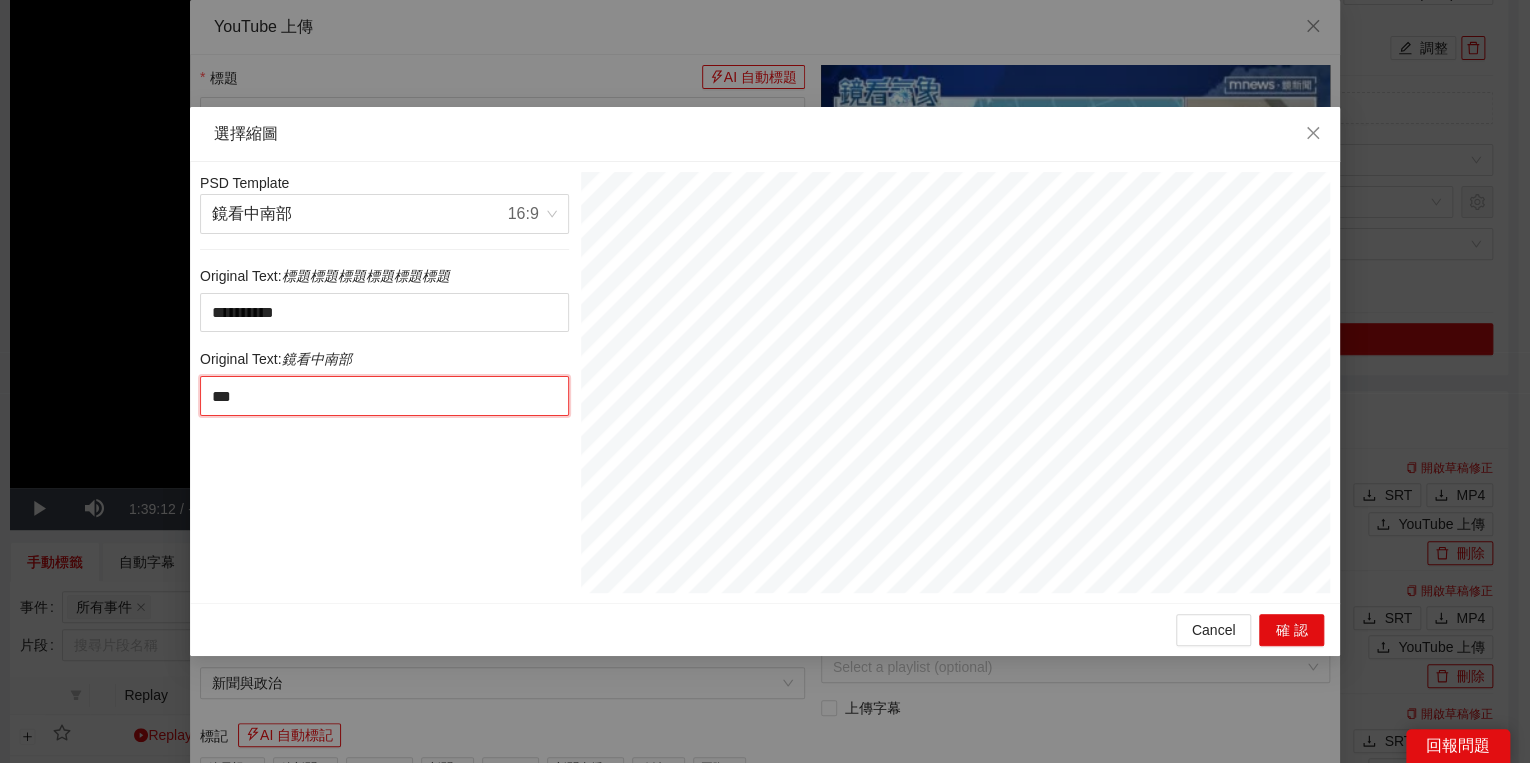type on "****" 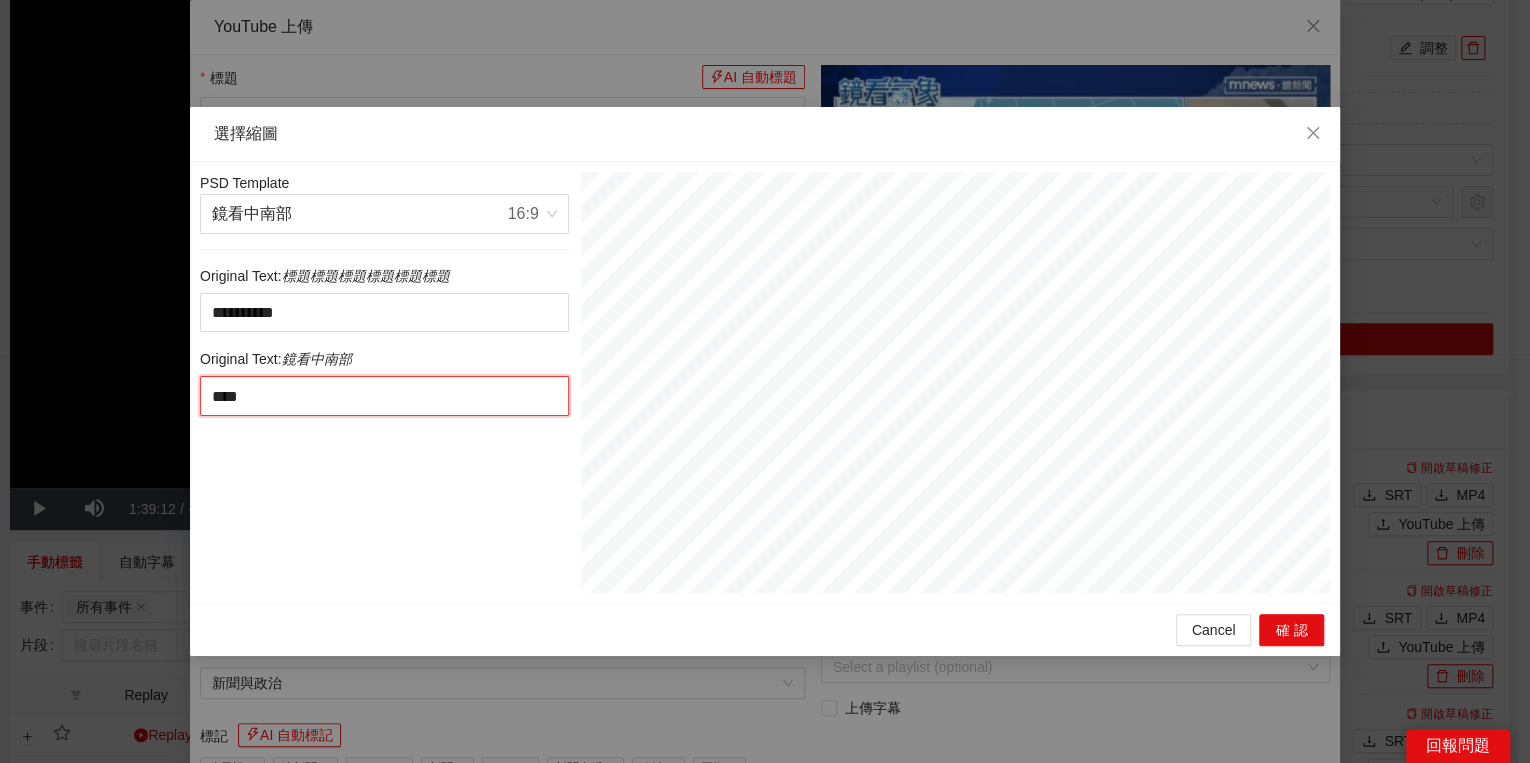type on "***" 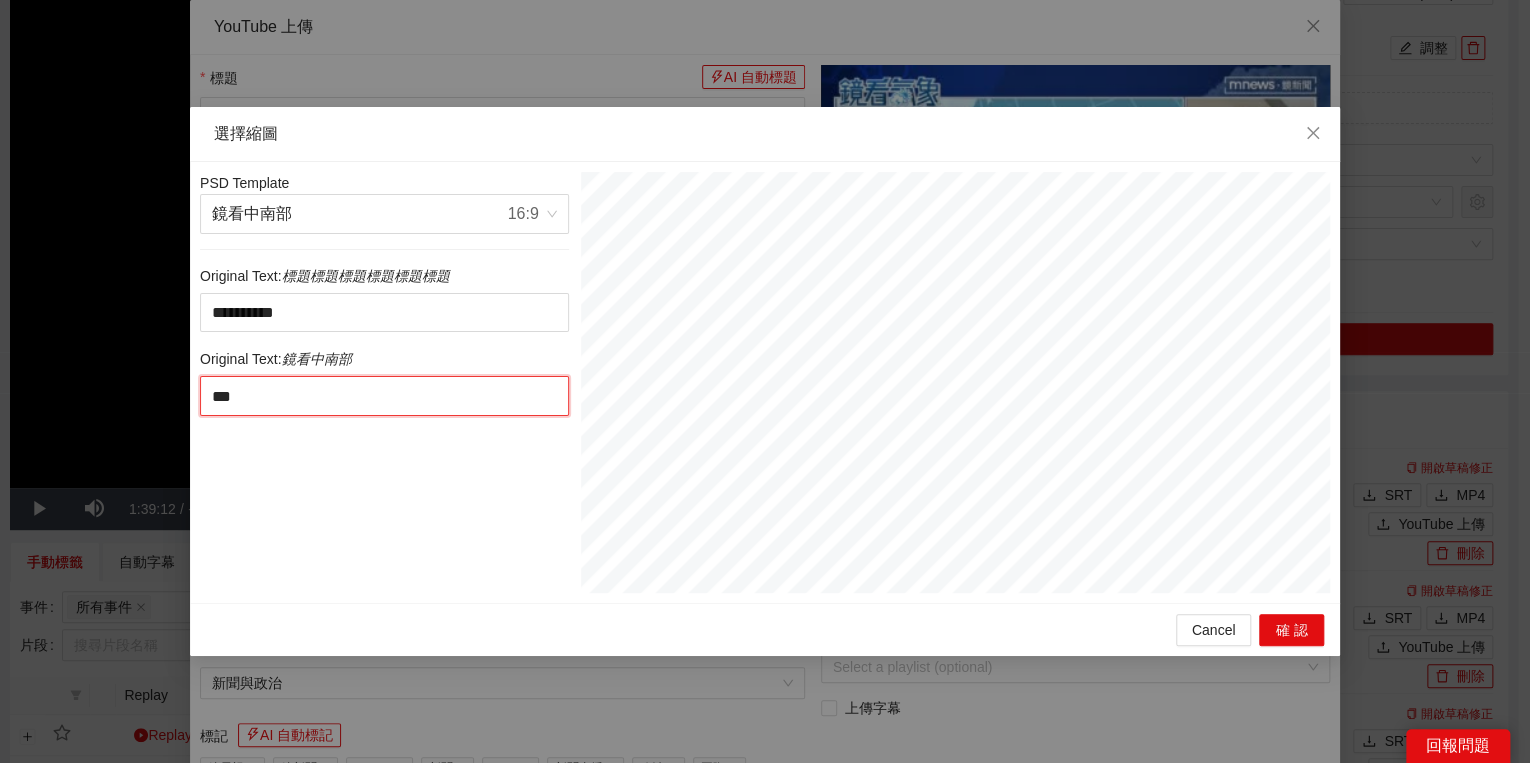 type on "****" 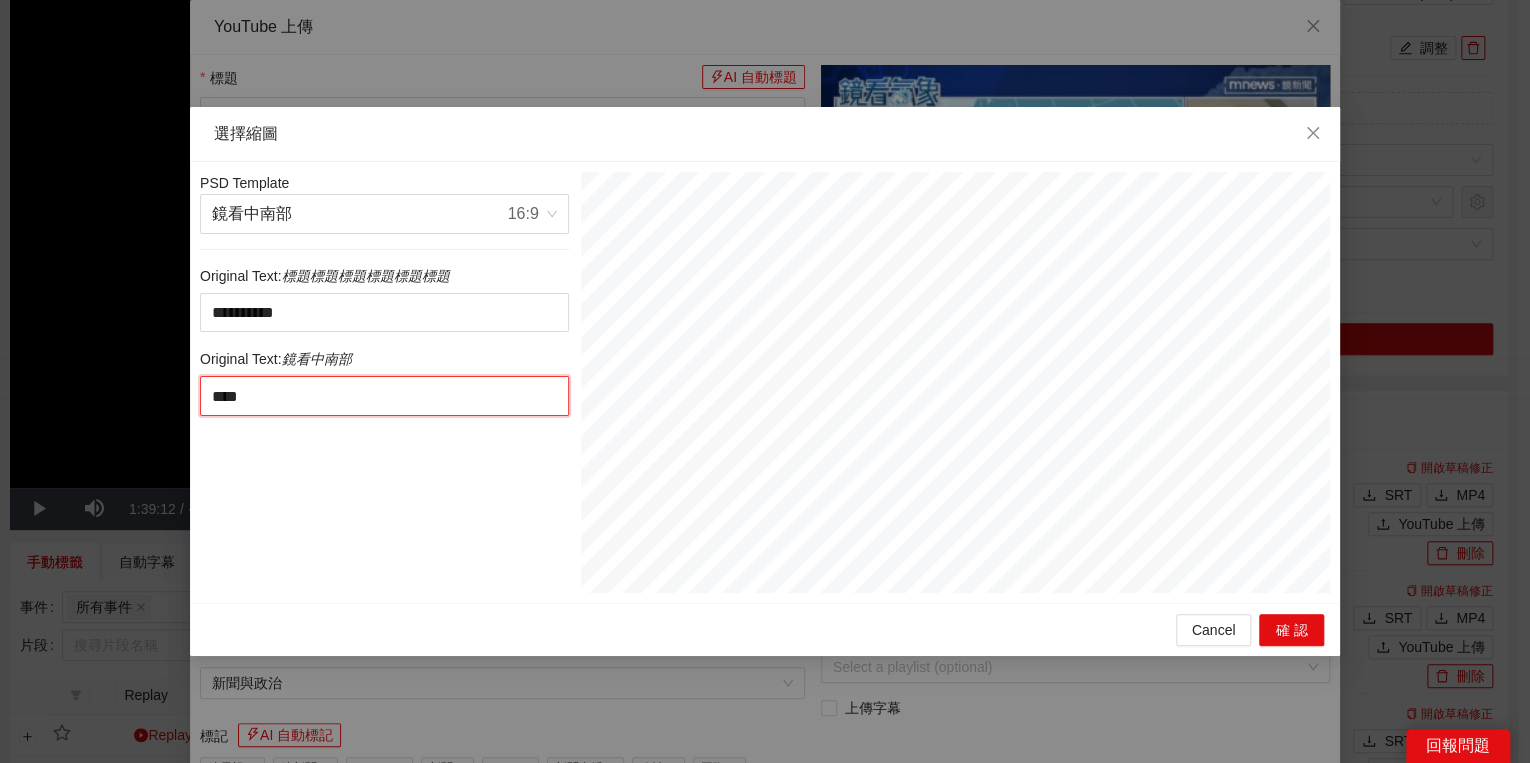 type on "*****" 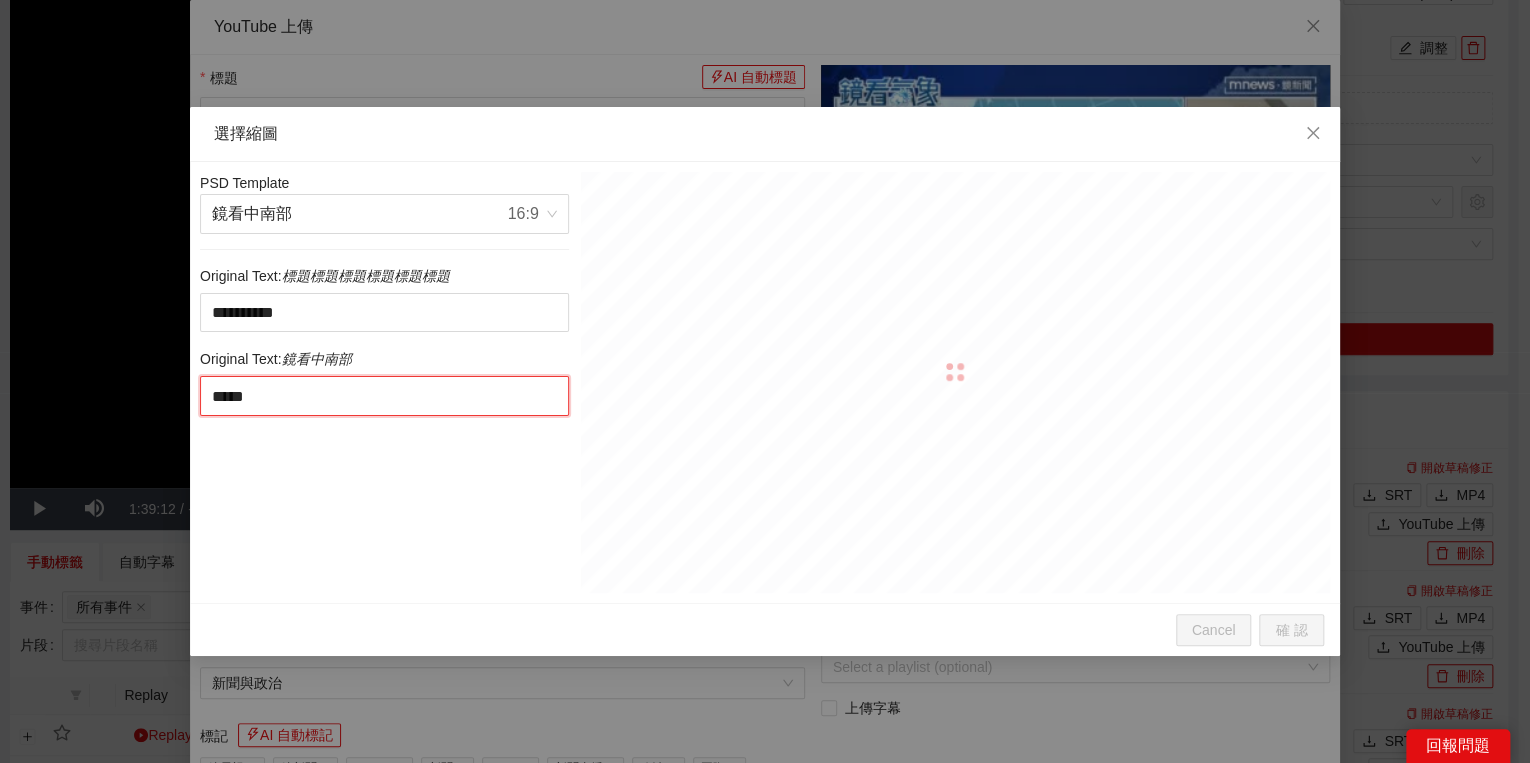 type on "******" 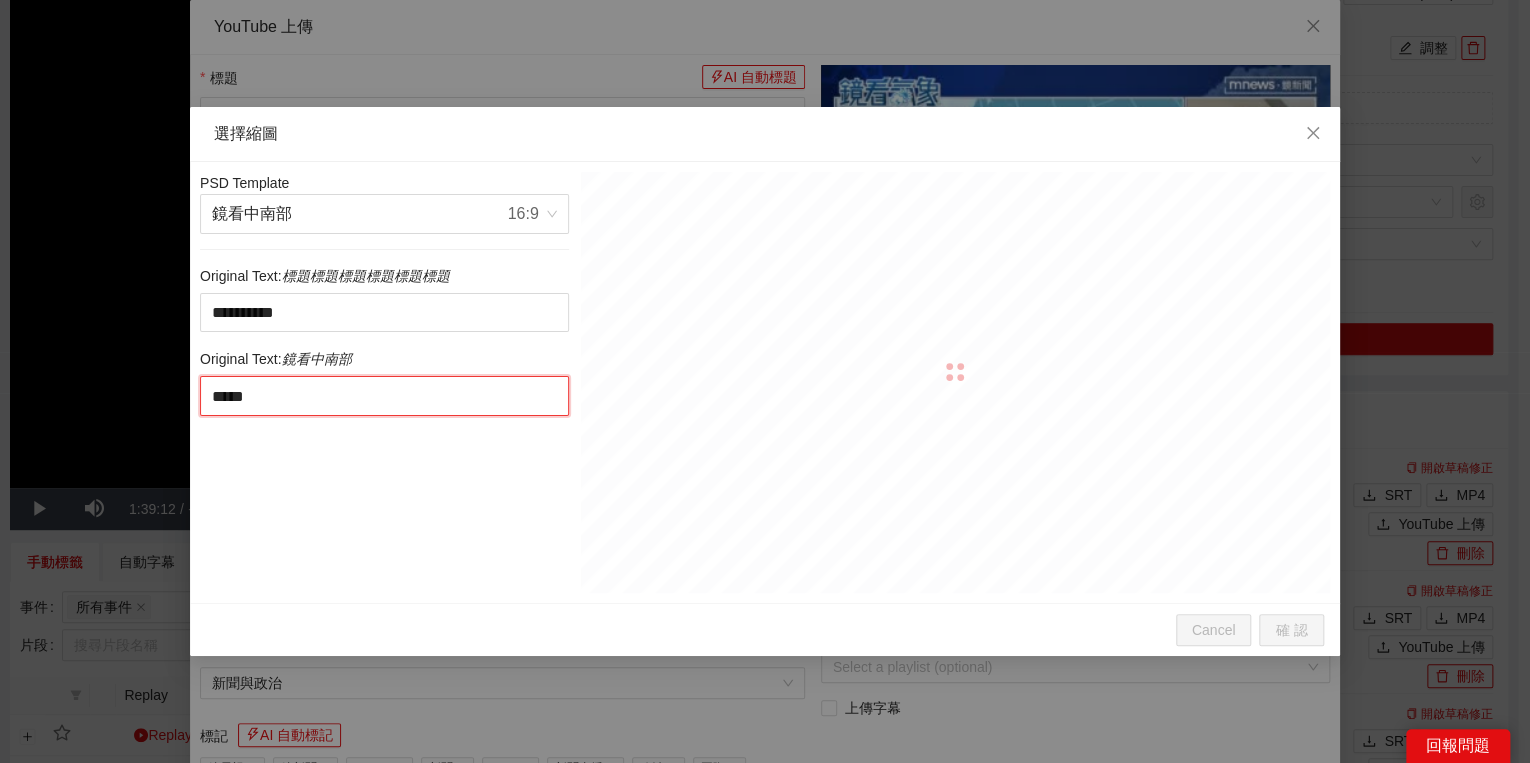 type on "******" 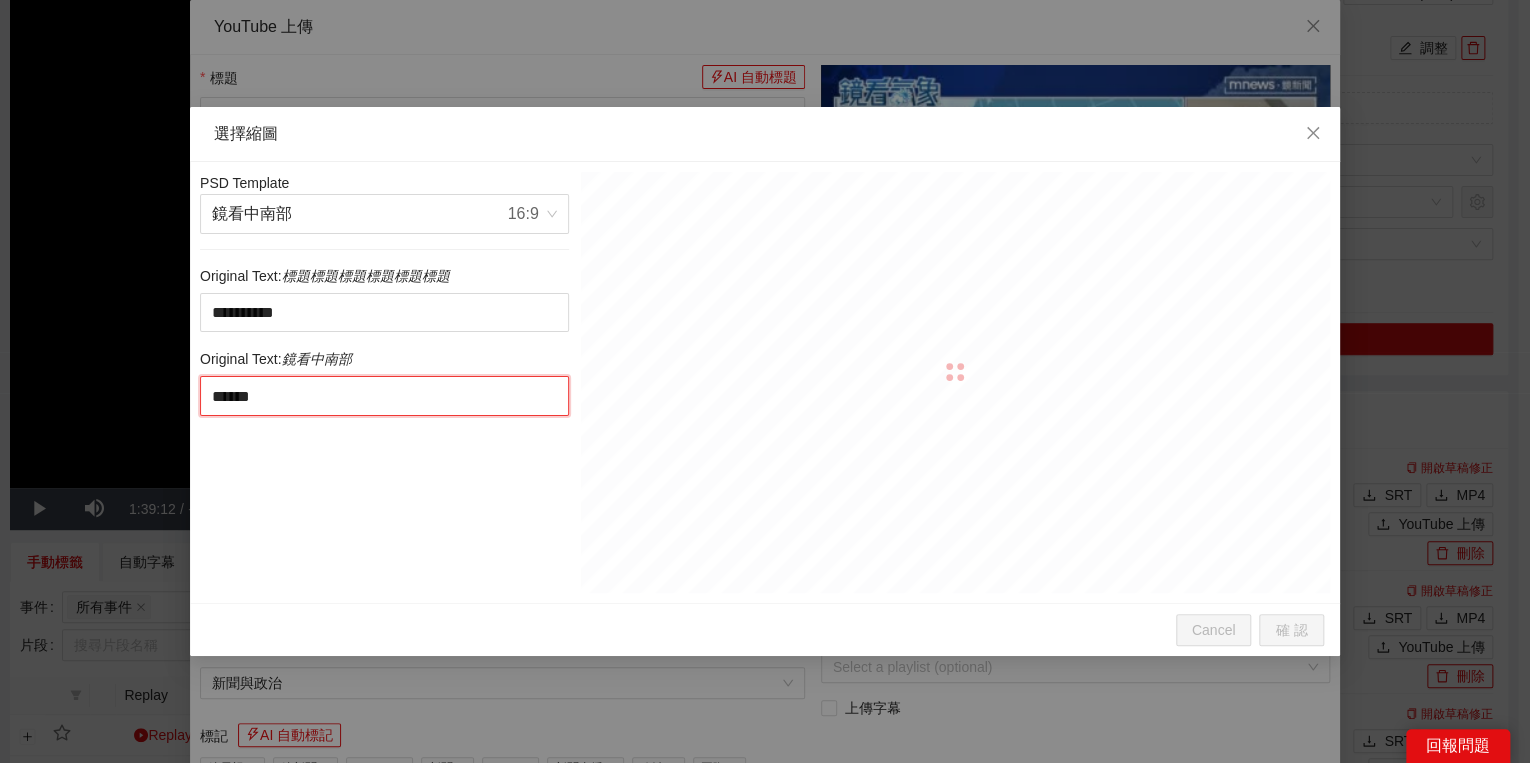 type on "****" 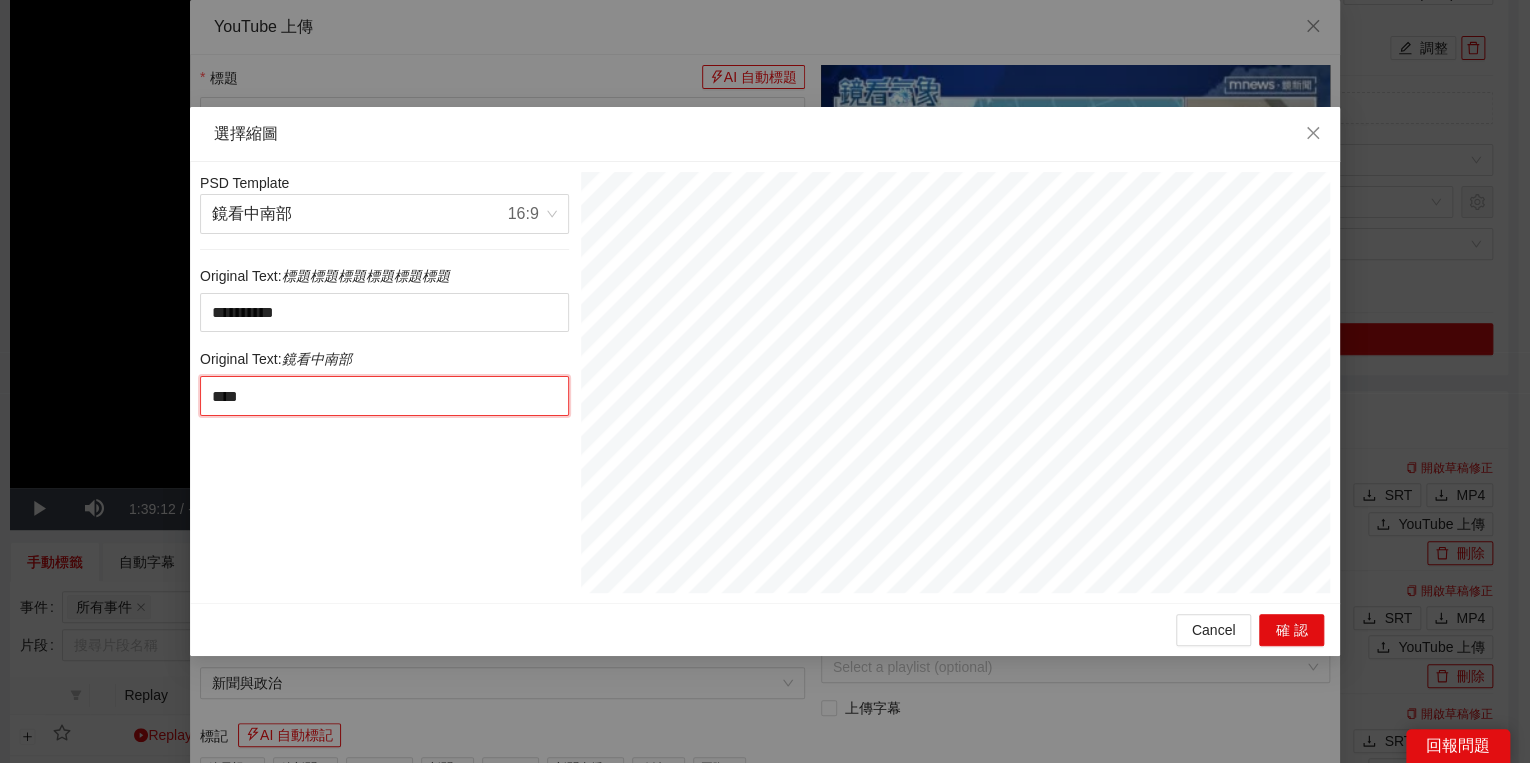 type on "****" 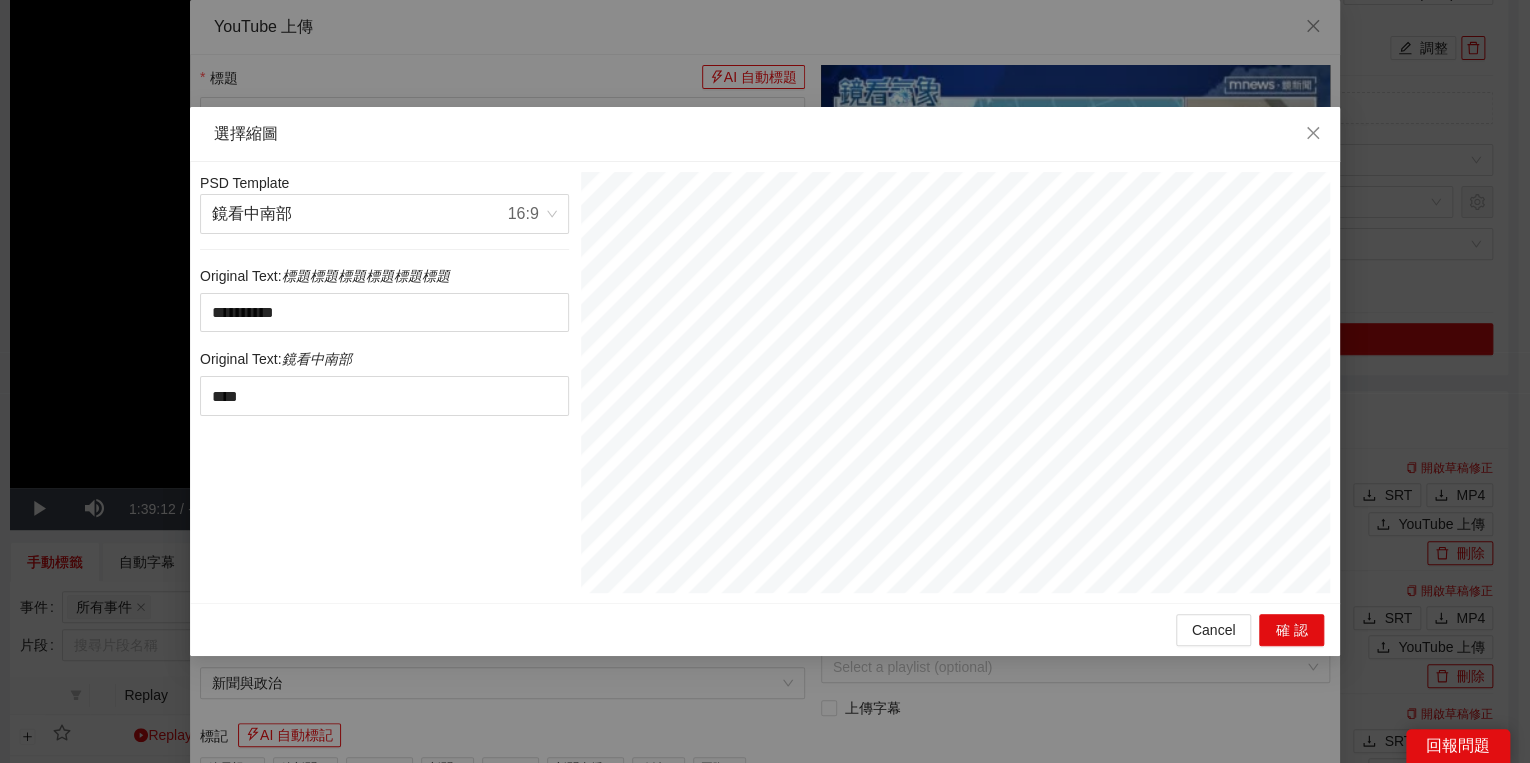 click on "**********" at bounding box center (384, 382) 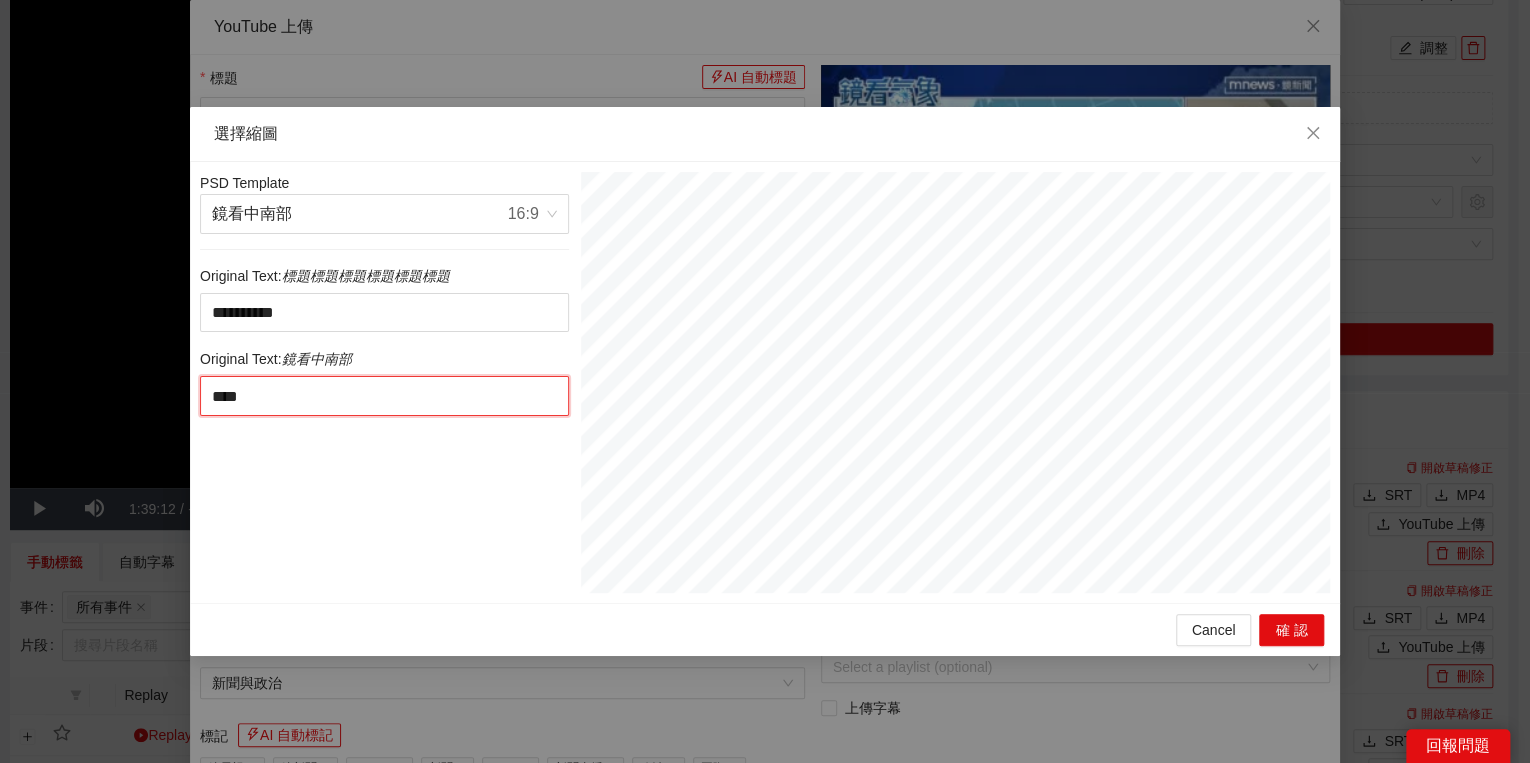 click on "****" at bounding box center [384, 396] 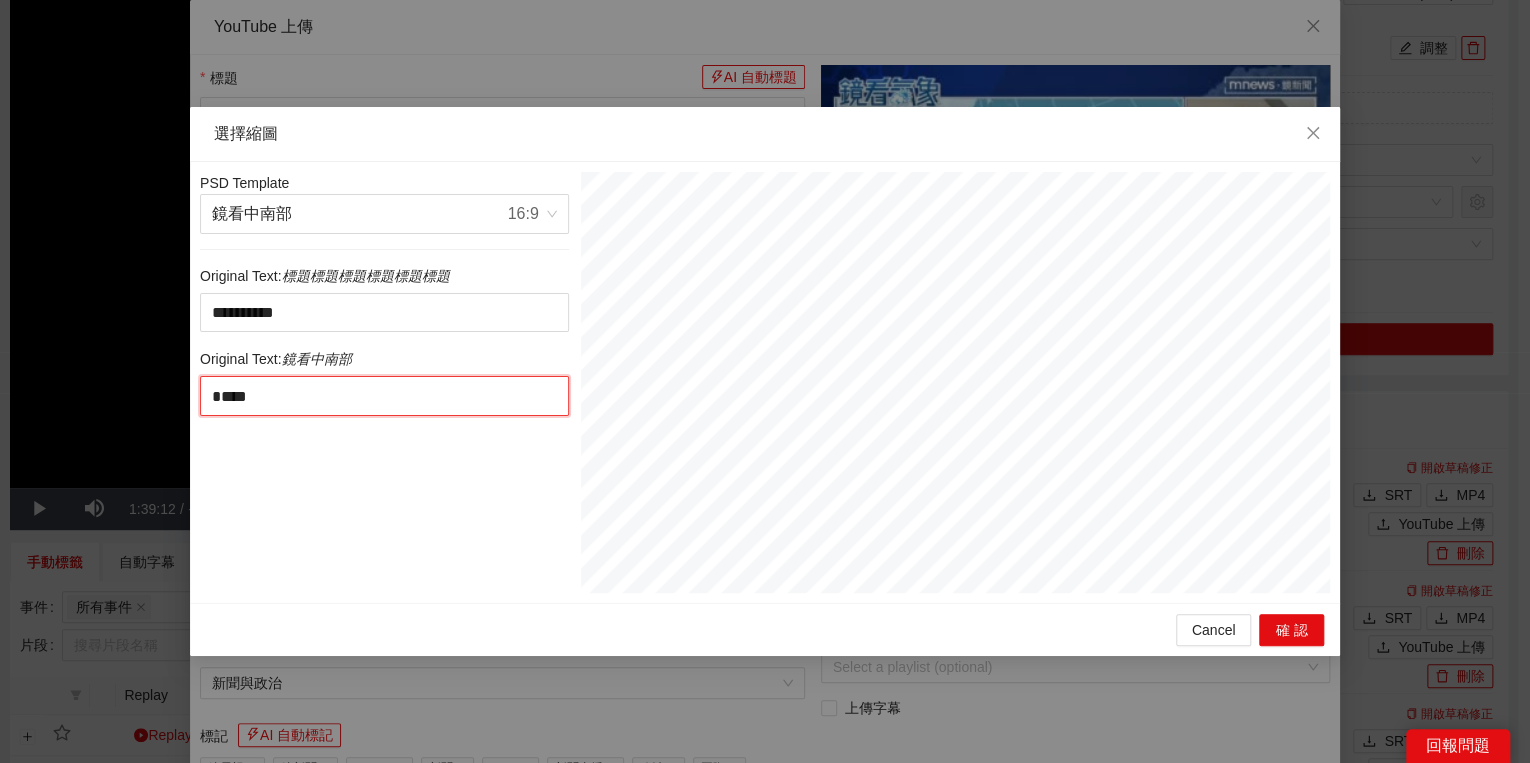 type on "****" 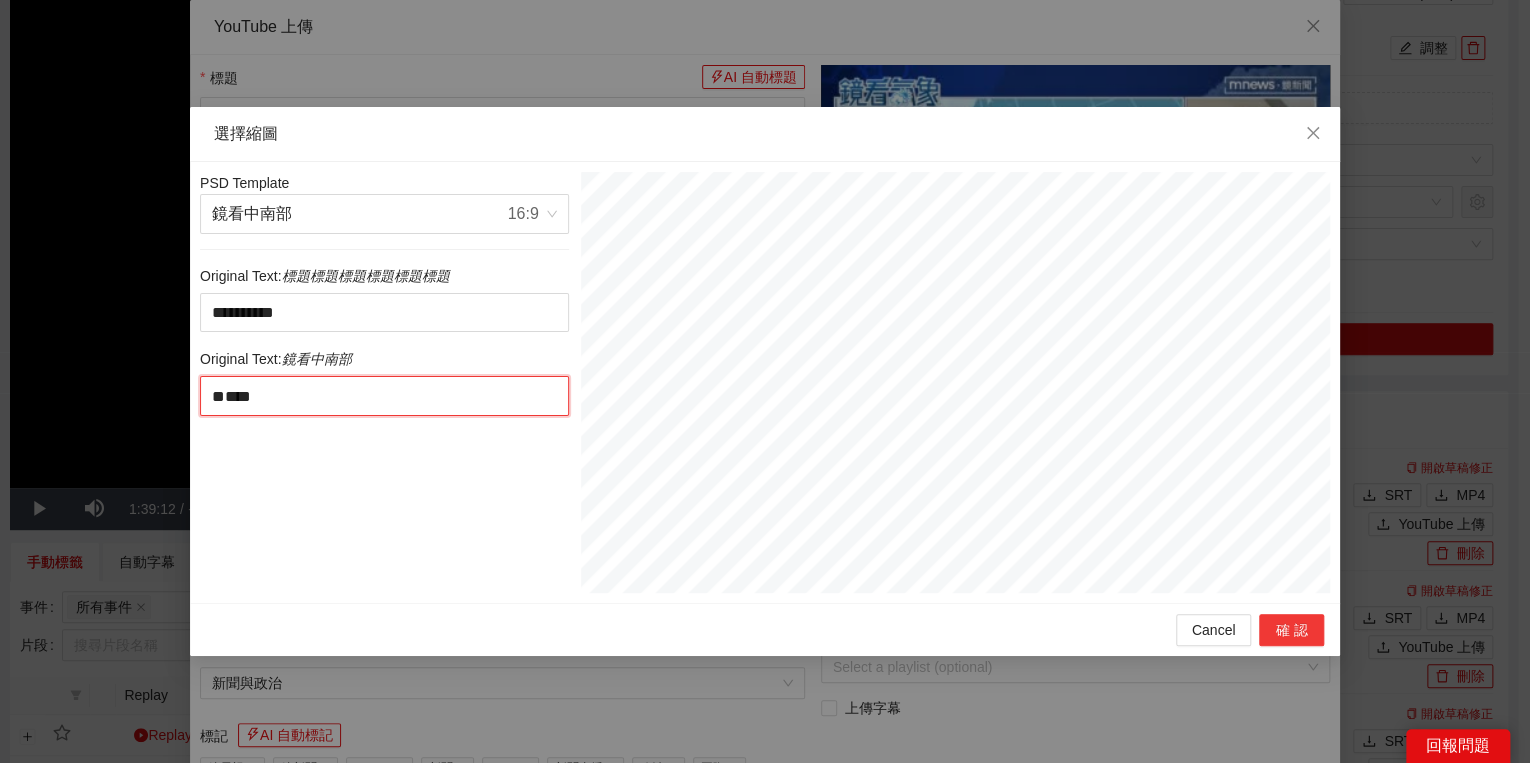 type on "****" 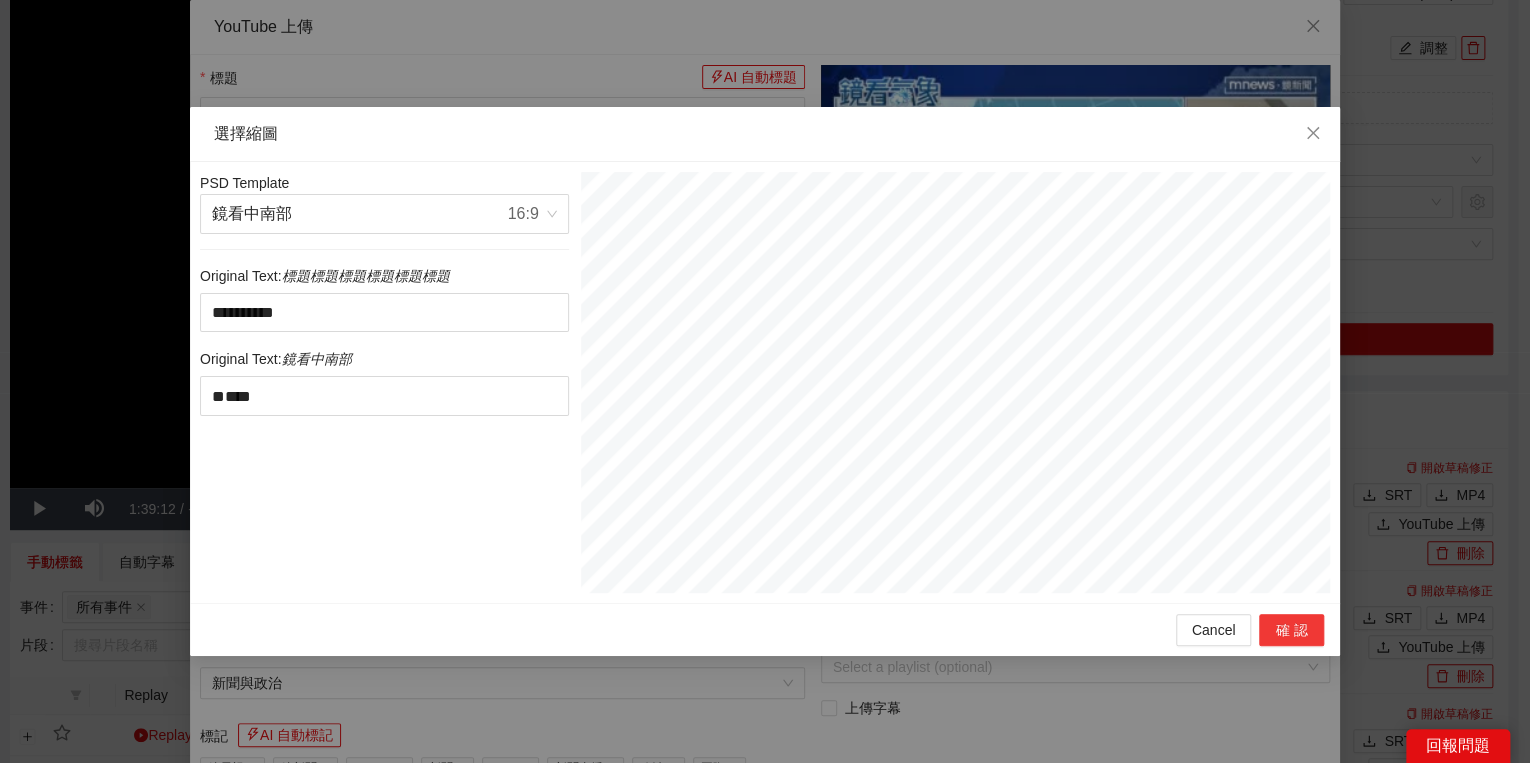 click on "確認" at bounding box center [1291, 630] 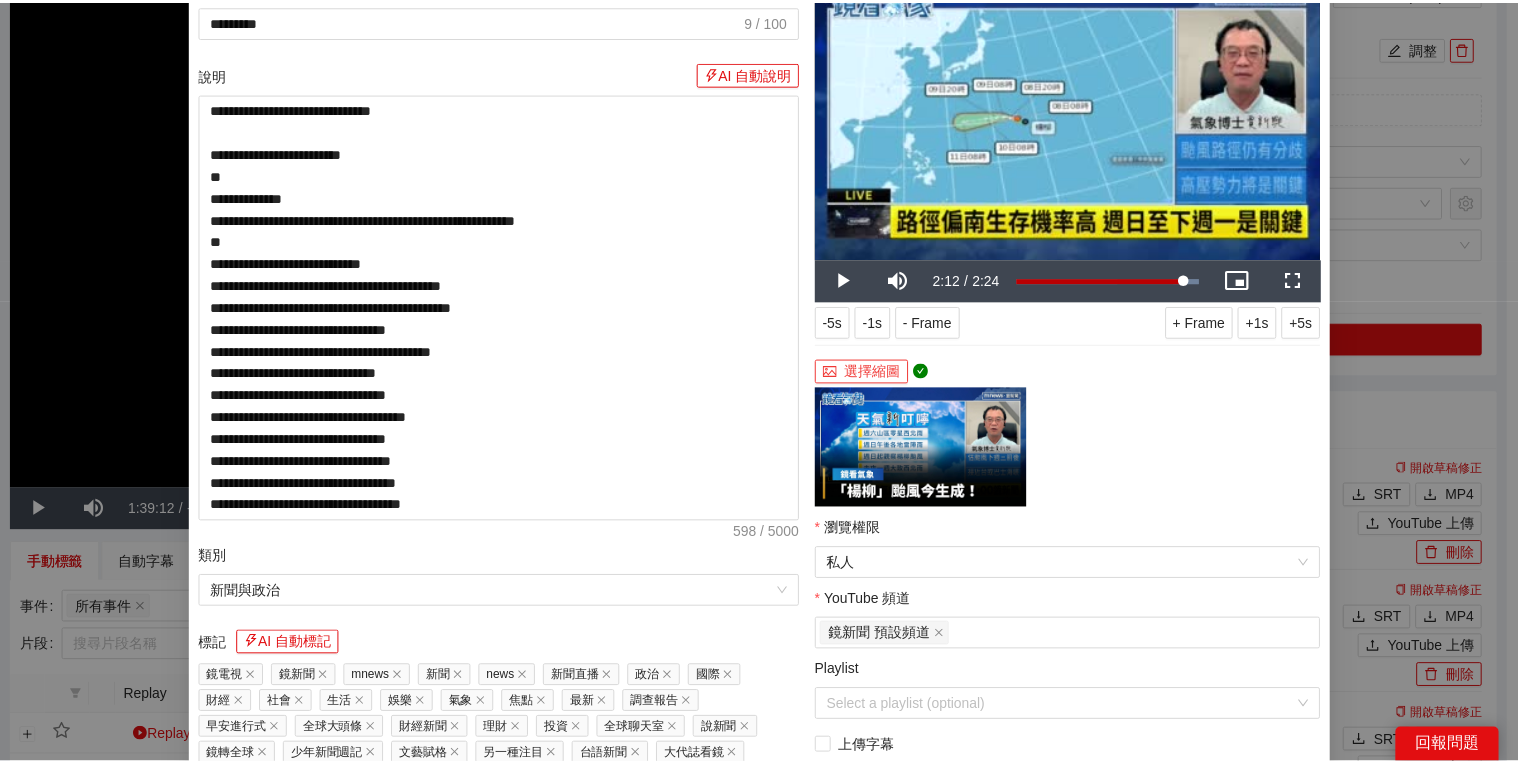 scroll, scrollTop: 308, scrollLeft: 0, axis: vertical 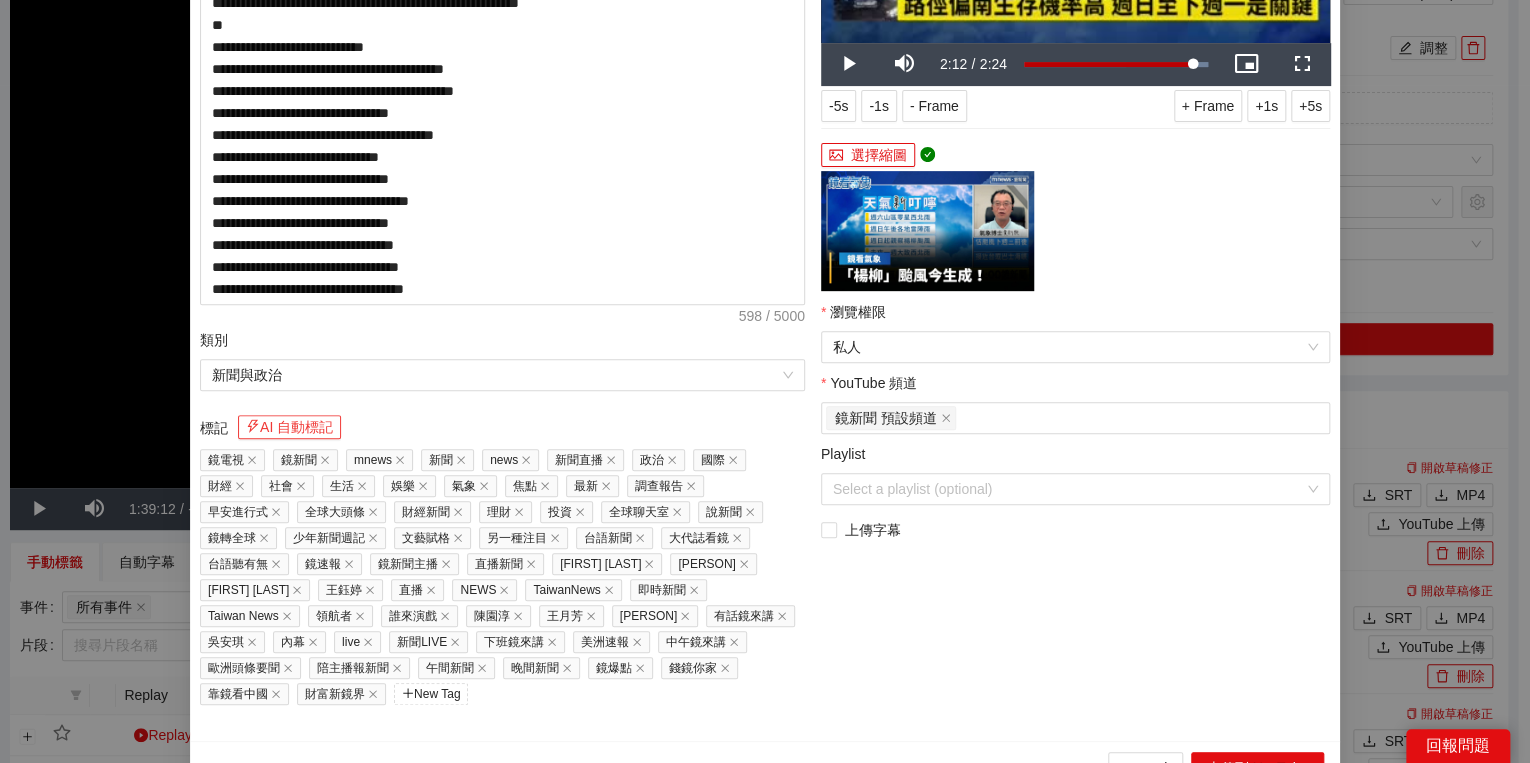 click on "AI 自動標記" at bounding box center [289, 427] 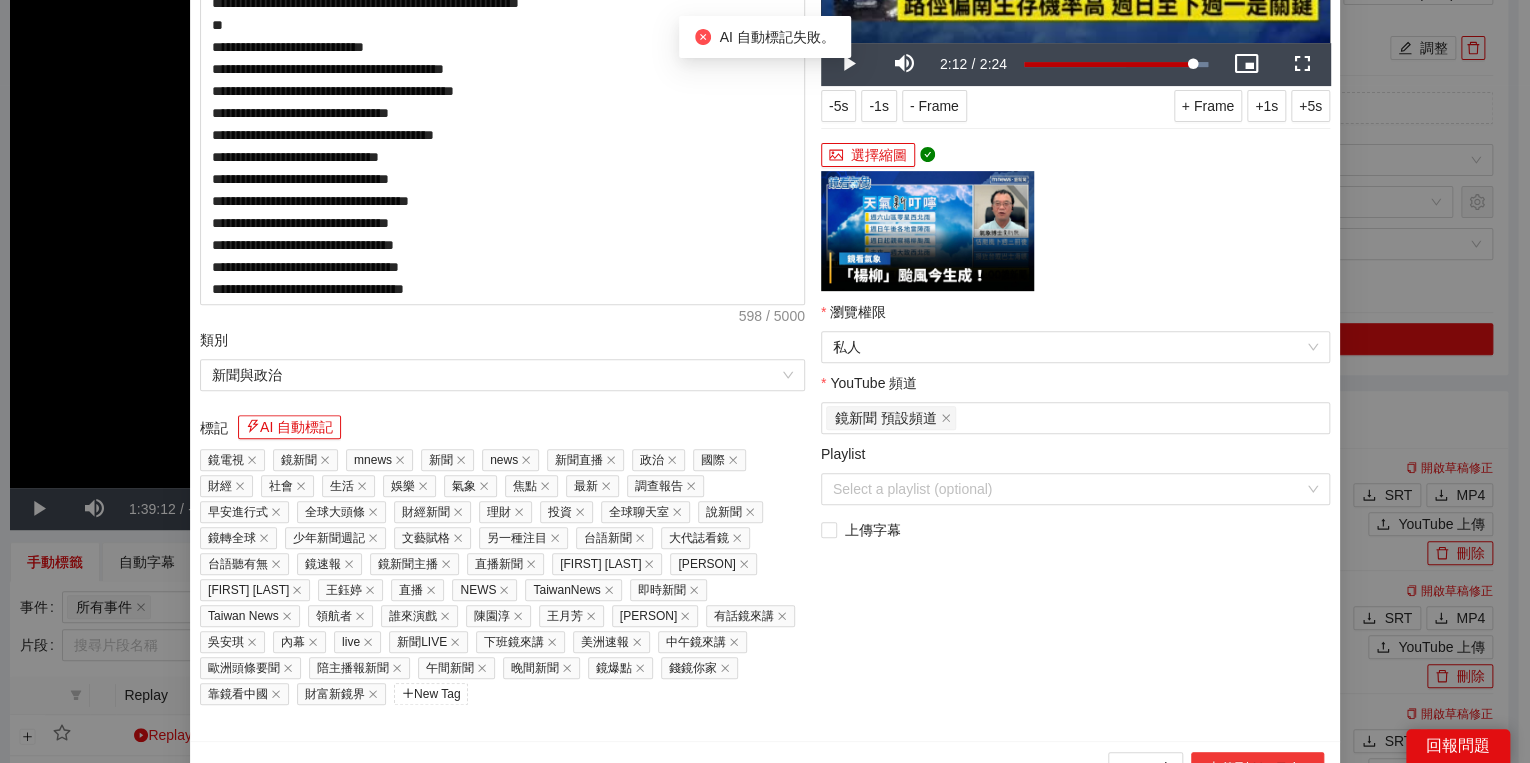 click on "上傳到 YouTube" at bounding box center [1257, 768] 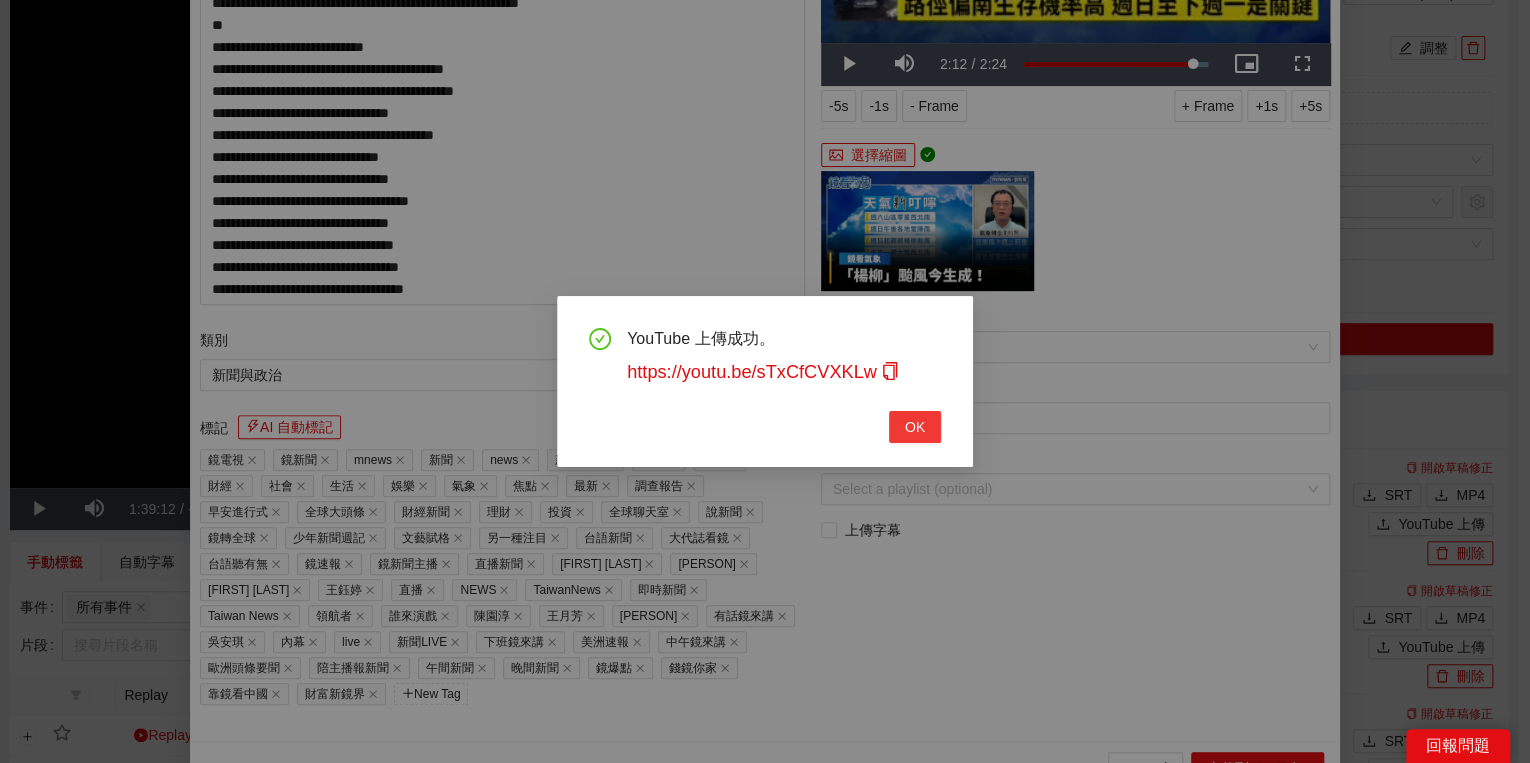 drag, startPoint x: 917, startPoint y: 419, endPoint x: 903, endPoint y: 420, distance: 14.035668 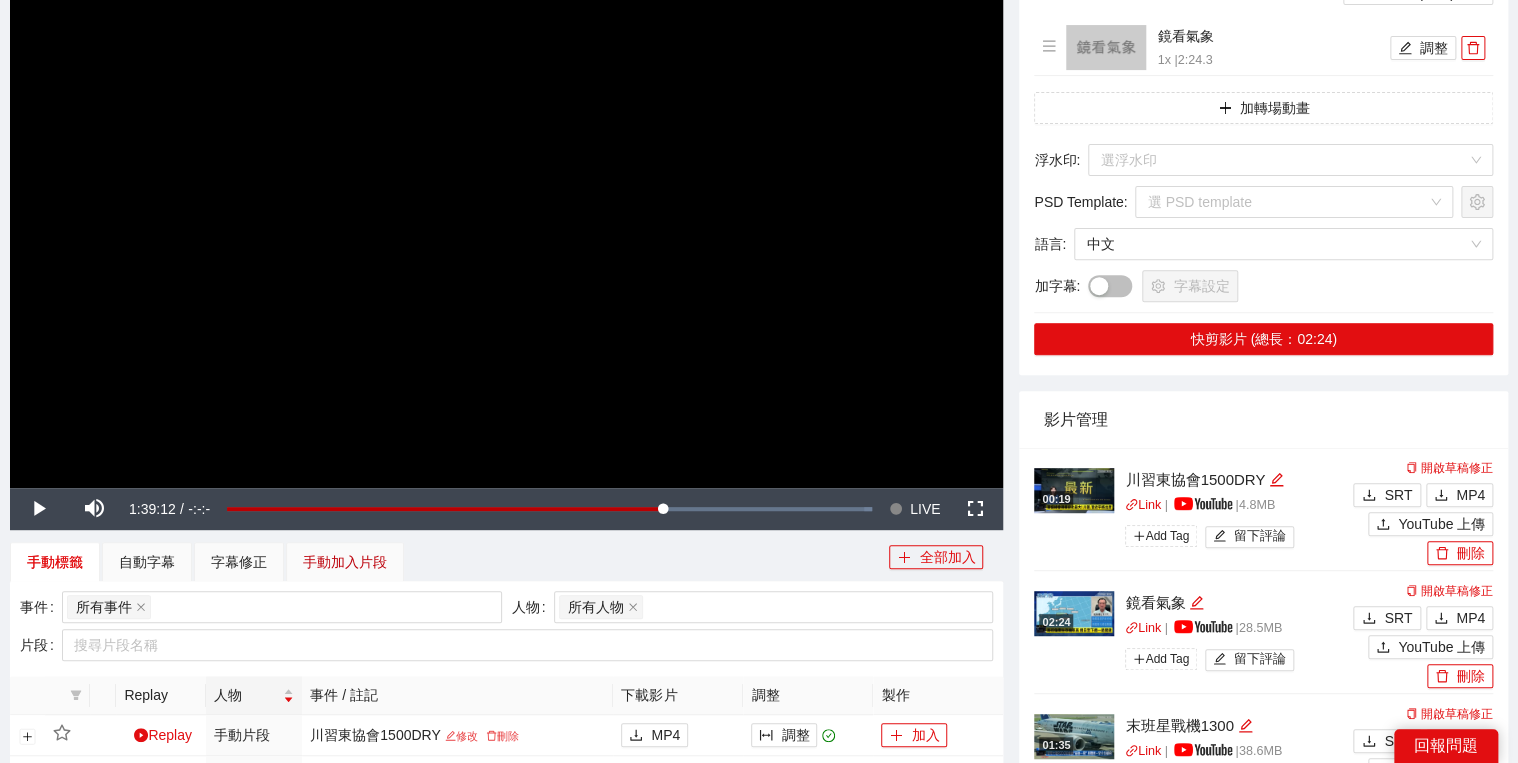 click on "手動加入片段" at bounding box center [345, 562] 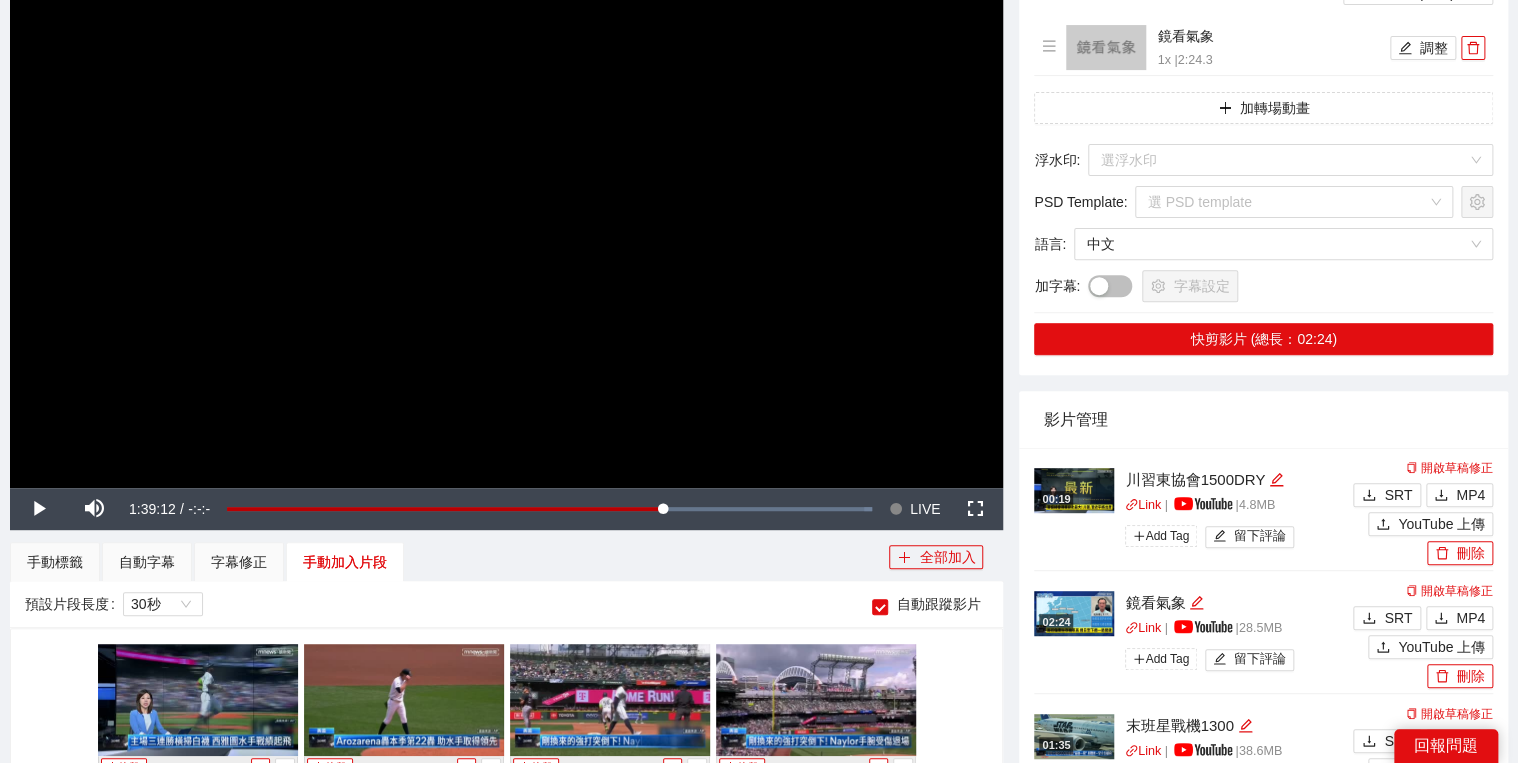 click on "Loaded :  100.00% -0:04:19 -0:47:20" at bounding box center (549, 509) 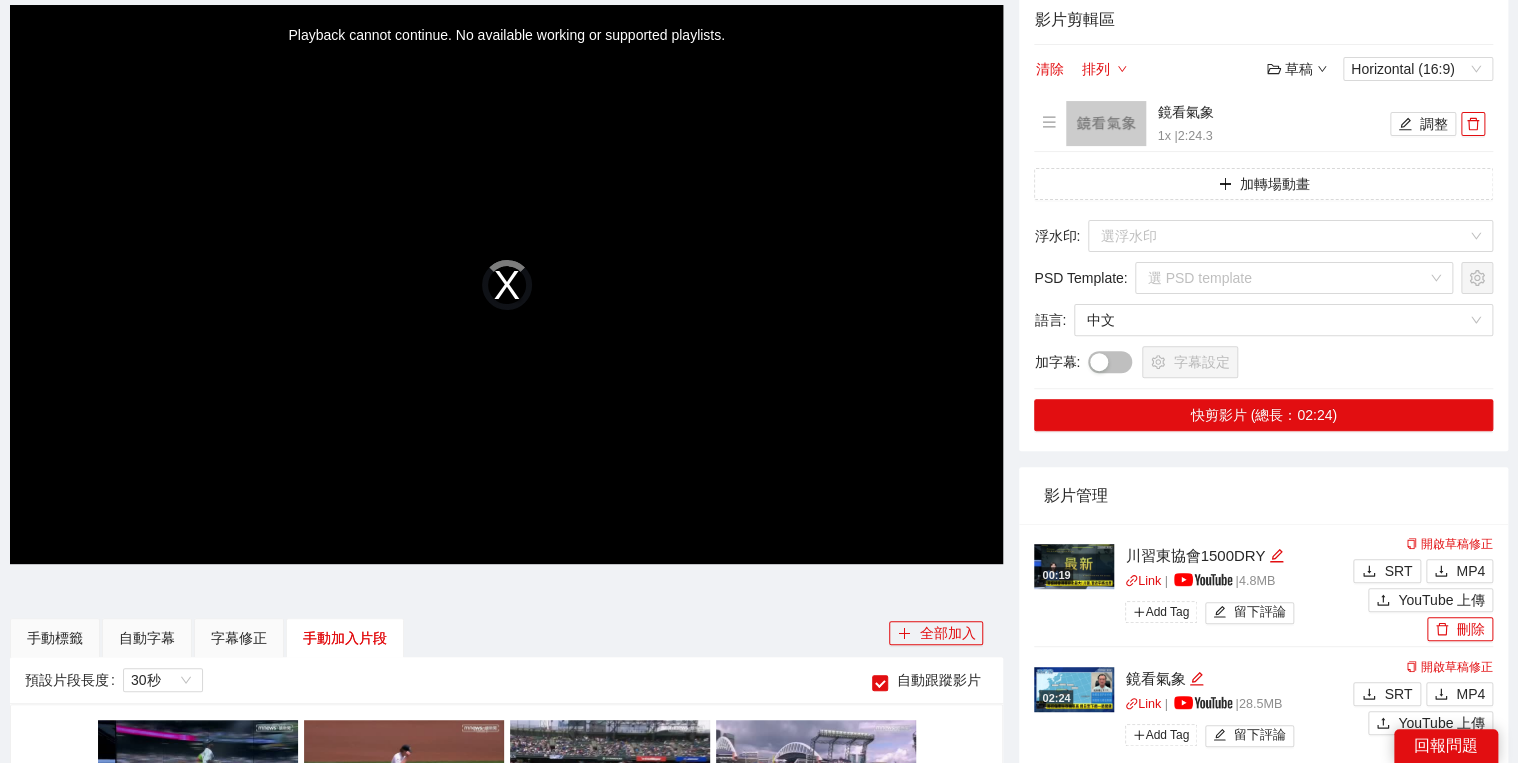 scroll, scrollTop: 80, scrollLeft: 0, axis: vertical 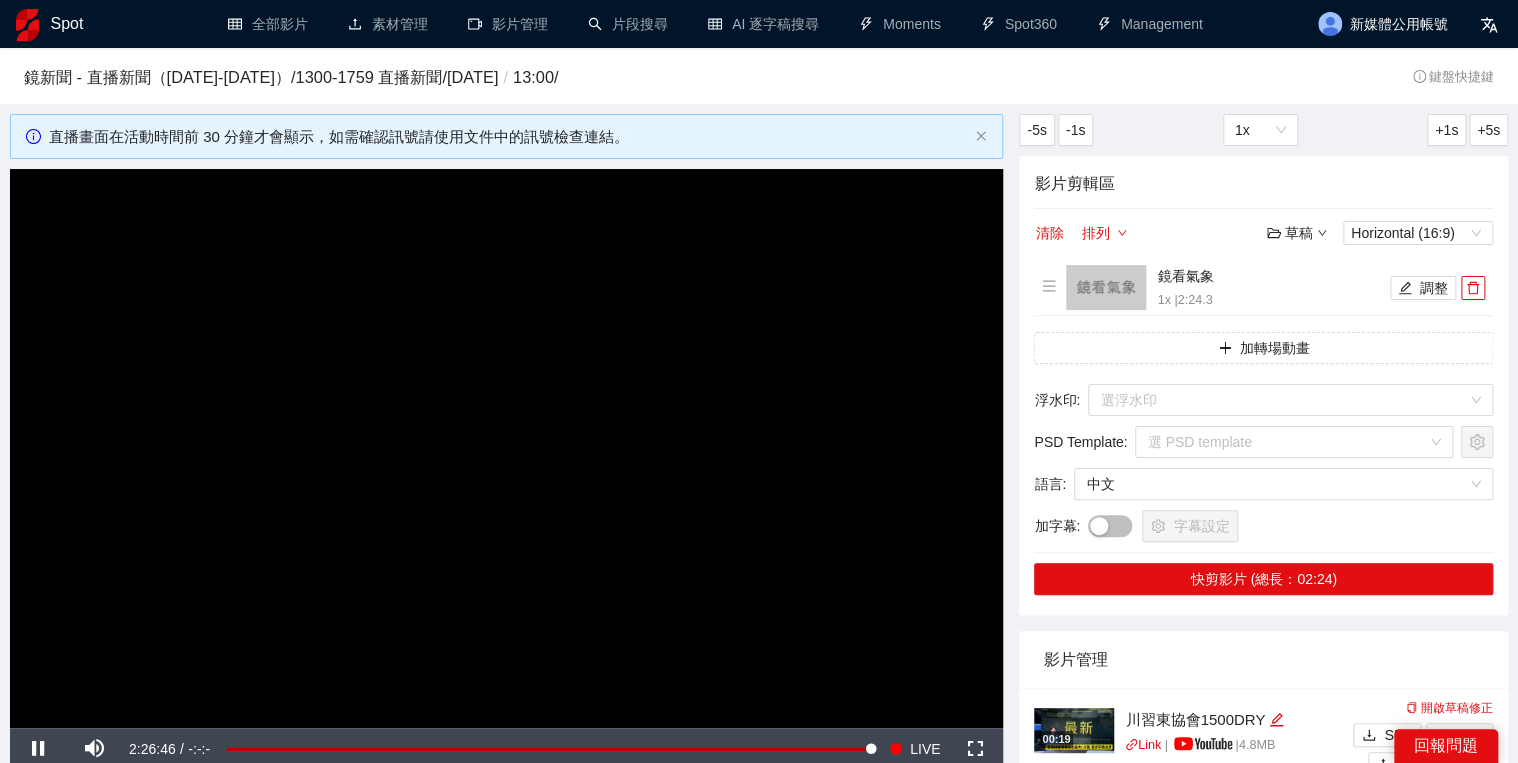 click at bounding box center [506, 448] 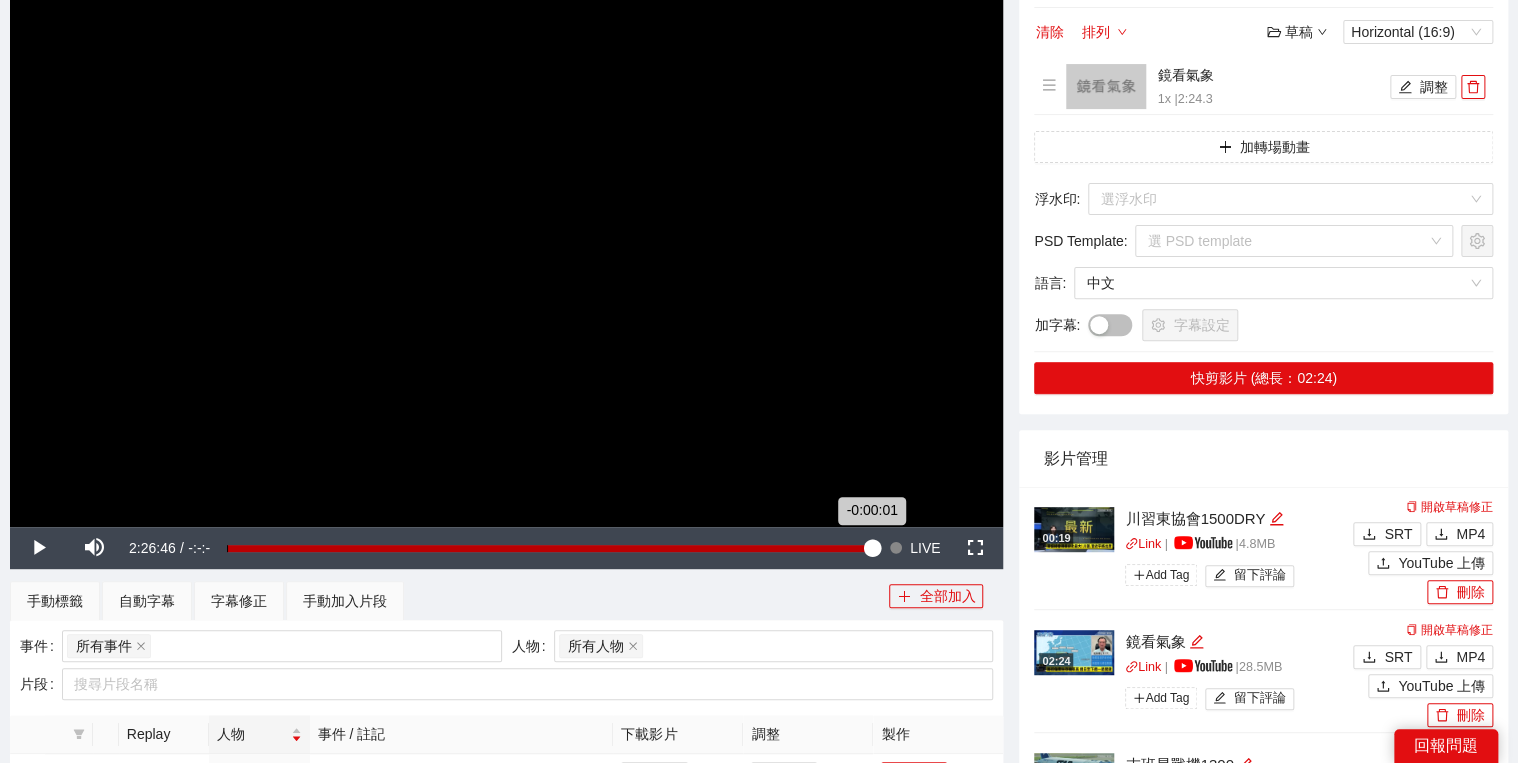 scroll, scrollTop: 400, scrollLeft: 0, axis: vertical 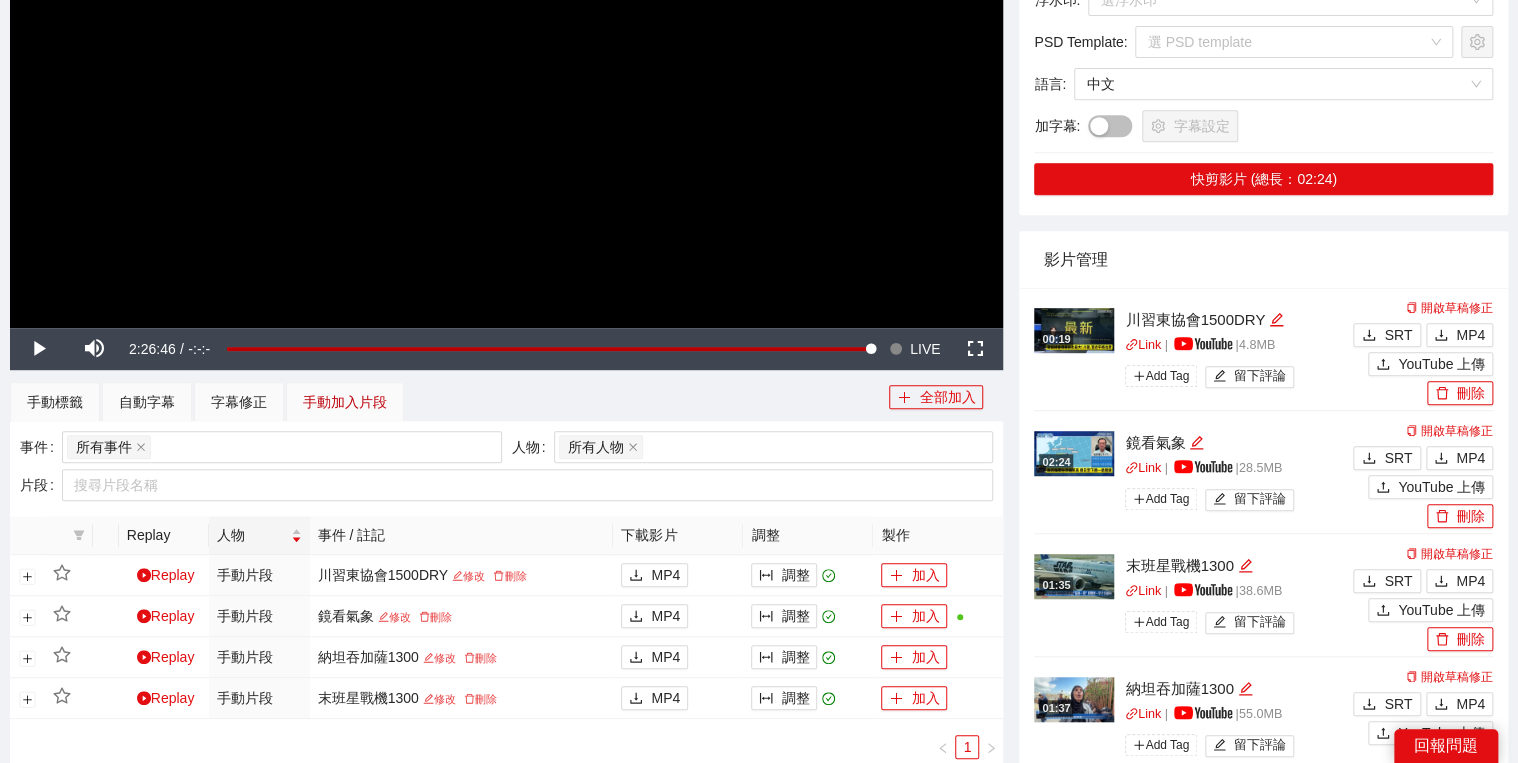click on "手動加入片段" at bounding box center [345, 402] 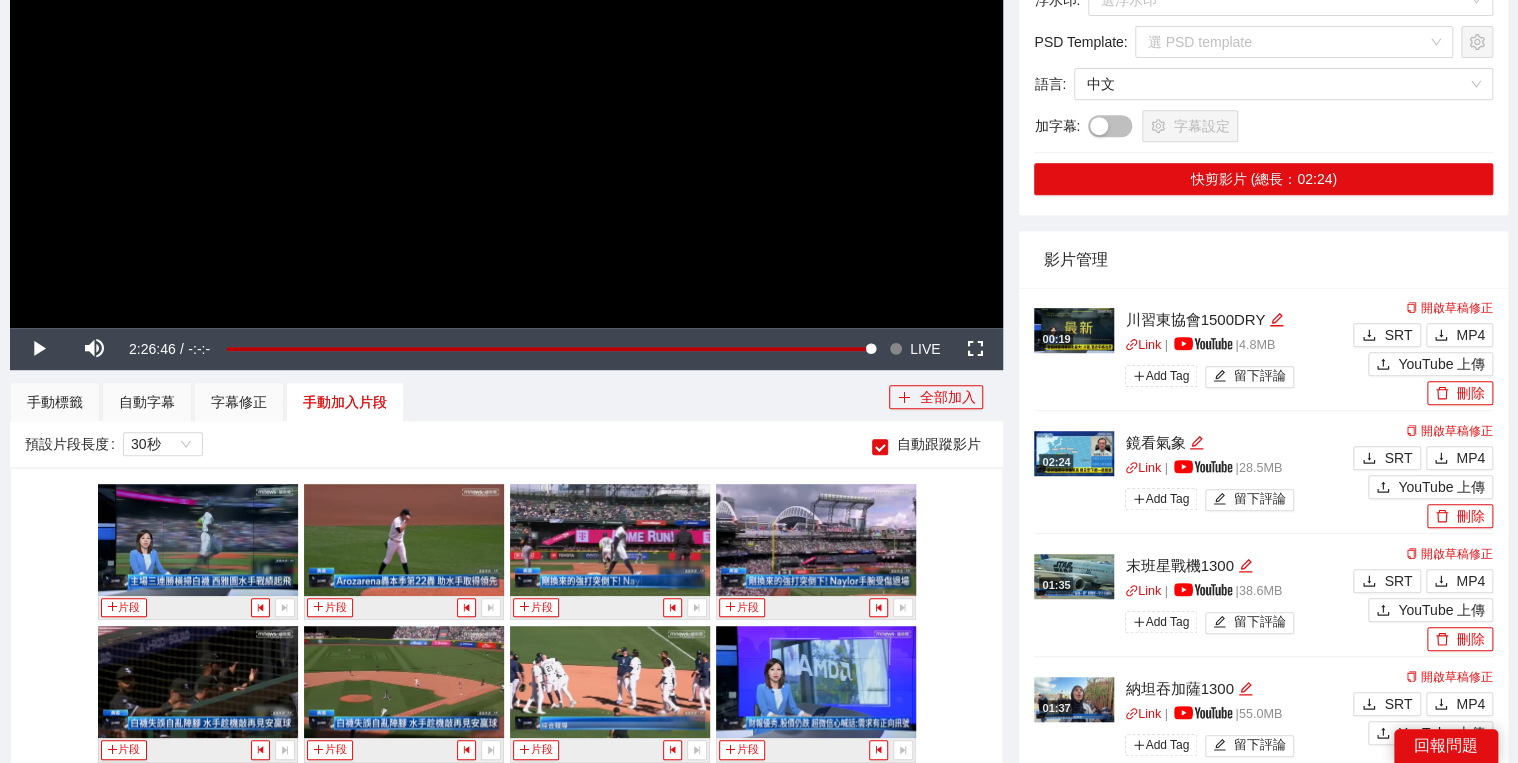 scroll, scrollTop: 776, scrollLeft: 0, axis: vertical 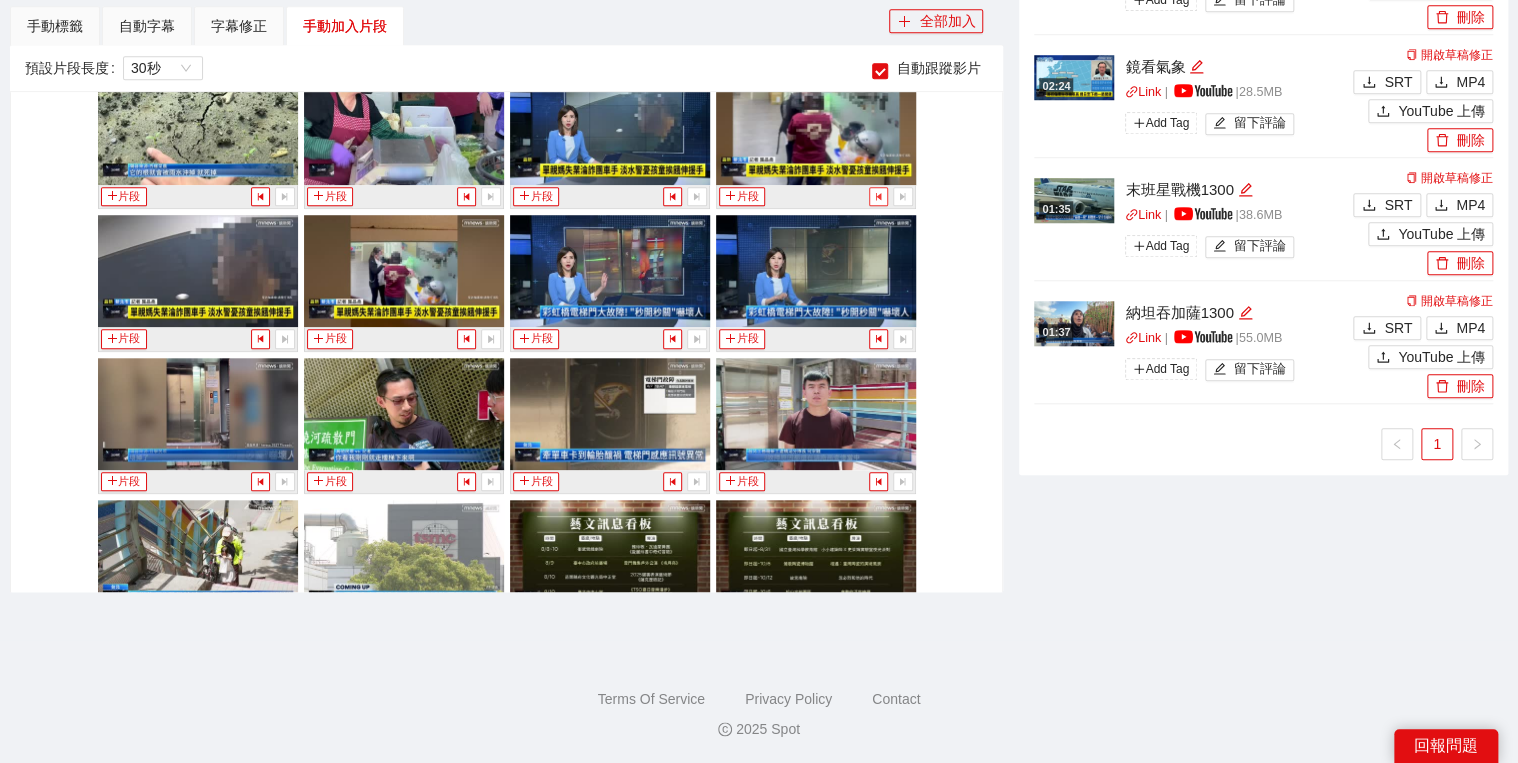click at bounding box center [878, 196] 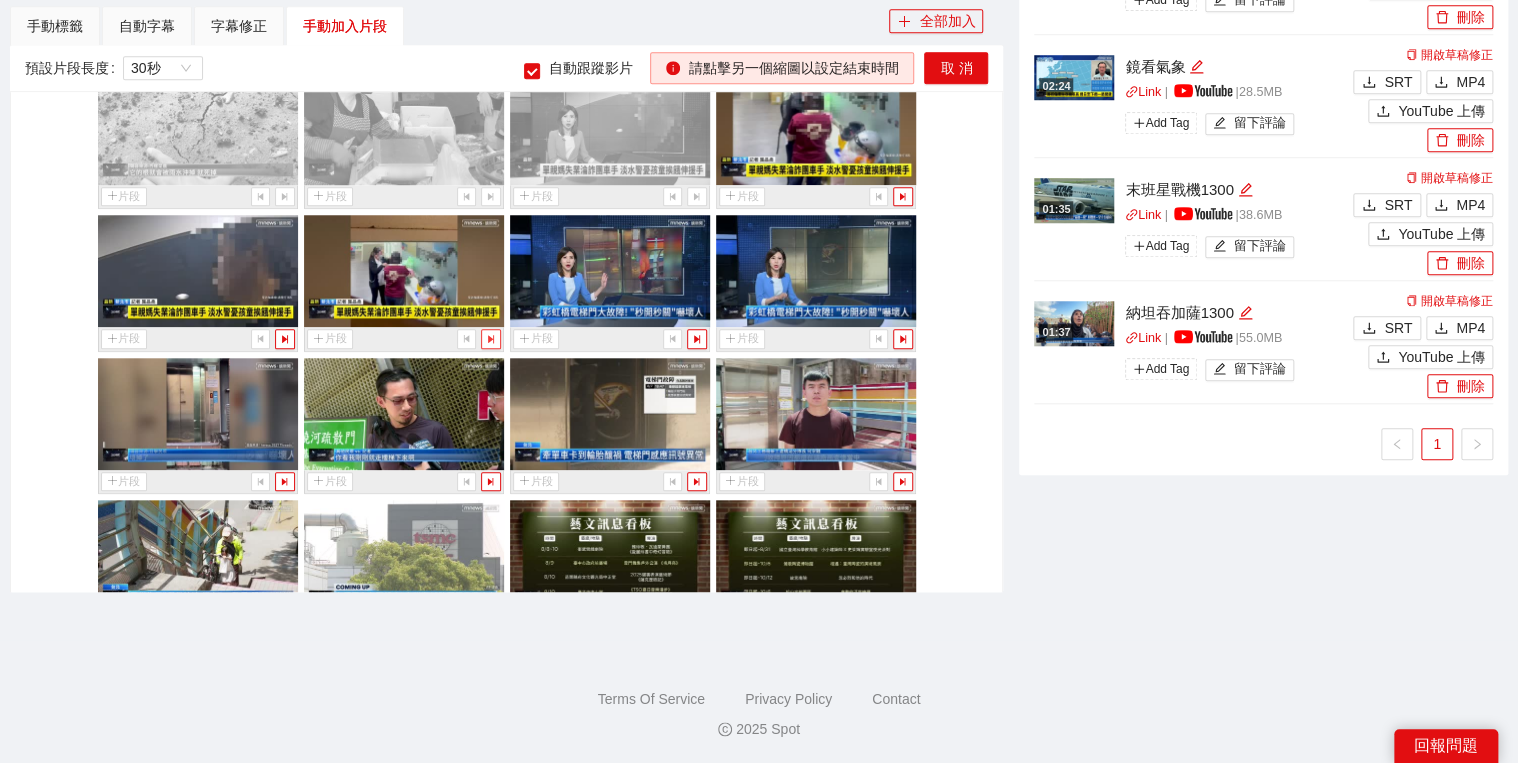 click 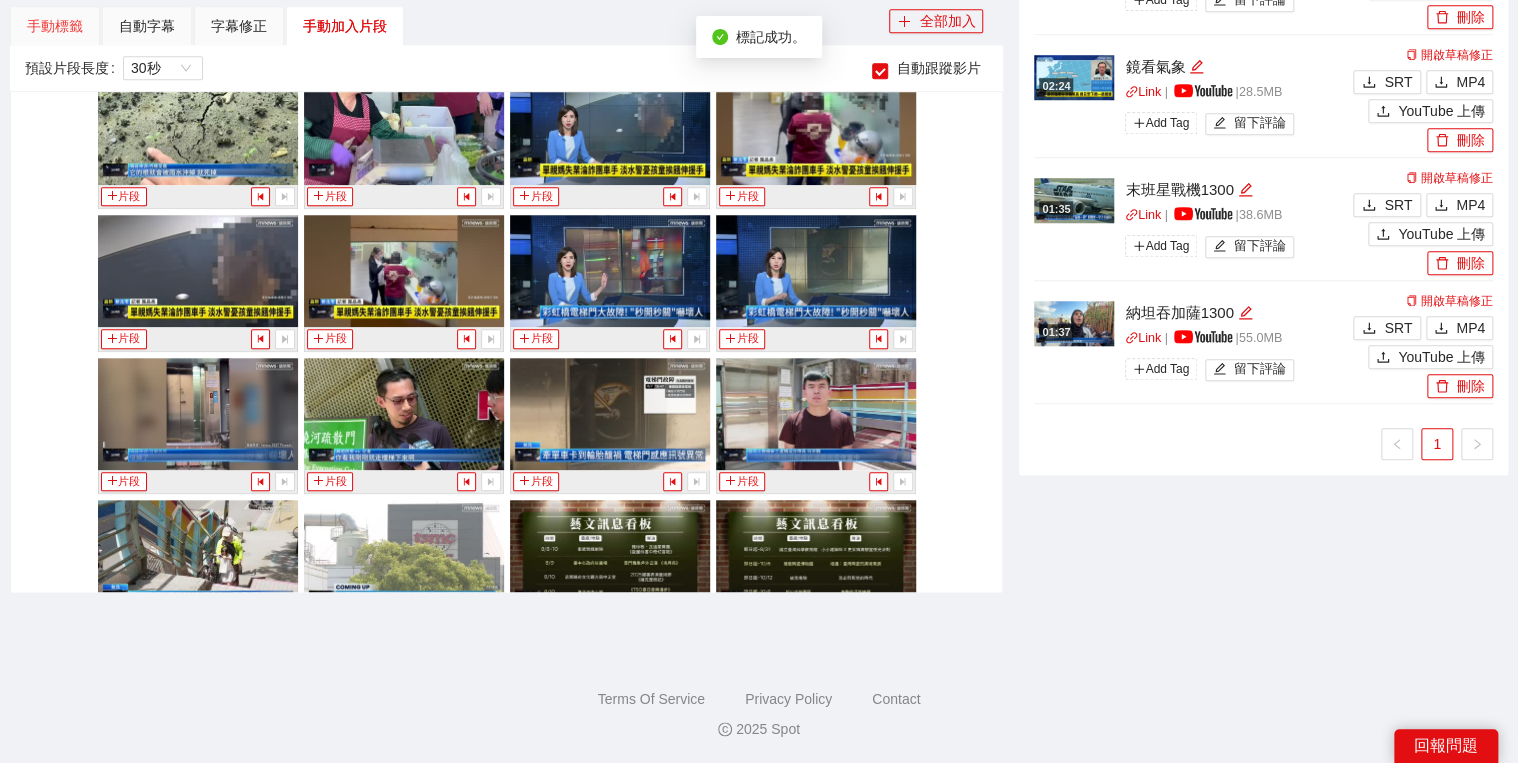 click on "手動標籤" at bounding box center [55, 26] 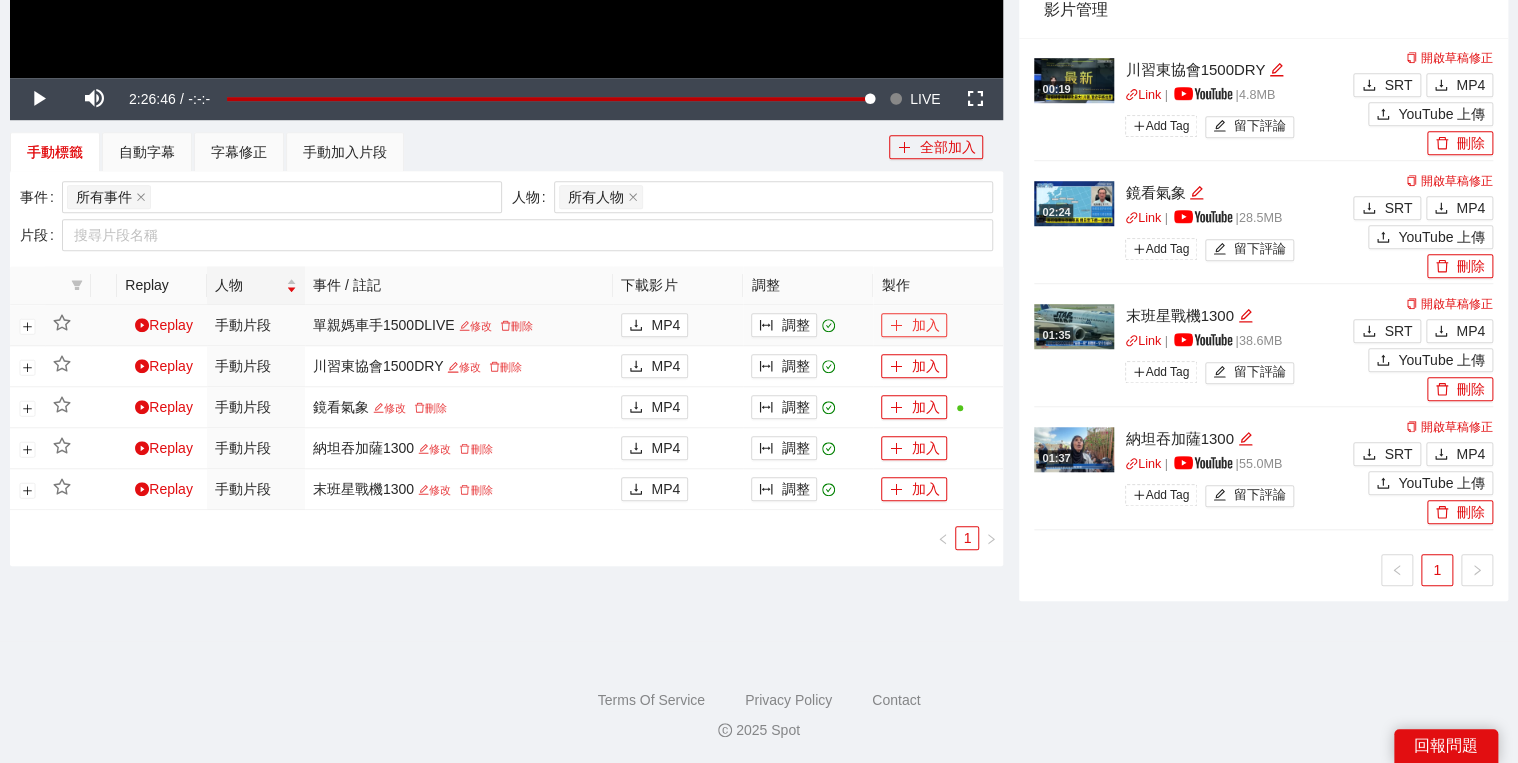 click on "加入" at bounding box center [914, 325] 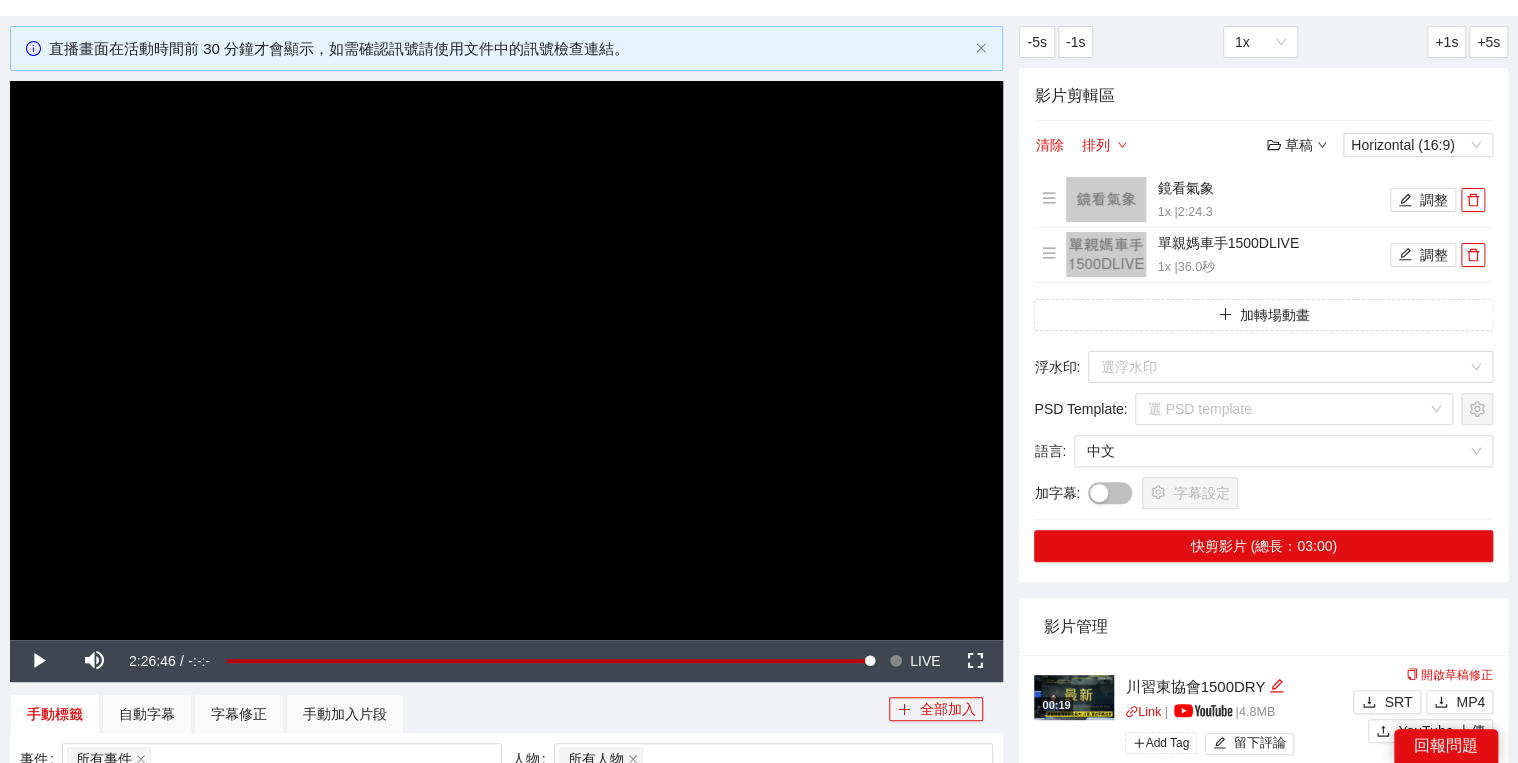scroll, scrollTop: 10, scrollLeft: 0, axis: vertical 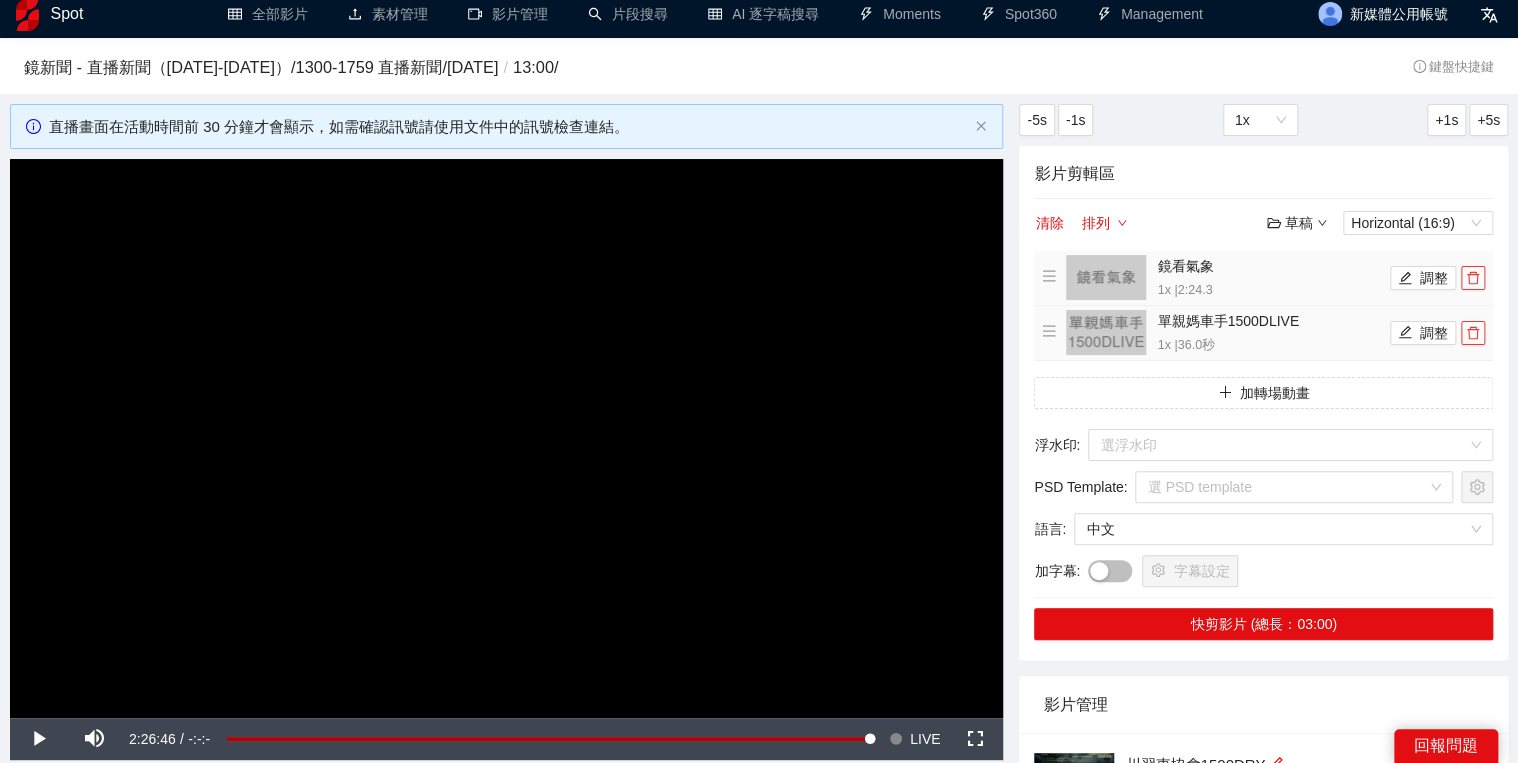 click at bounding box center (1473, 278) 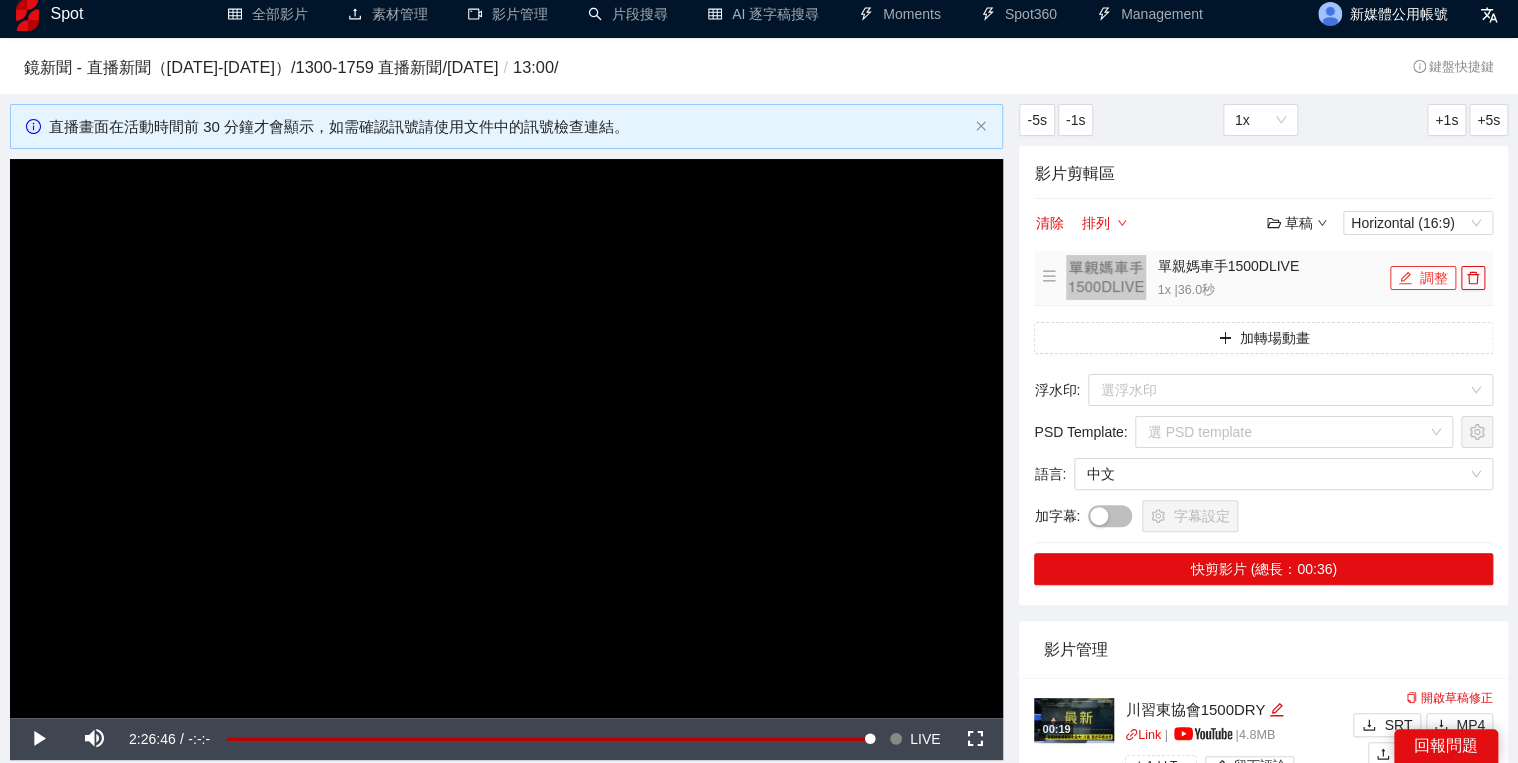 drag, startPoint x: 1433, startPoint y: 275, endPoint x: 1399, endPoint y: 275, distance: 34 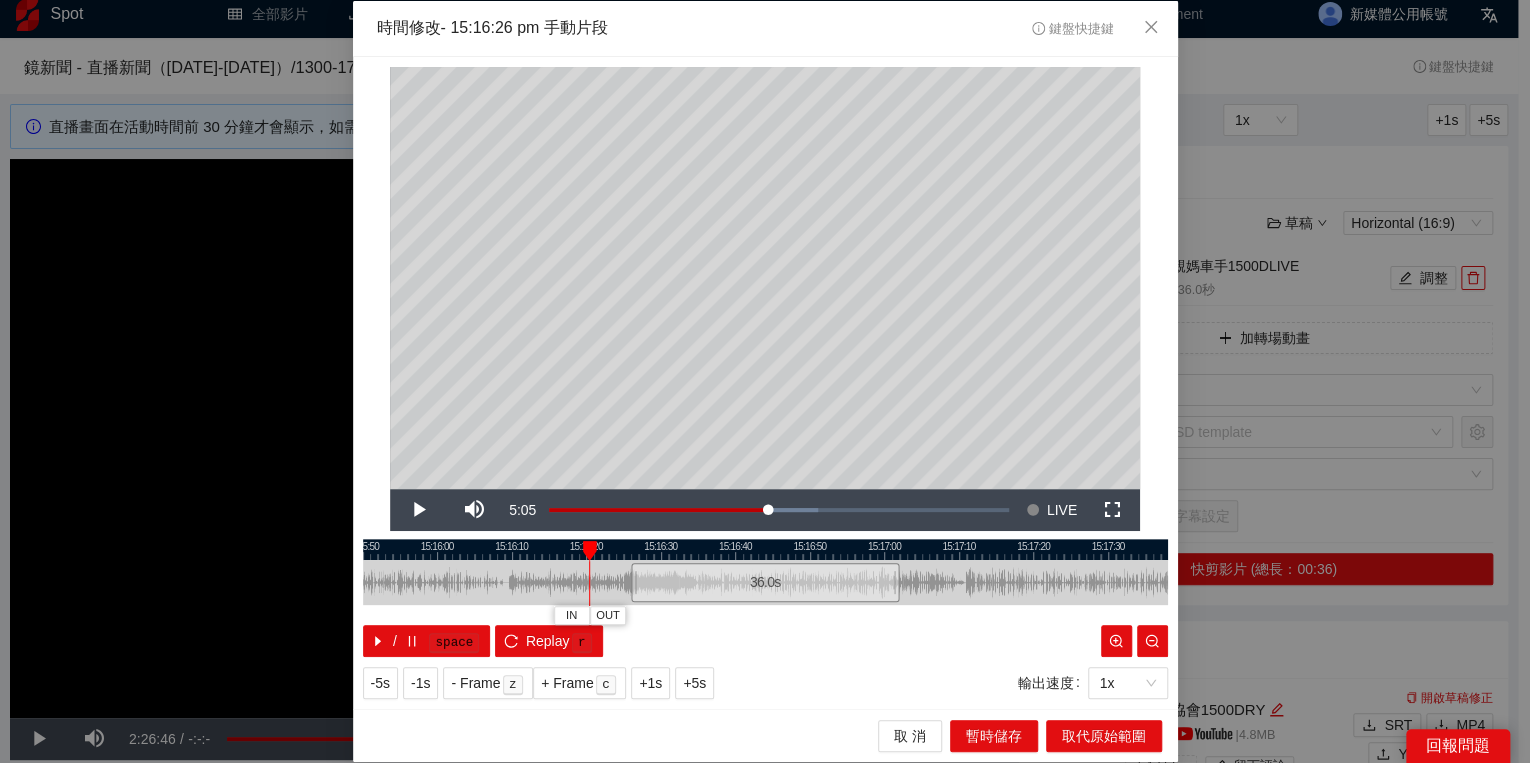 drag, startPoint x: 628, startPoint y: 551, endPoint x: 509, endPoint y: 567, distance: 120.070816 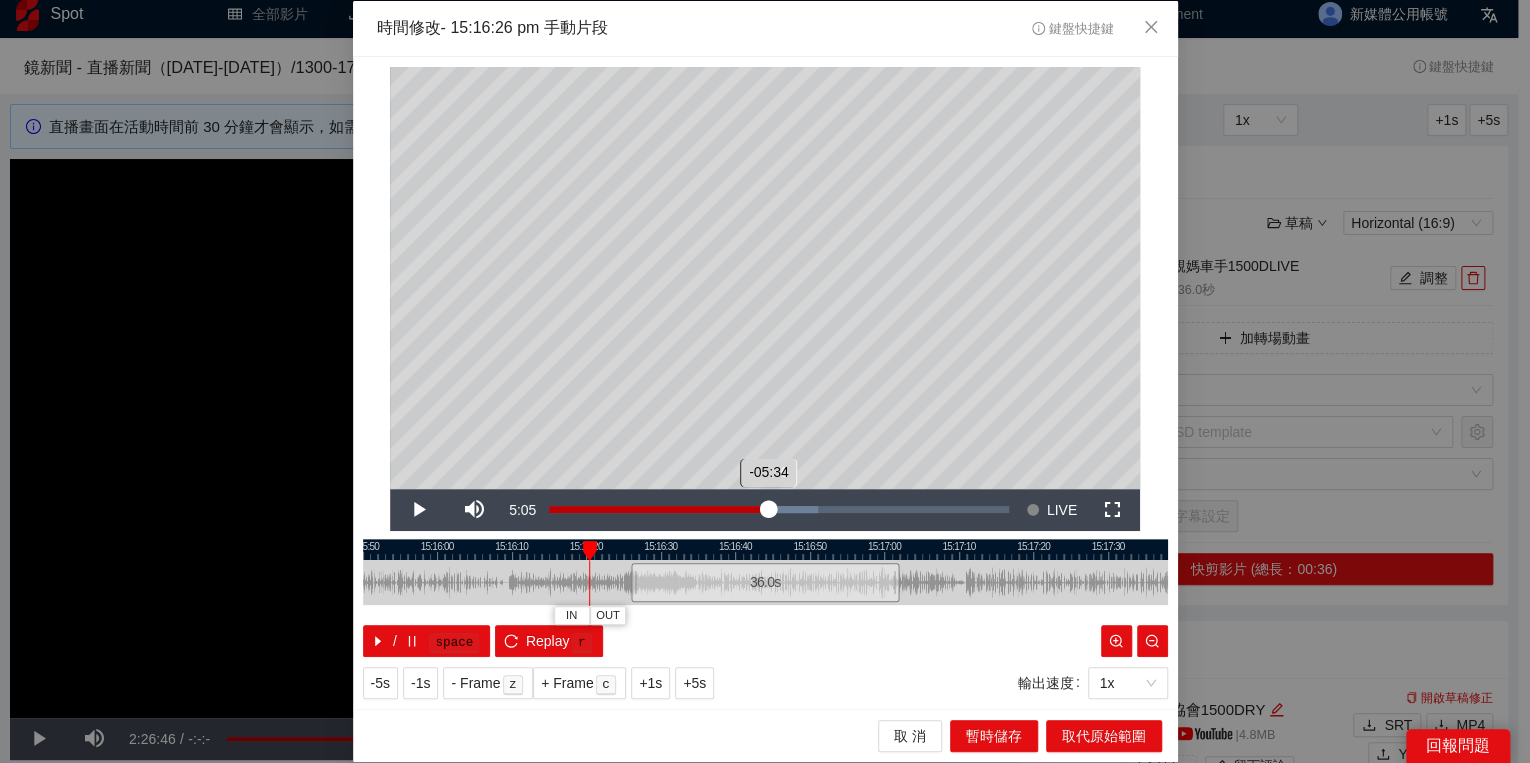 click on "-05:34" at bounding box center (659, 509) 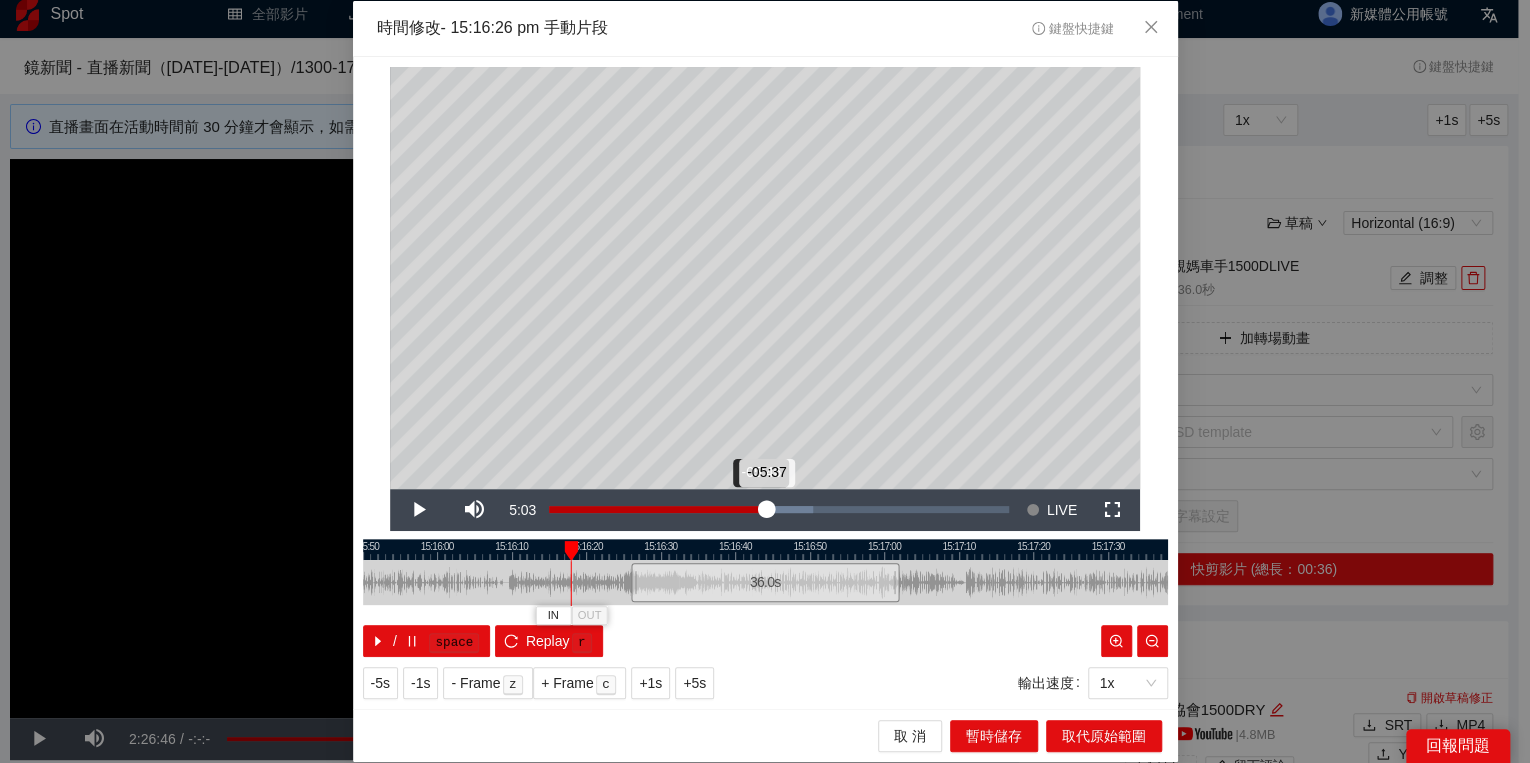 click on "-05:37" at bounding box center [658, 509] 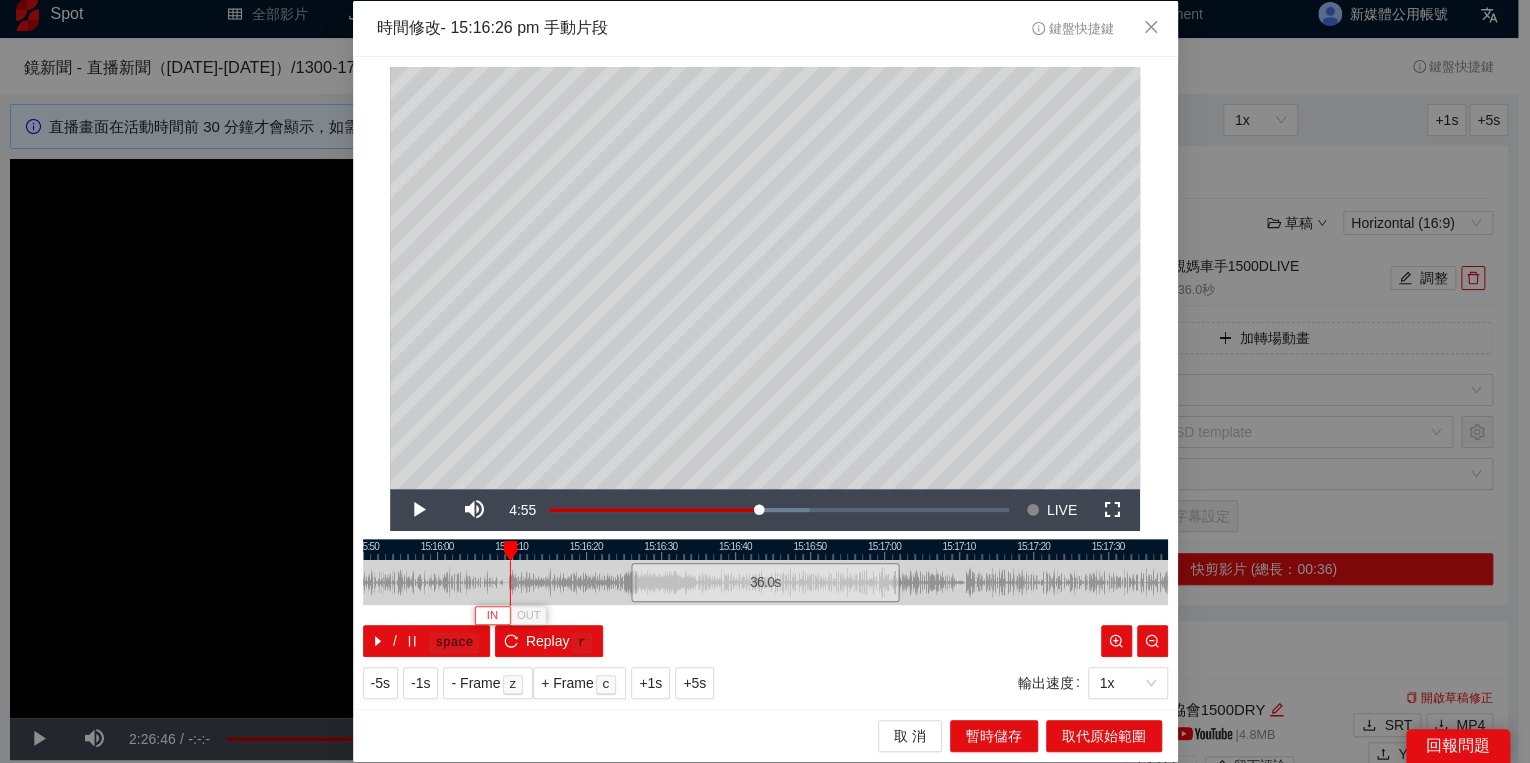click on "IN" at bounding box center (492, 616) 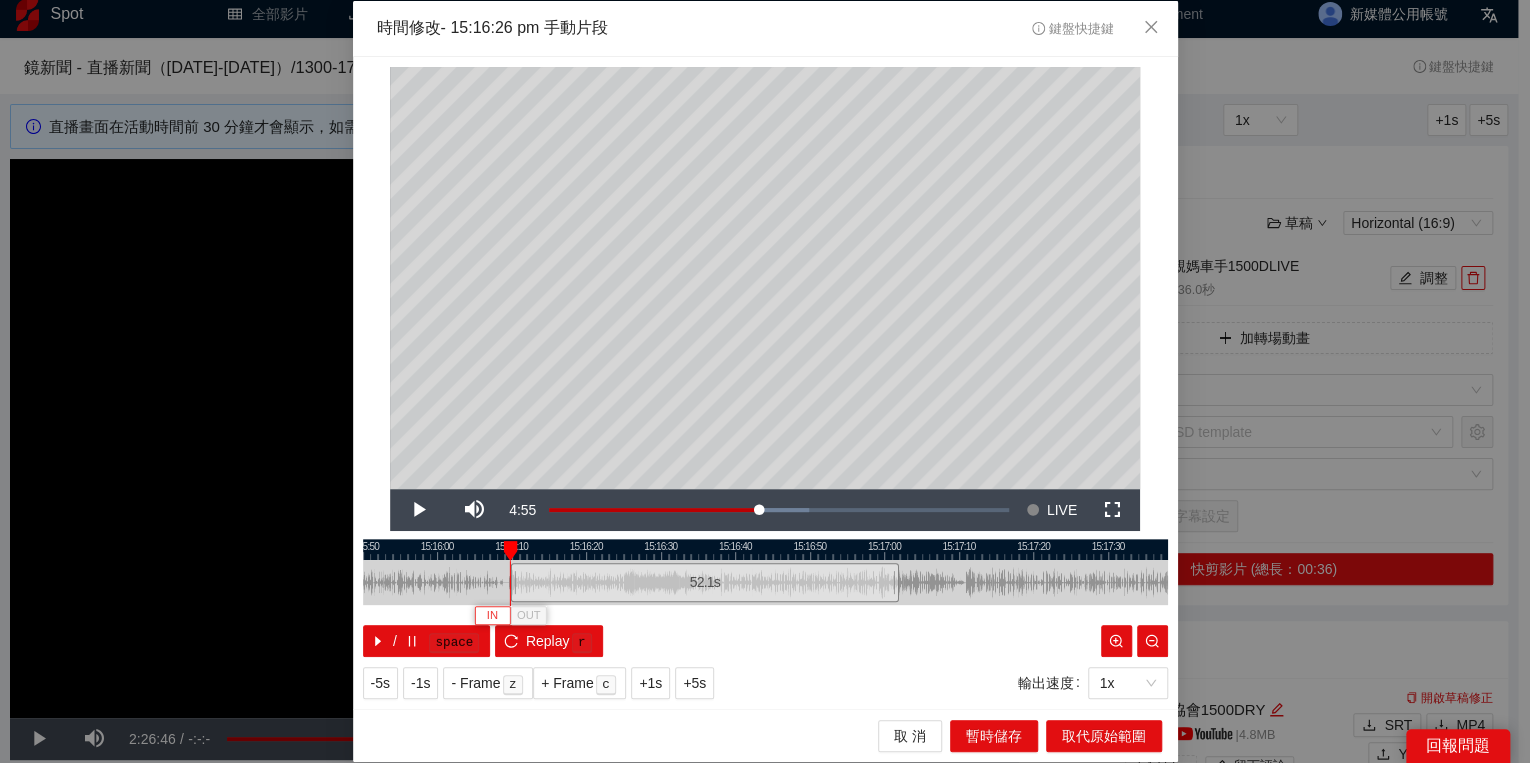 type 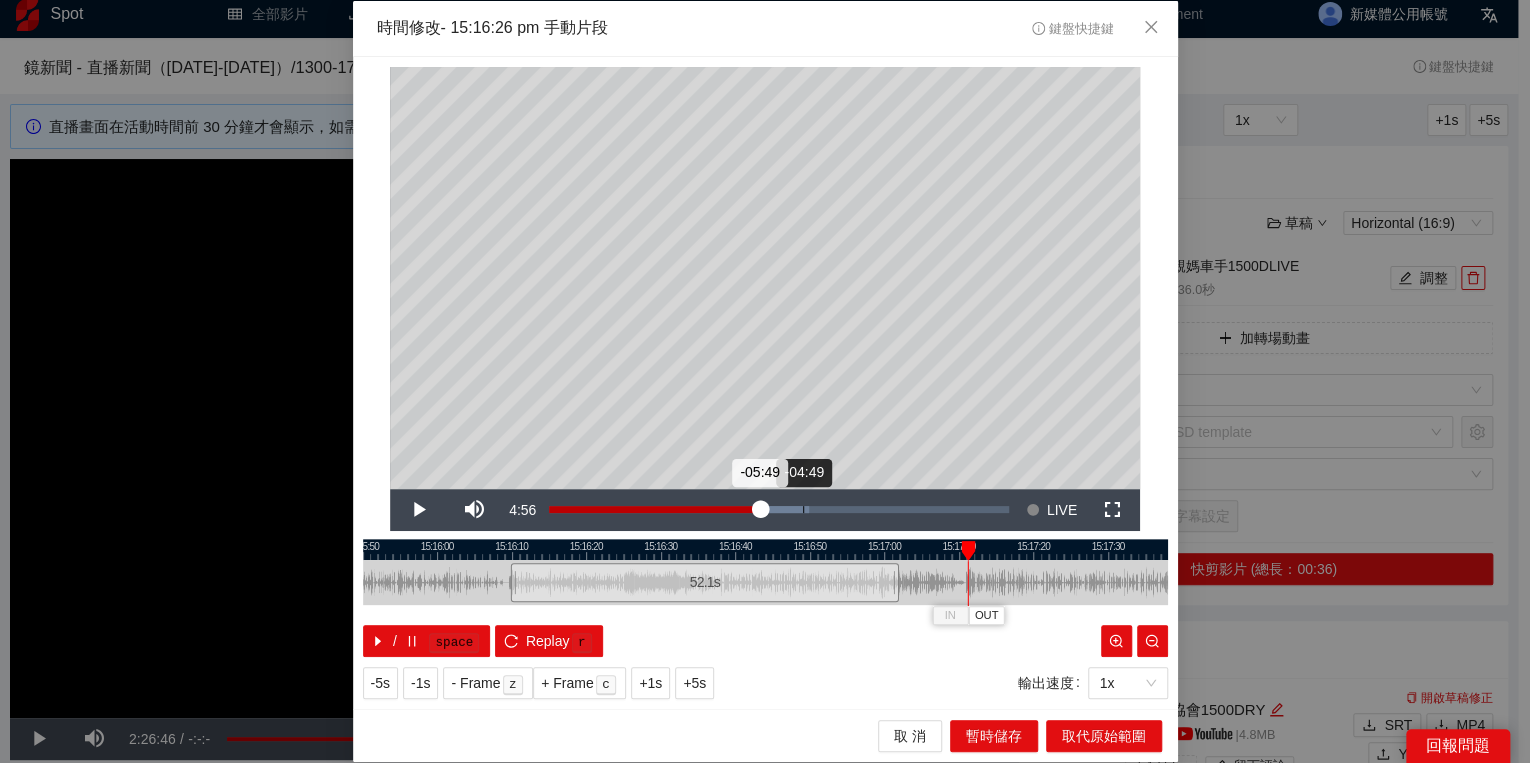 click on "Loaded :  56.59% -04:49 -05:49" at bounding box center [779, 510] 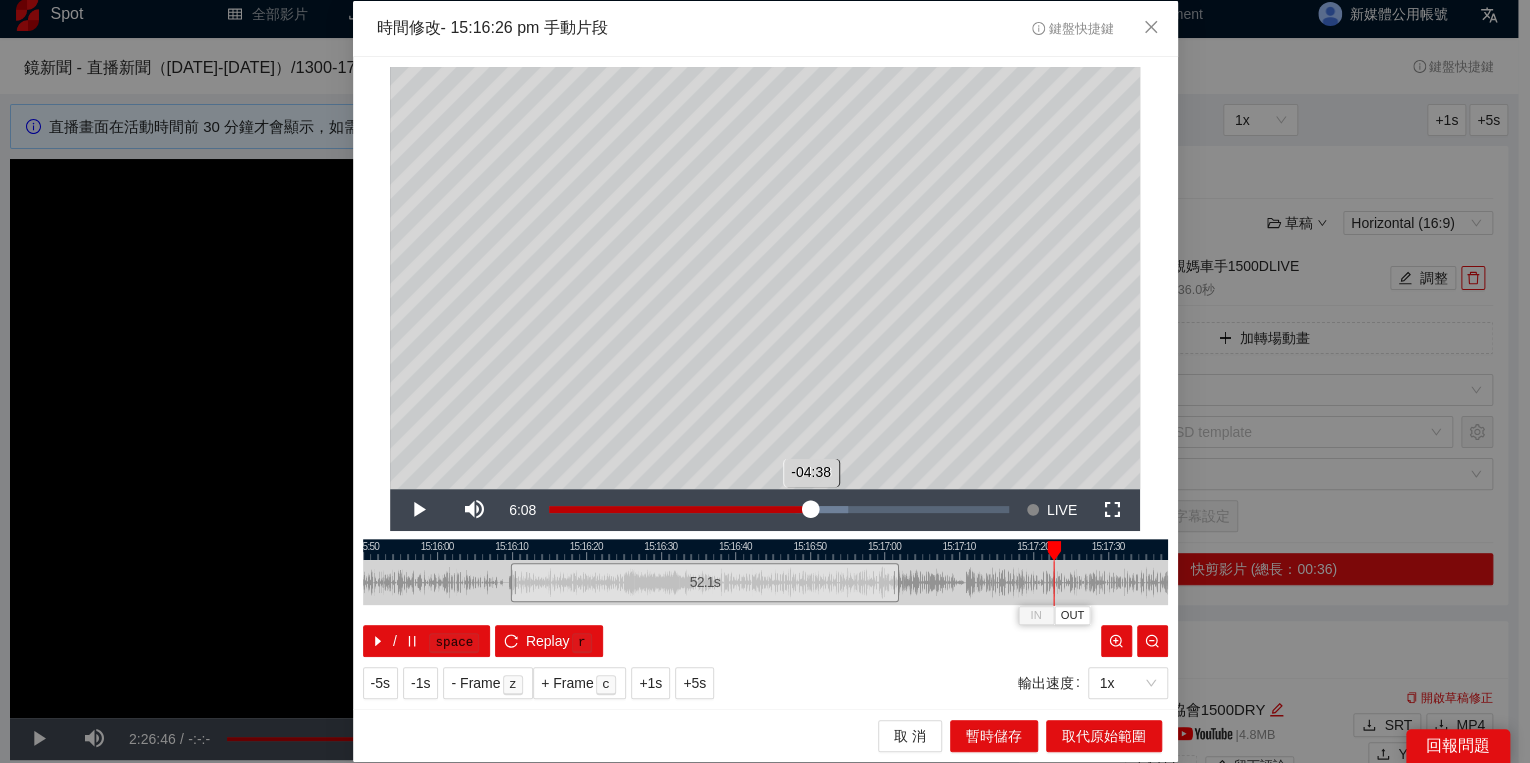 click on "-04:38" at bounding box center (680, 509) 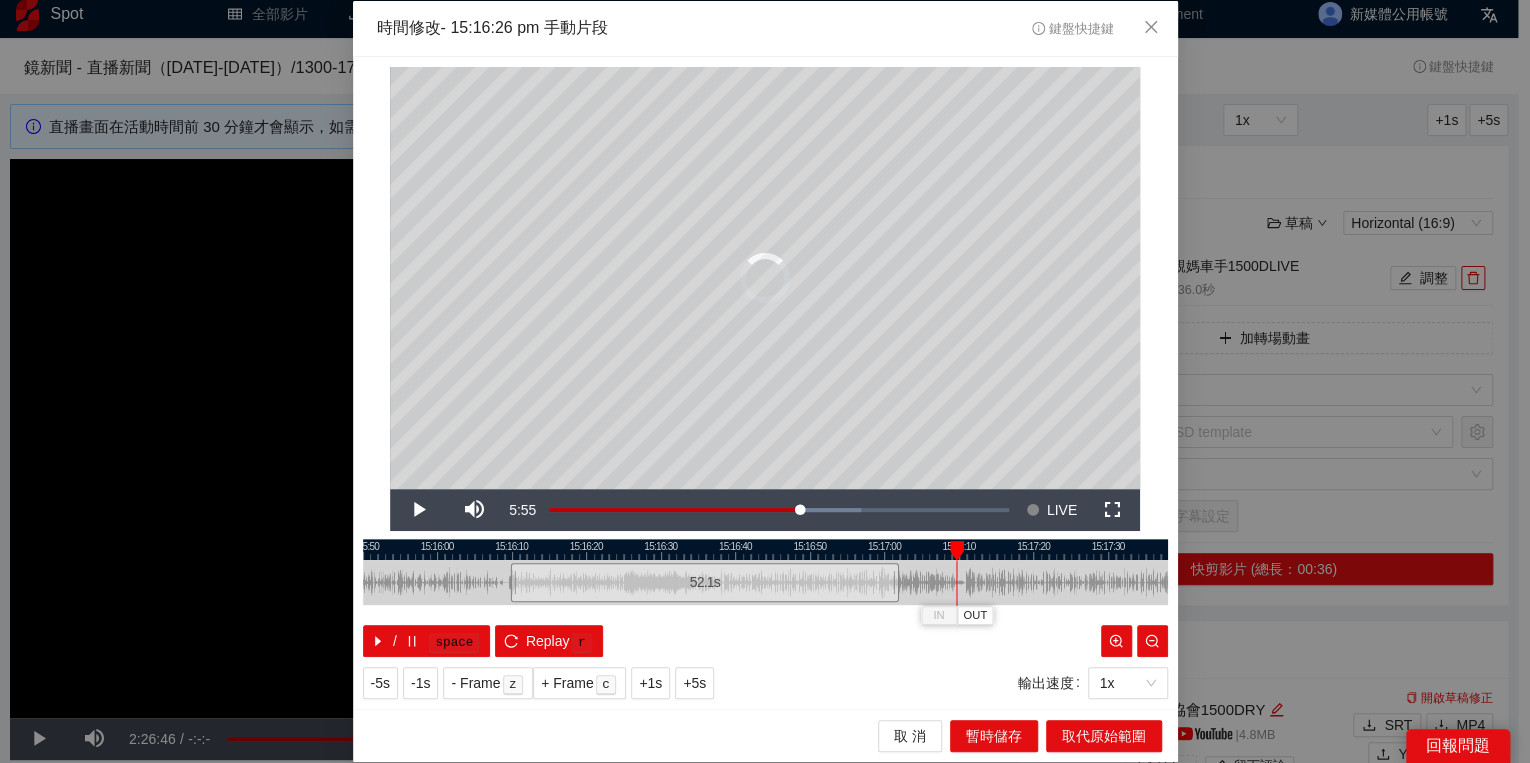 drag, startPoint x: 1064, startPoint y: 550, endPoint x: 959, endPoint y: 551, distance: 105.00476 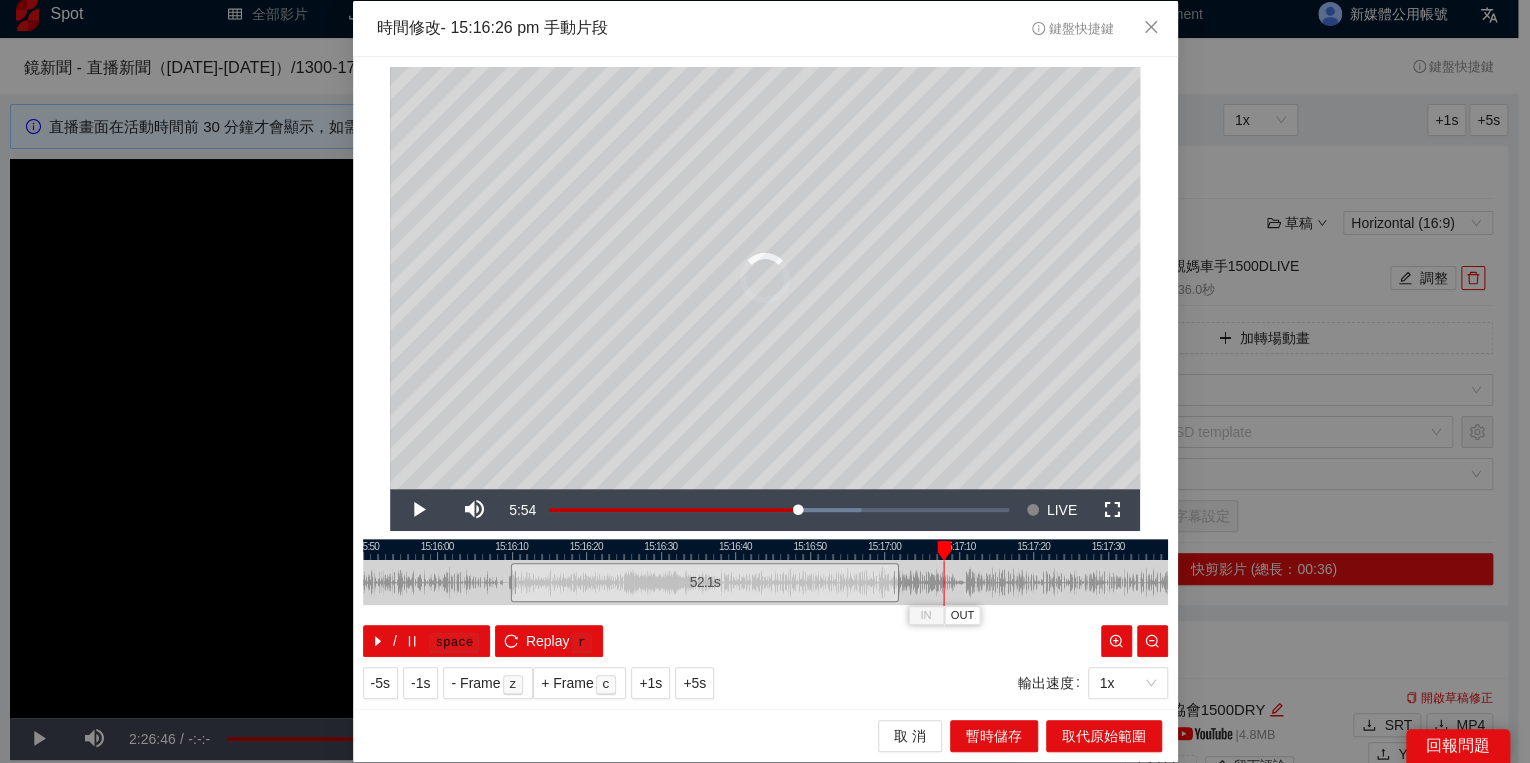 drag, startPoint x: 961, startPoint y: 555, endPoint x: 945, endPoint y: 552, distance: 16.27882 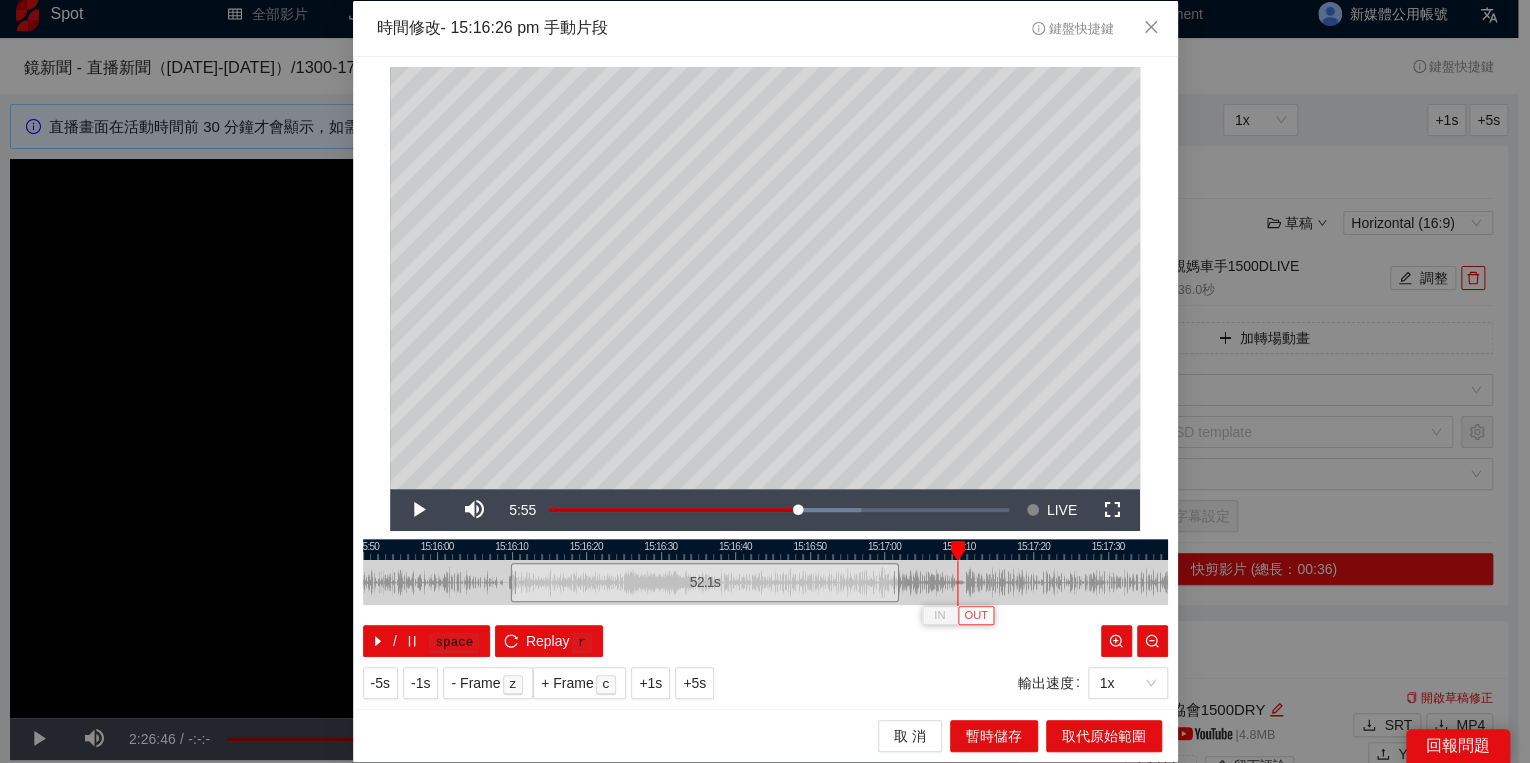 click on "OUT" at bounding box center [976, 615] 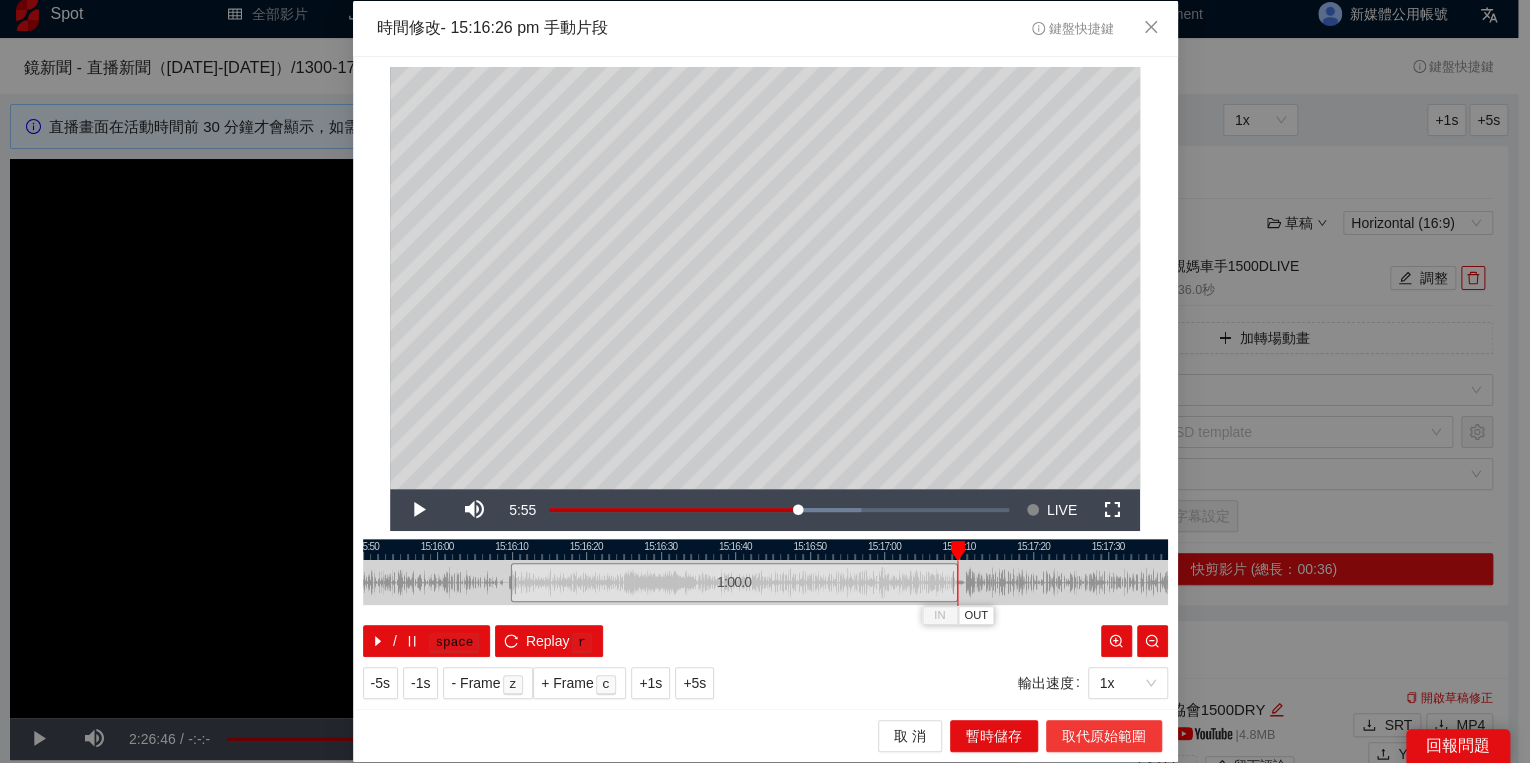 click on "取代原始範圍" at bounding box center (1104, 736) 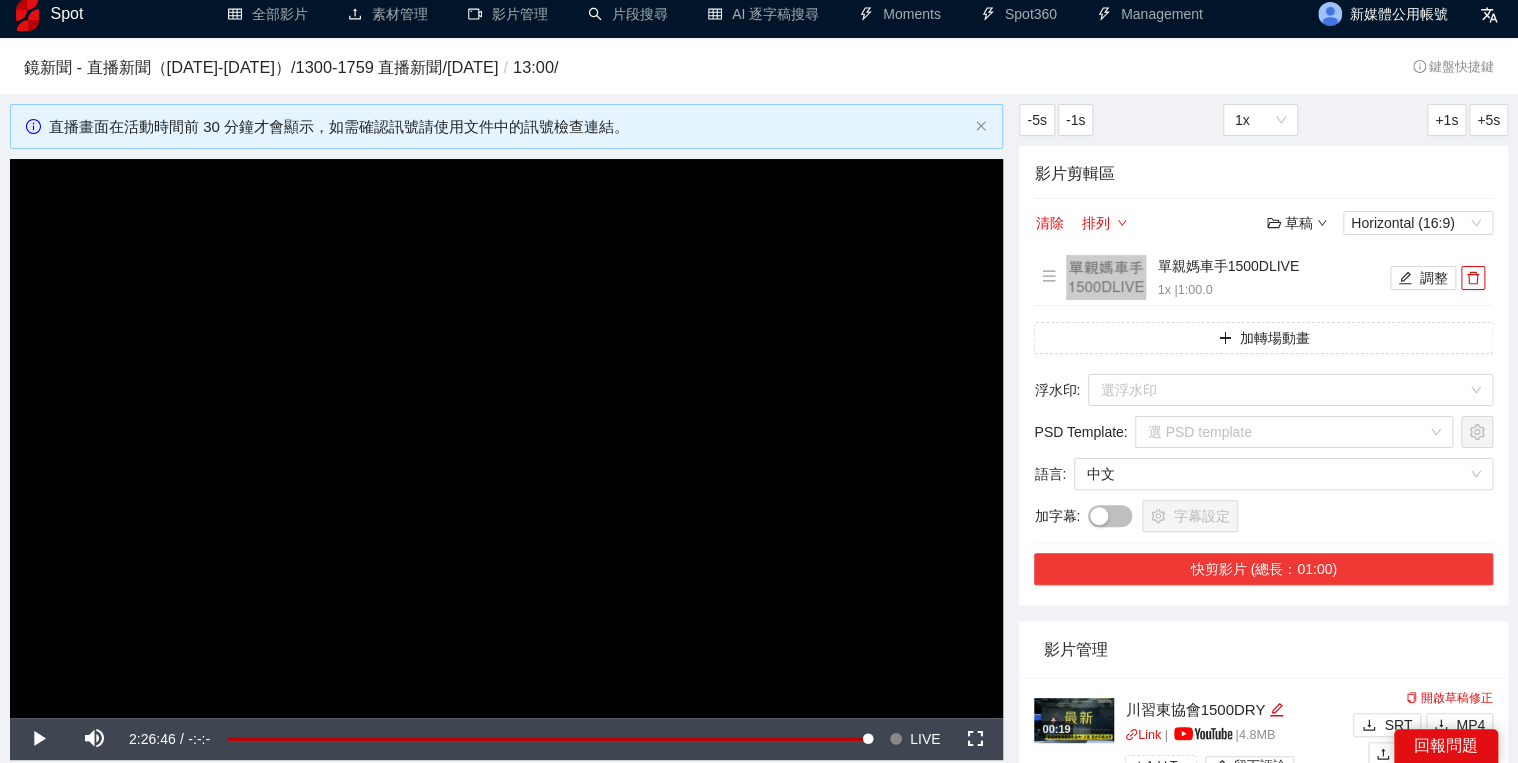 click on "快剪影片 (總長：01:00)" at bounding box center [1263, 569] 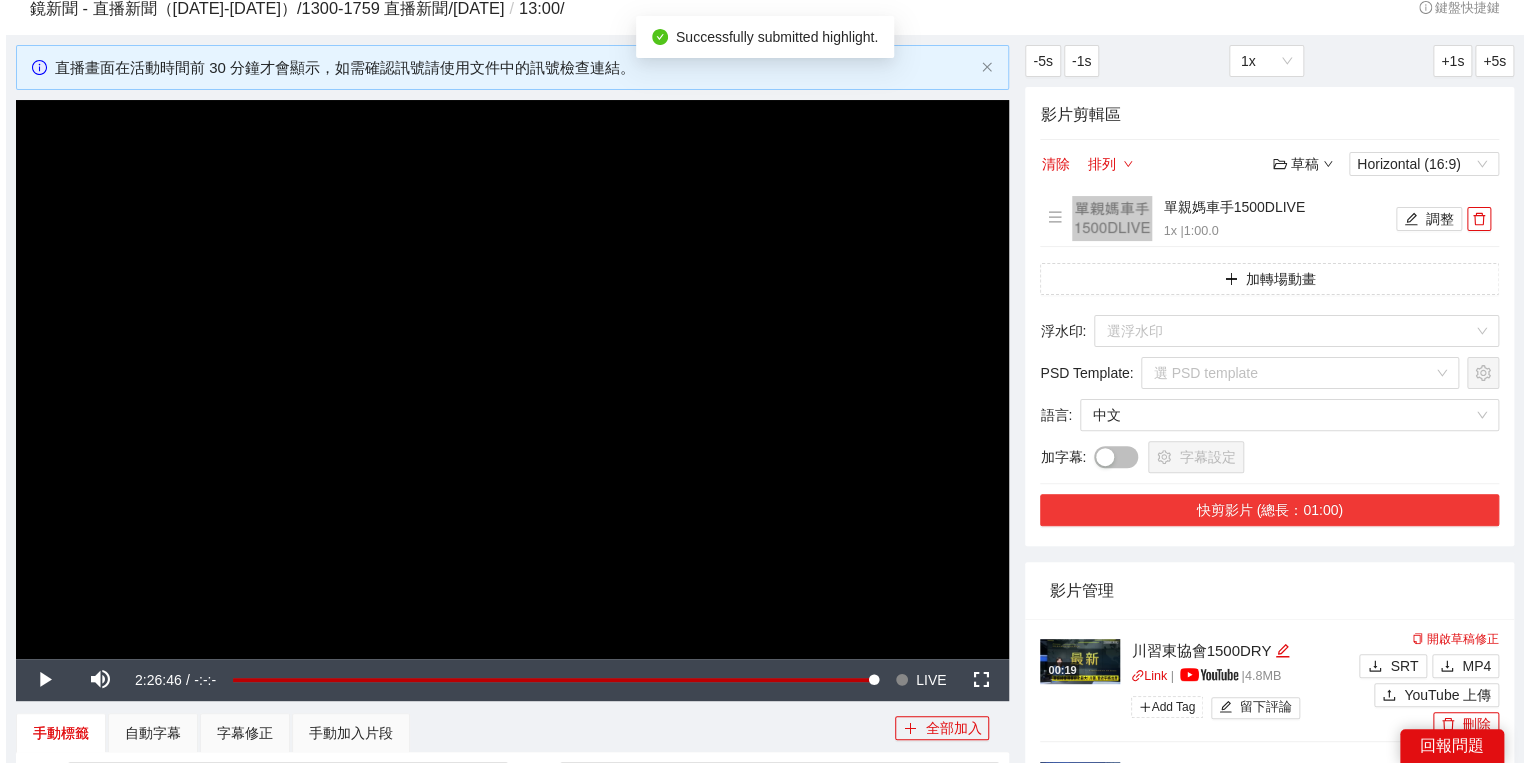 scroll, scrollTop: 170, scrollLeft: 0, axis: vertical 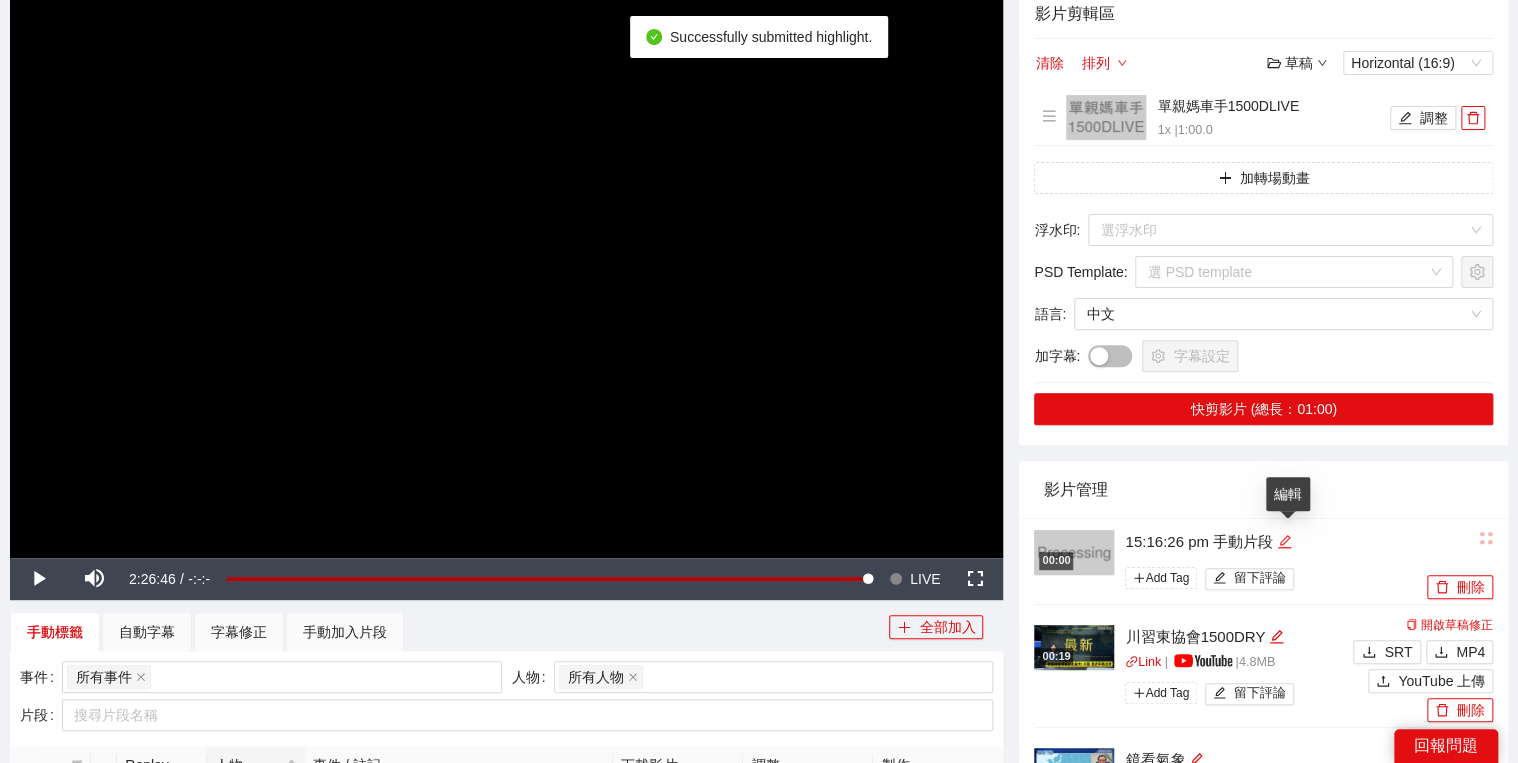 click 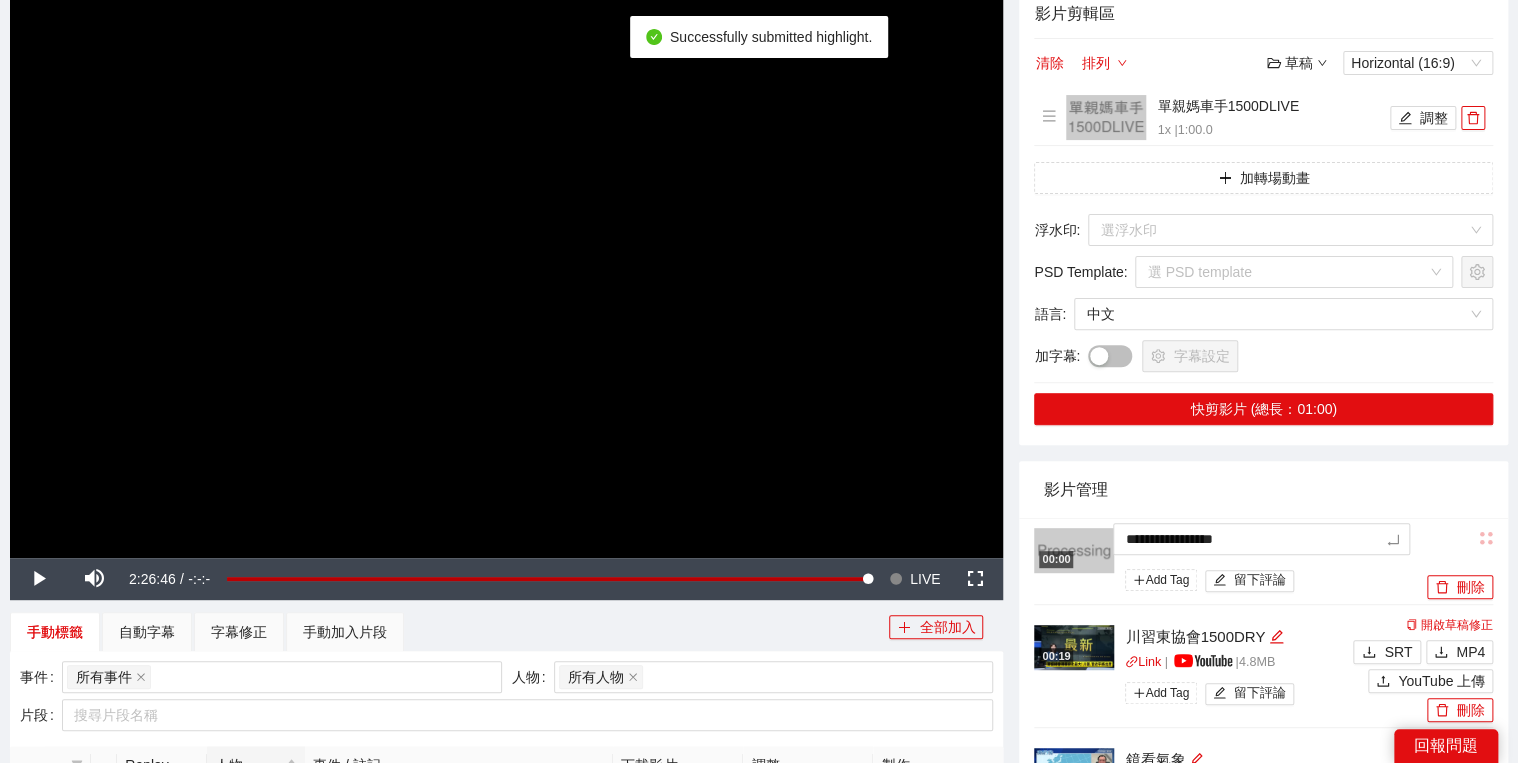click on "**********" at bounding box center (759, 564) 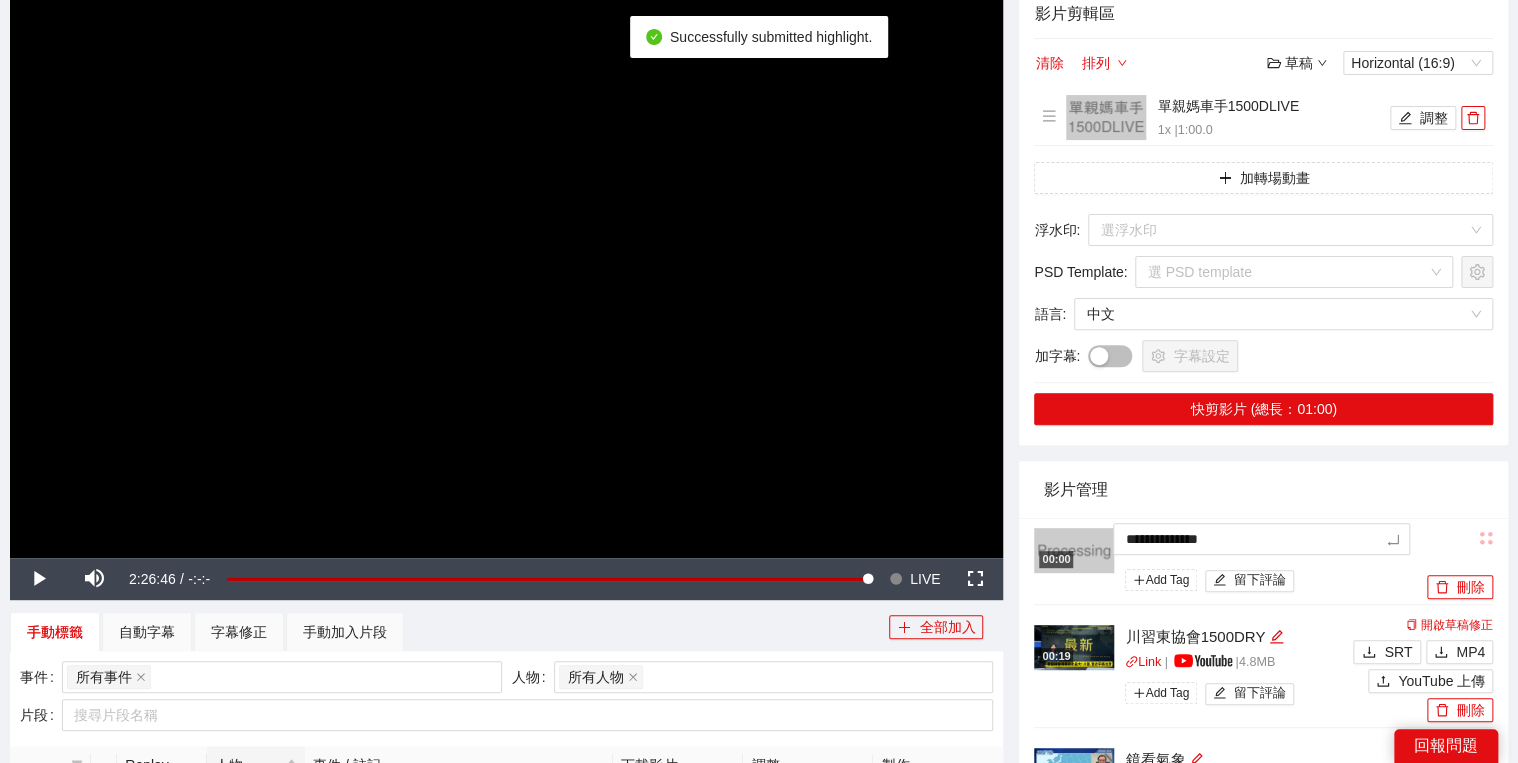 click on "影片管理" at bounding box center (1263, 489) 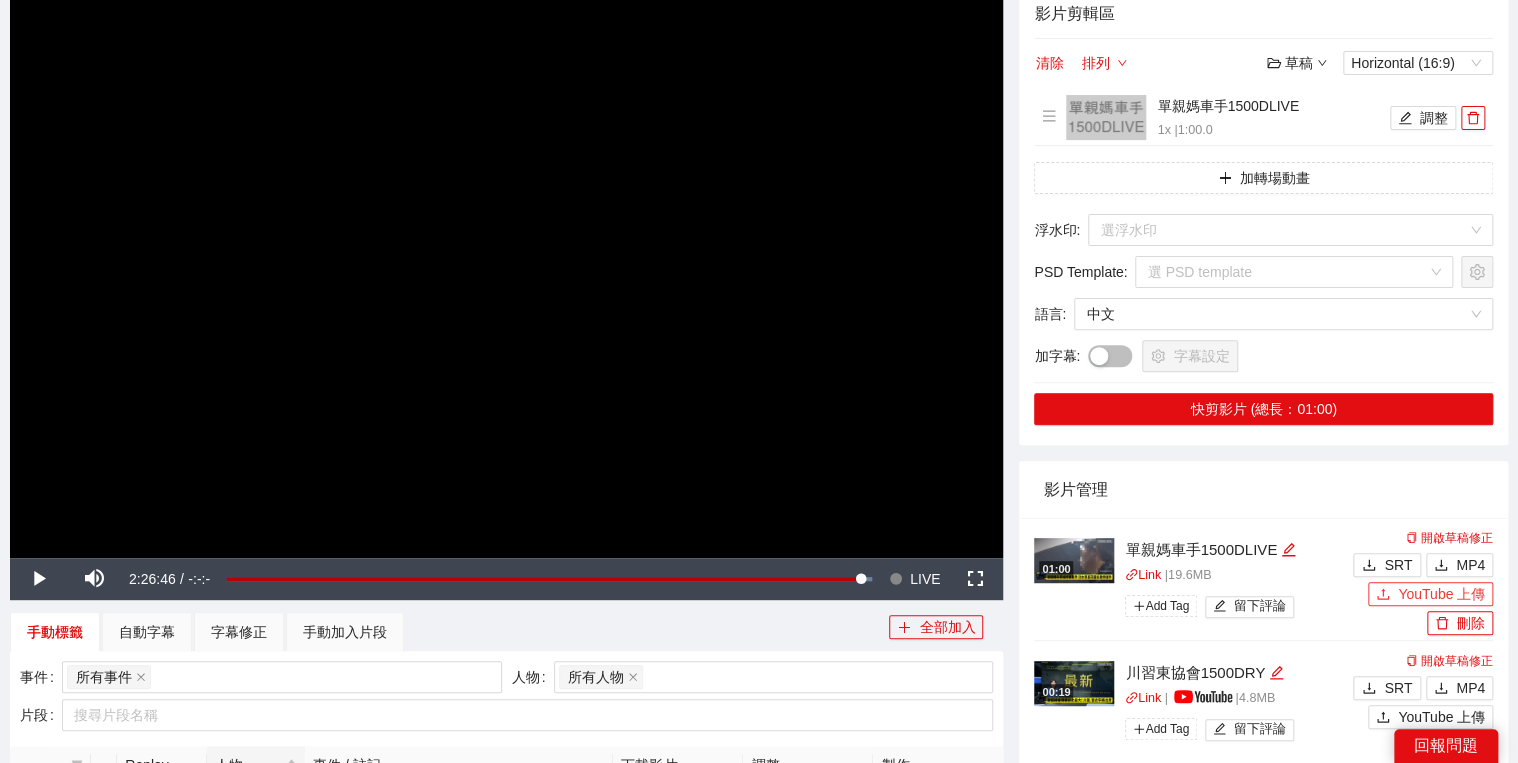 click on "YouTube 上傳" at bounding box center [1441, 594] 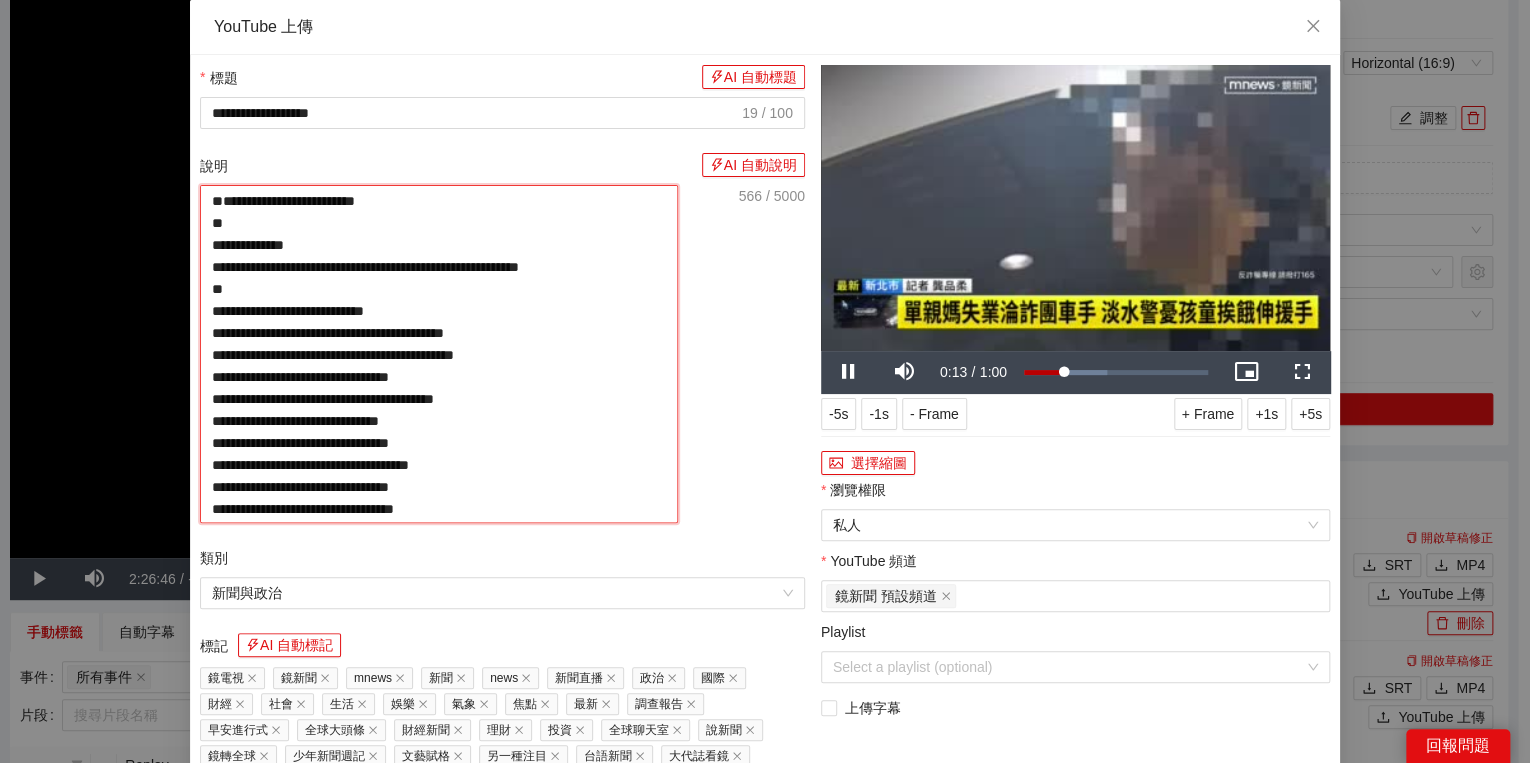 click on "**********" at bounding box center [439, 354] 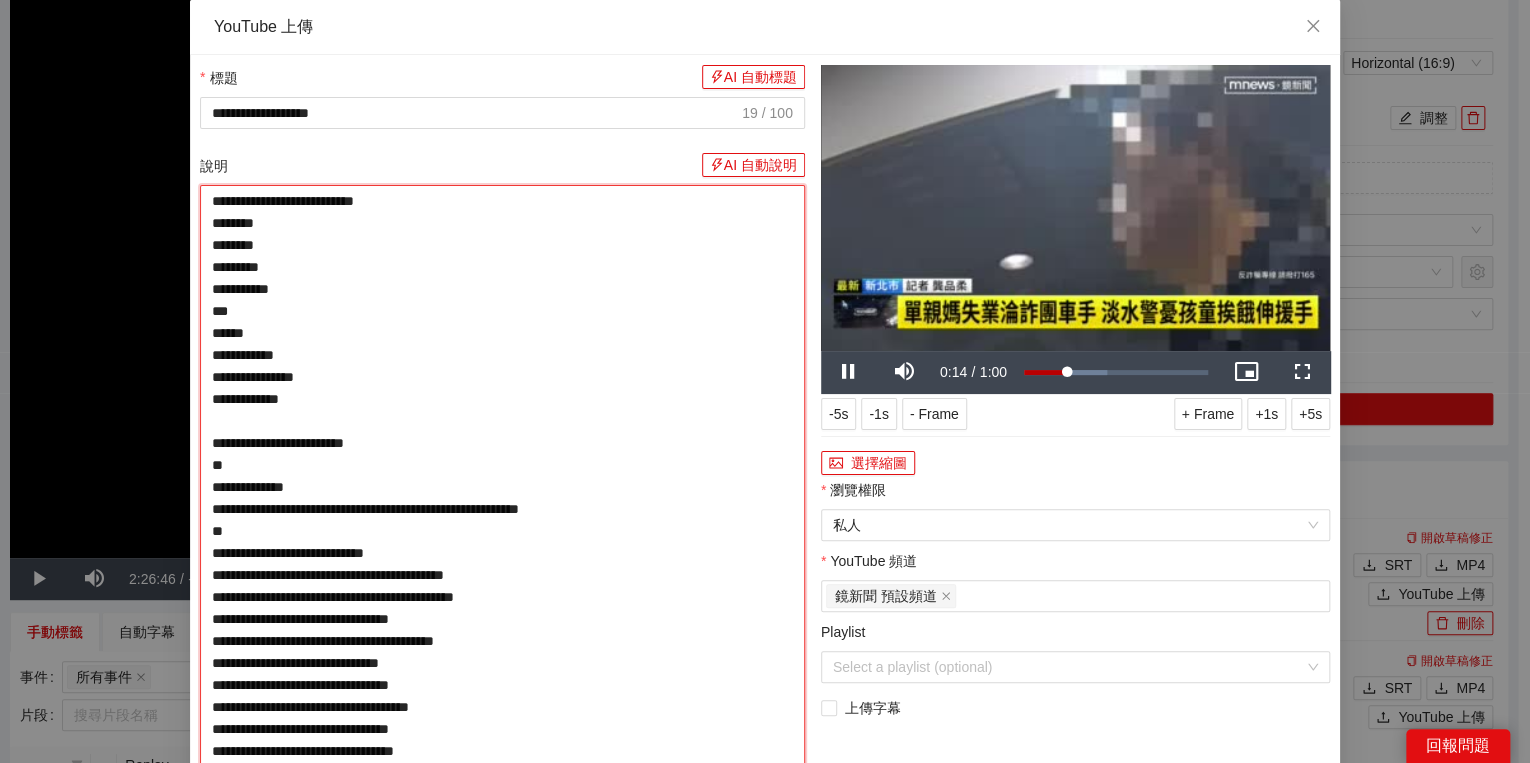 click on "**********" at bounding box center (502, 498) 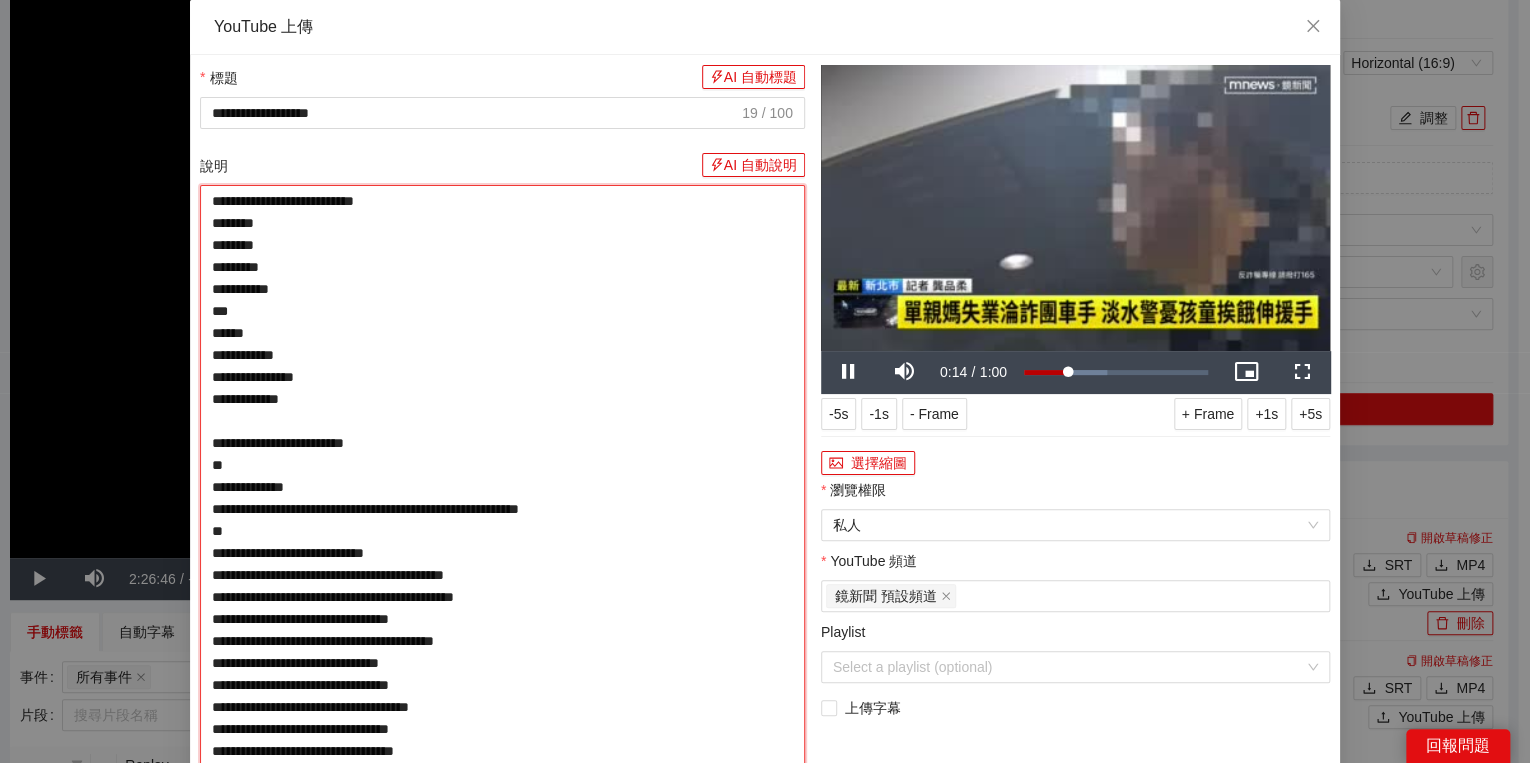 type on "**********" 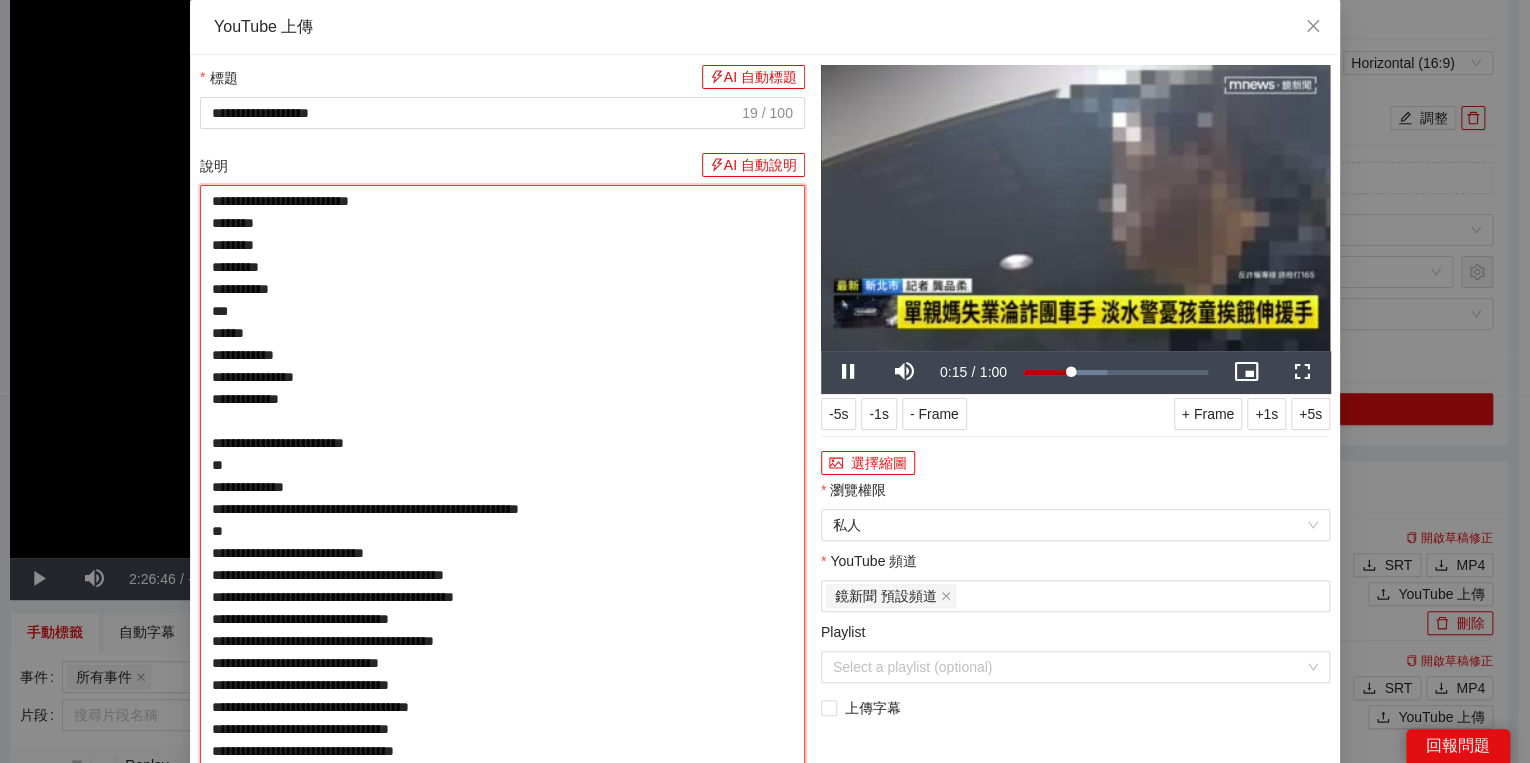 click on "**********" at bounding box center (502, 498) 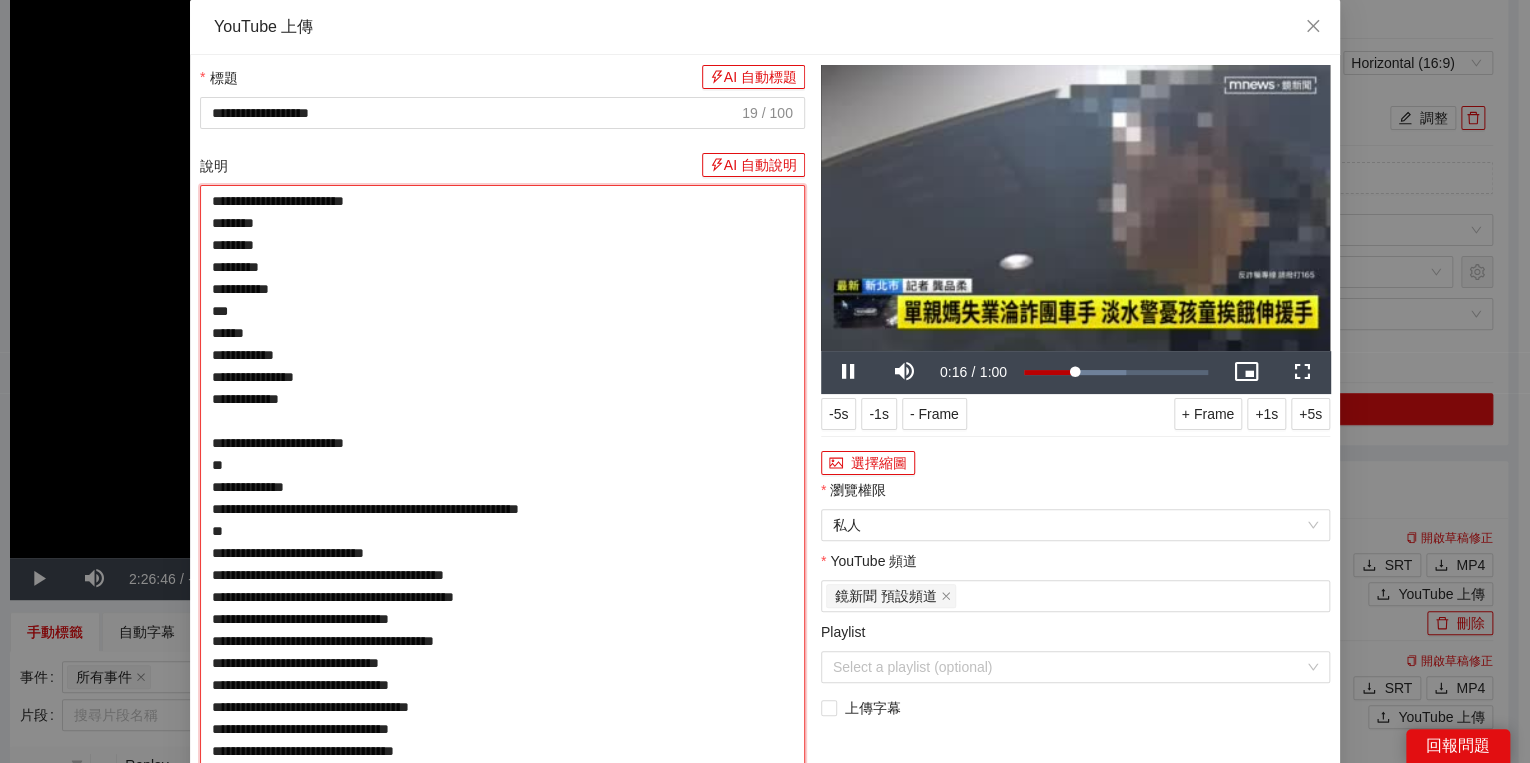 click on "**********" at bounding box center (502, 498) 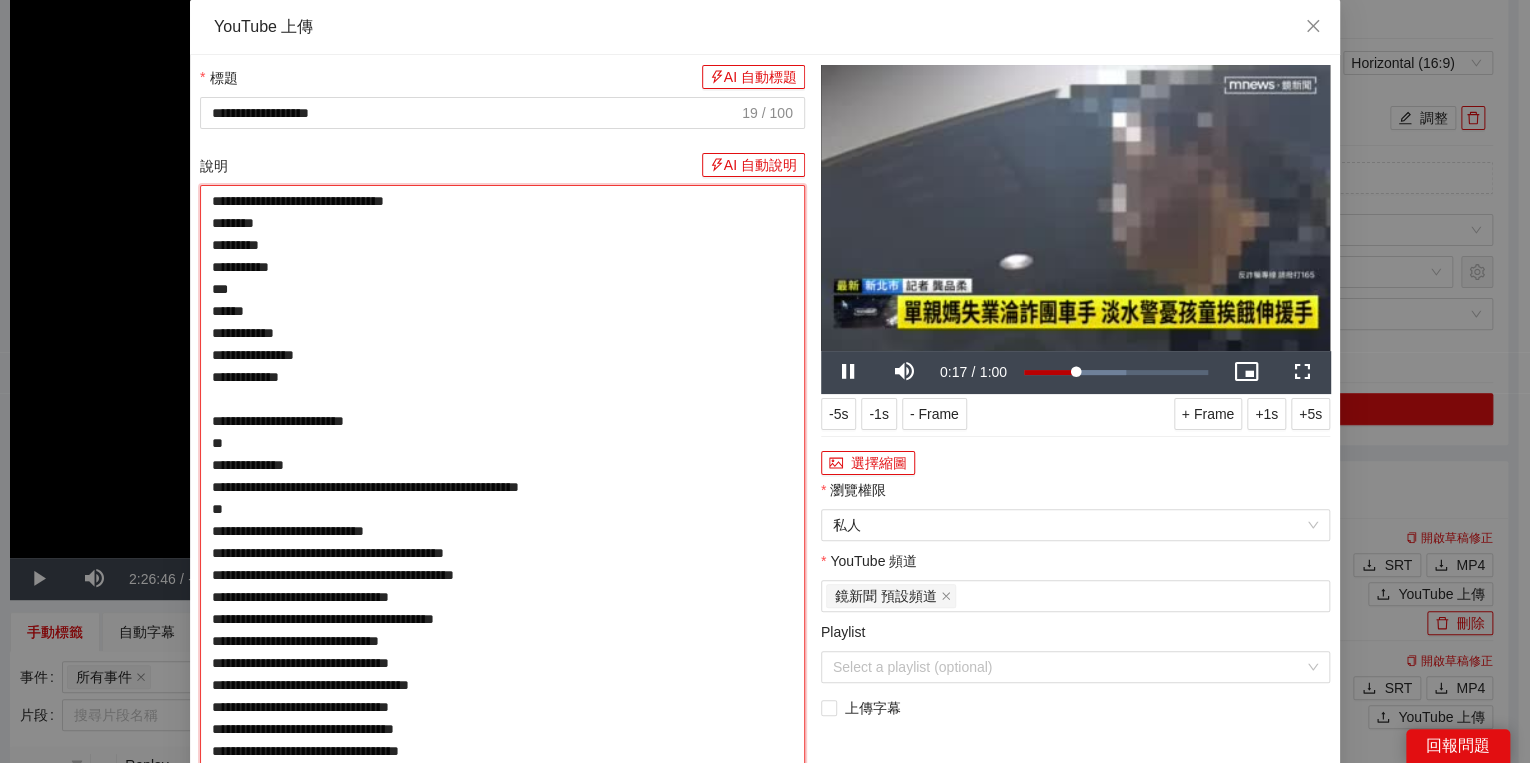 click on "**********" at bounding box center (502, 487) 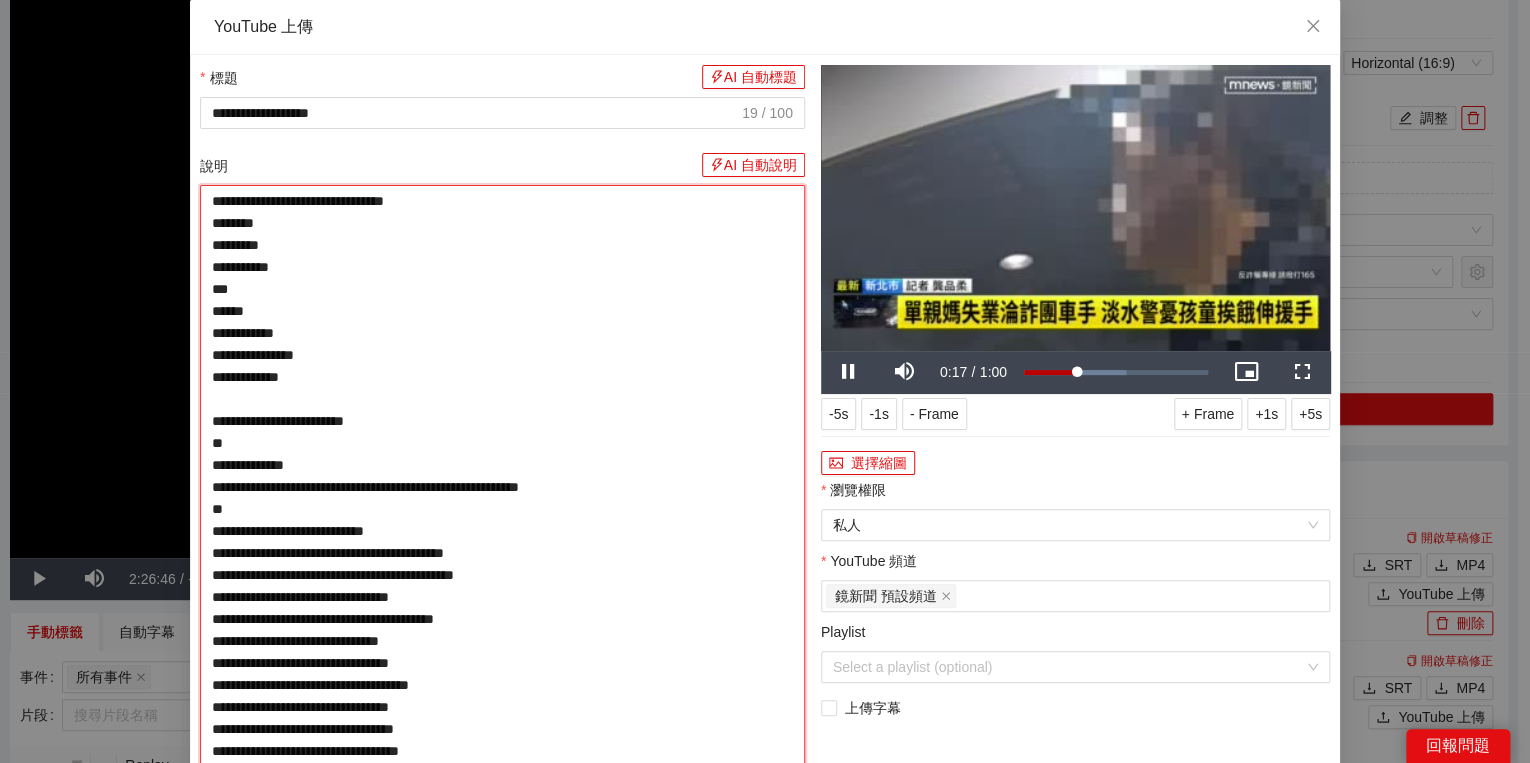 type on "**********" 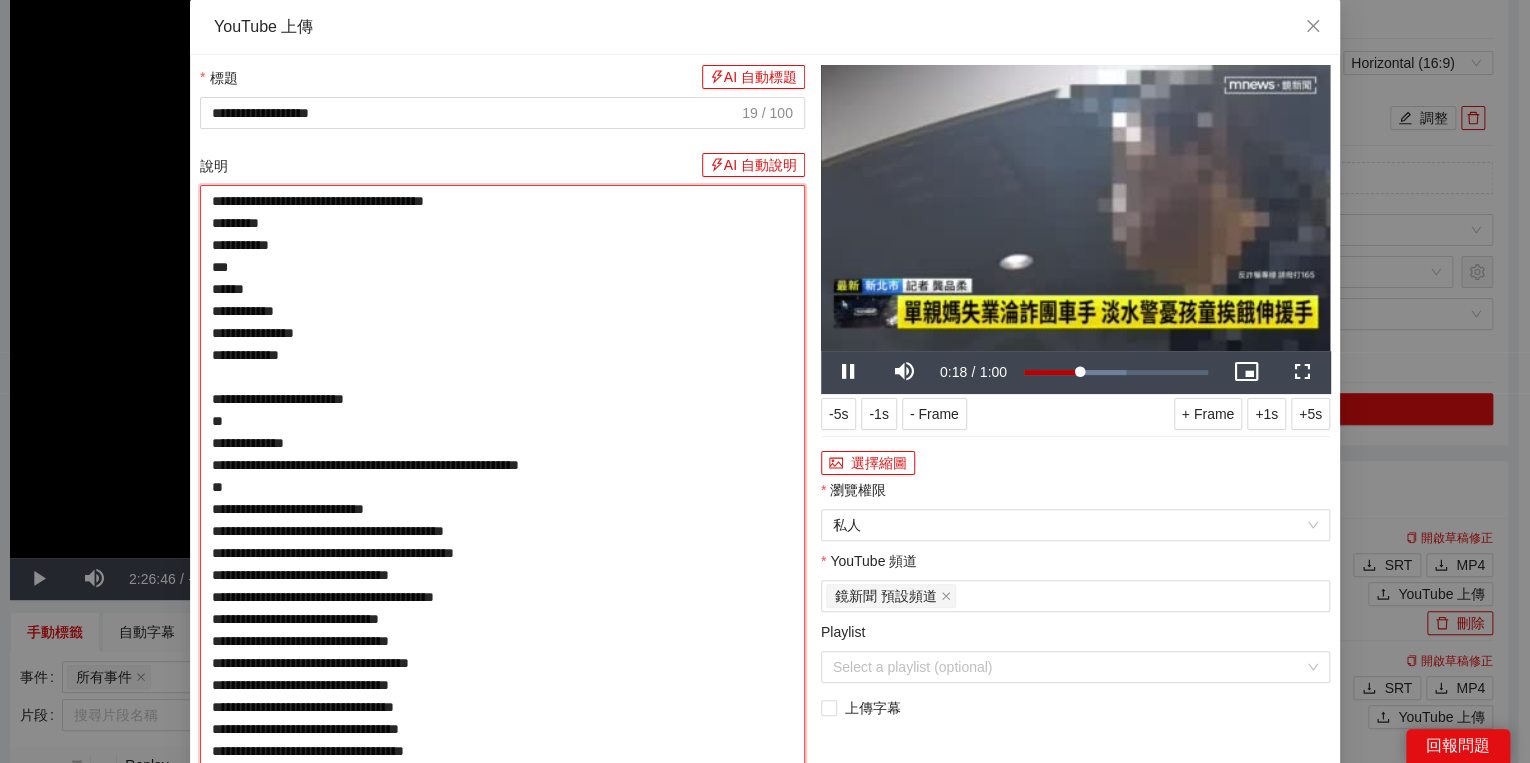 click on "**********" at bounding box center (502, 476) 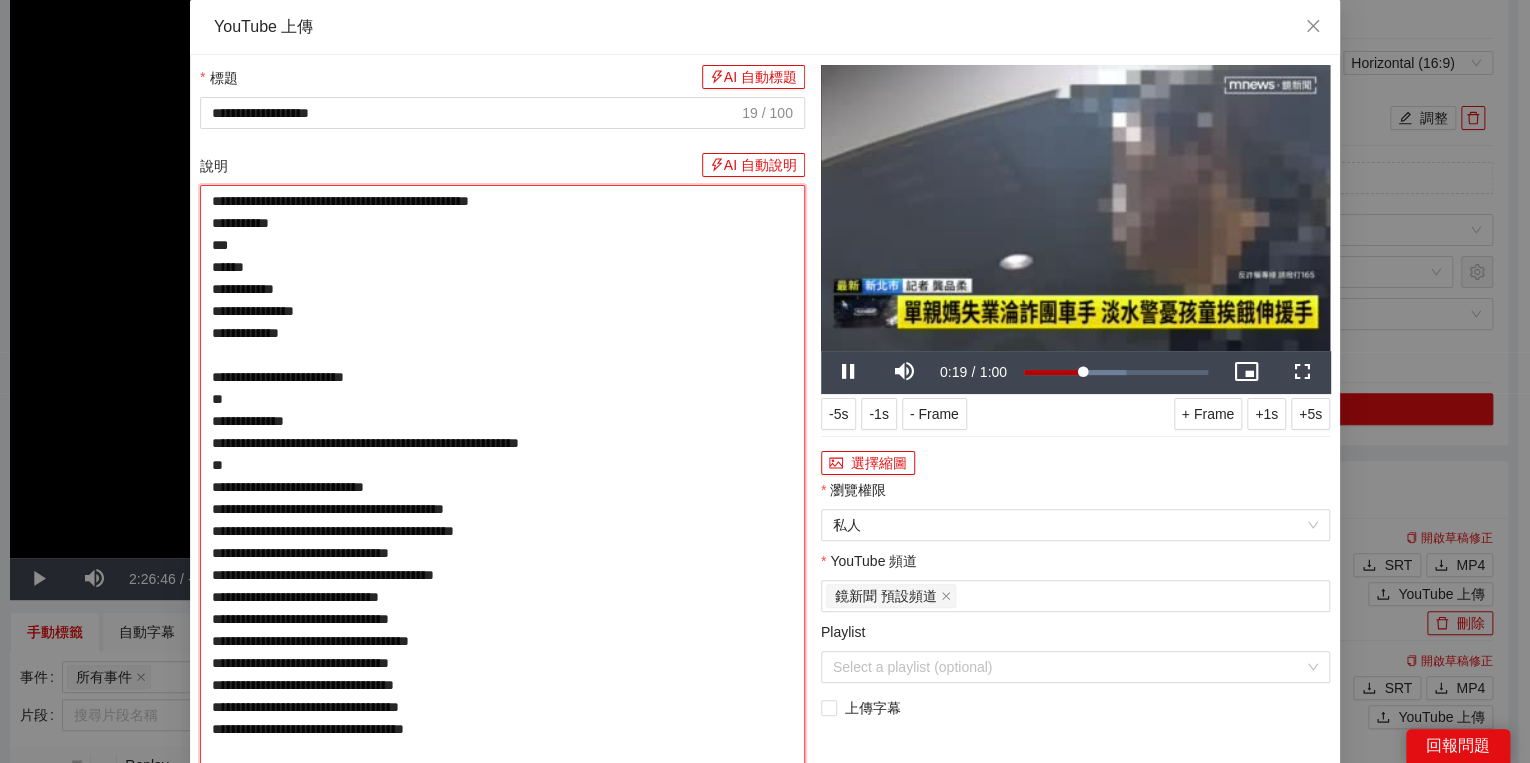 click on "**********" at bounding box center (502, 476) 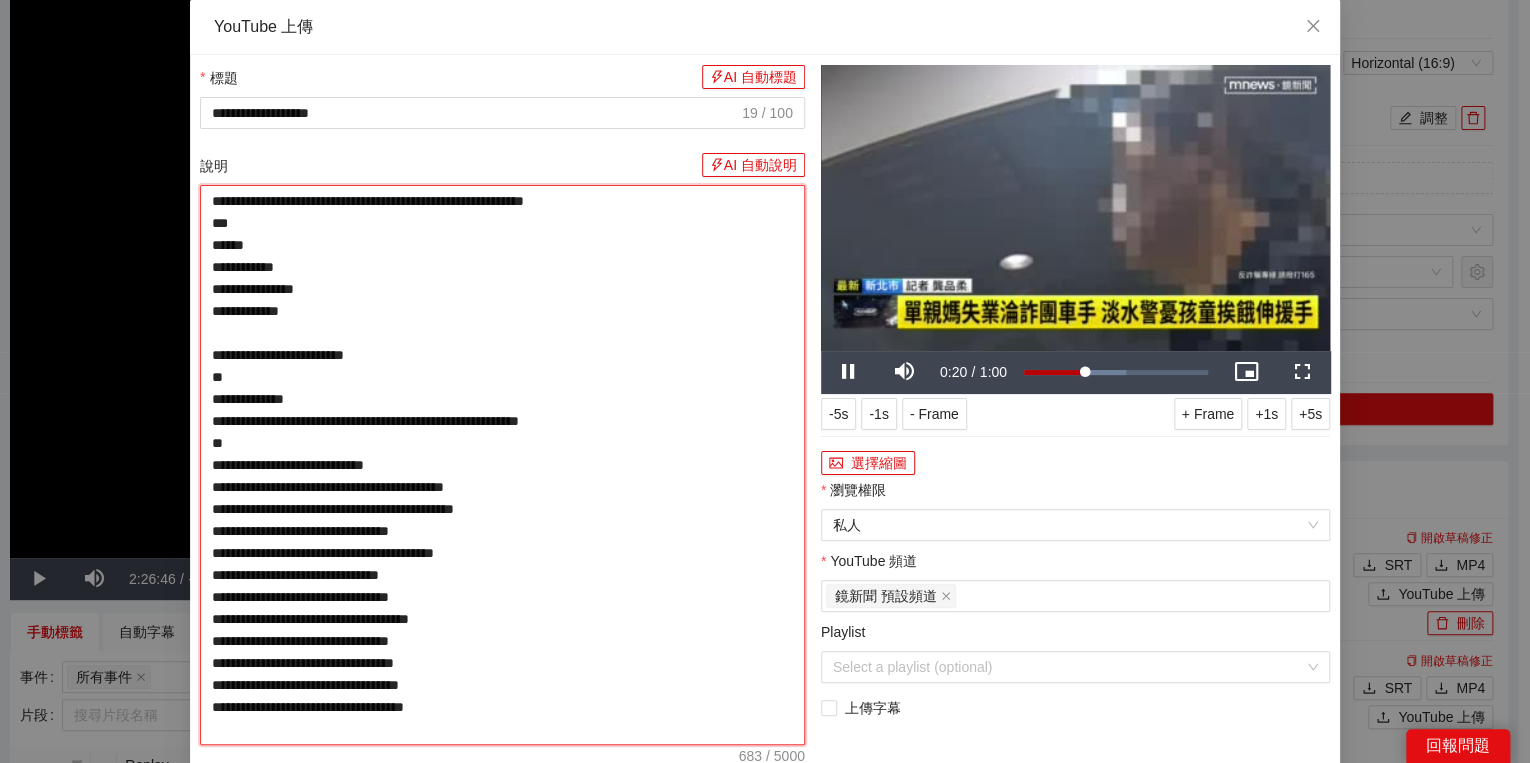 type on "**********" 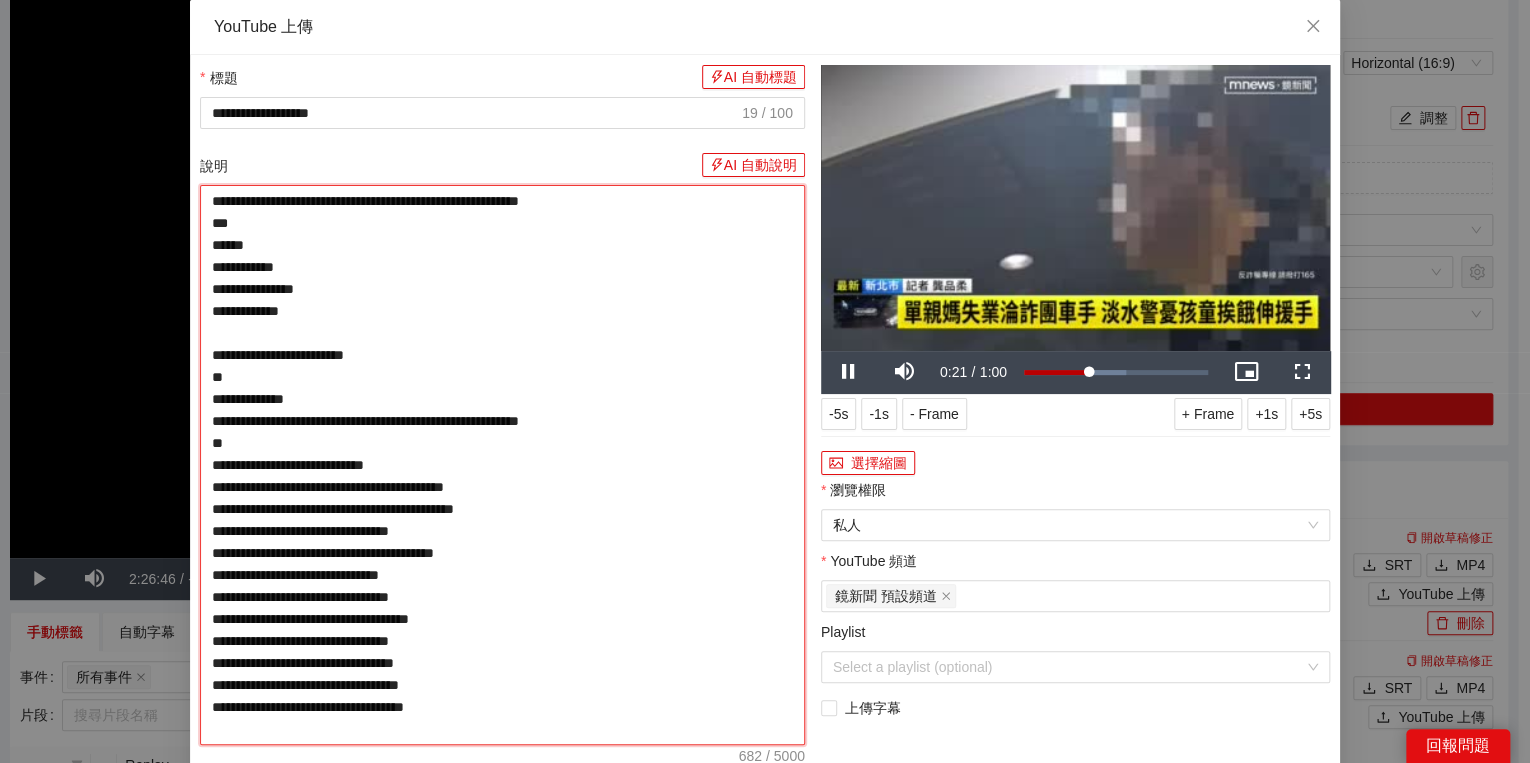 drag, startPoint x: 204, startPoint y: 241, endPoint x: 232, endPoint y: 243, distance: 28.071337 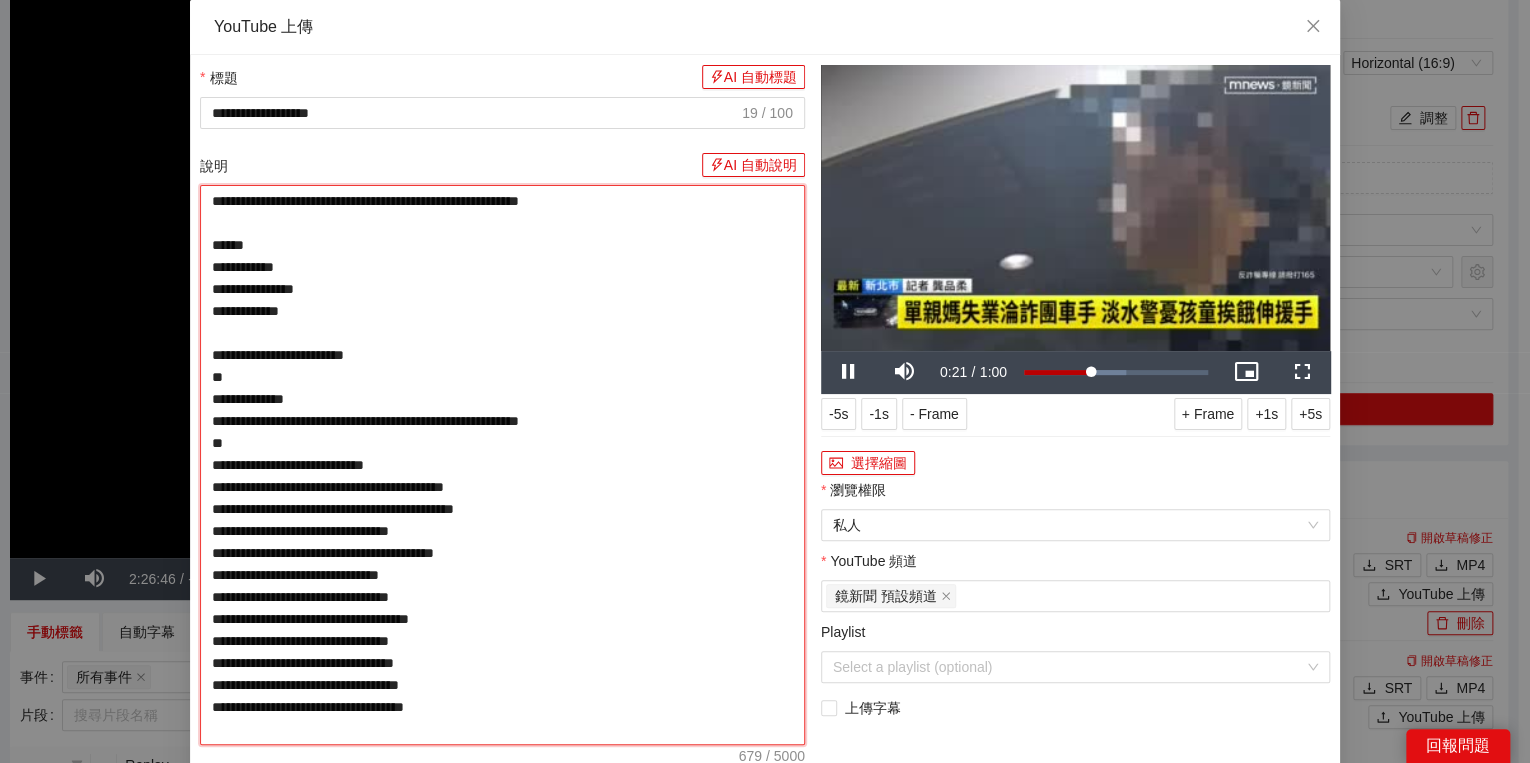 click on "**********" at bounding box center [502, 465] 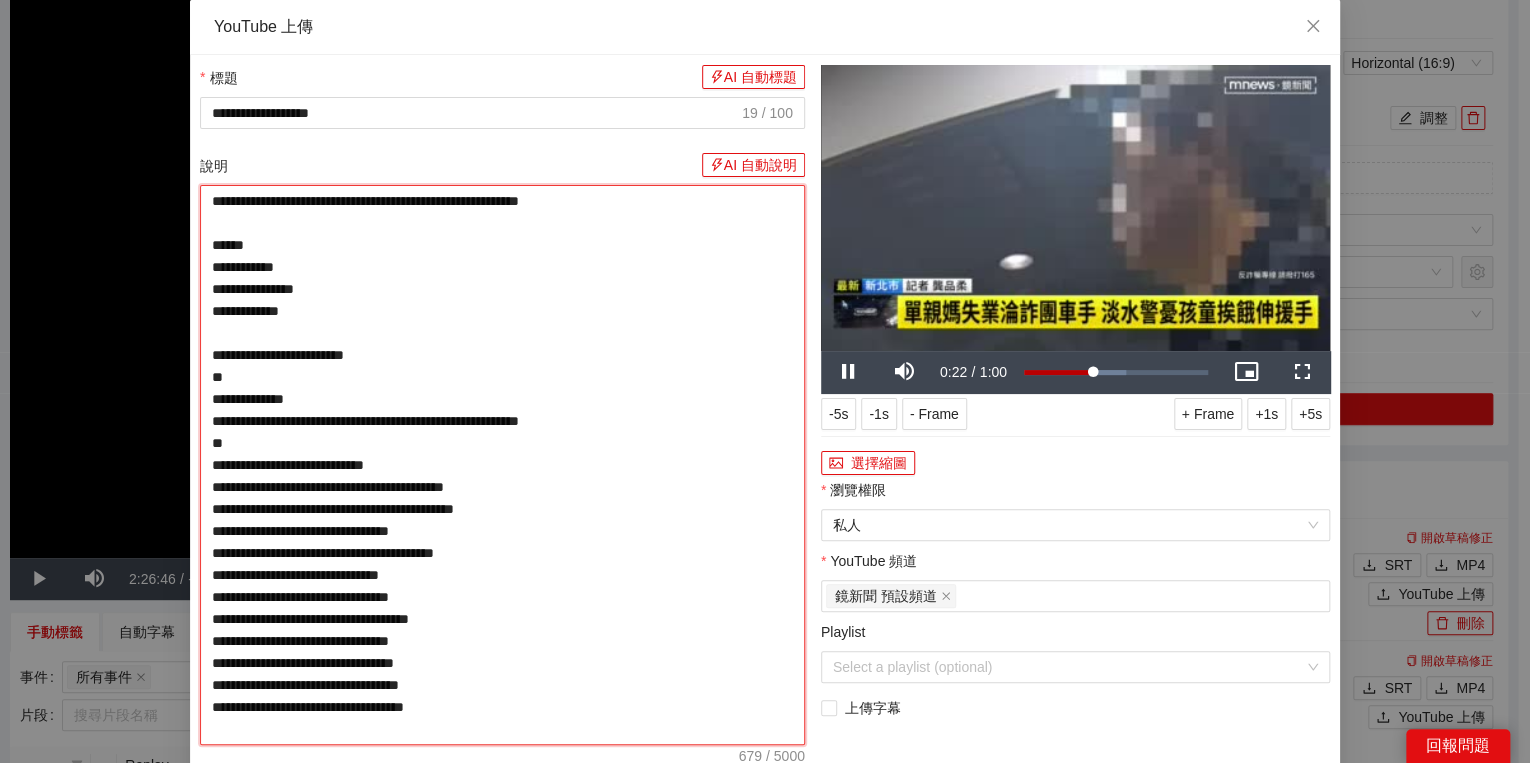 click on "**********" at bounding box center (502, 465) 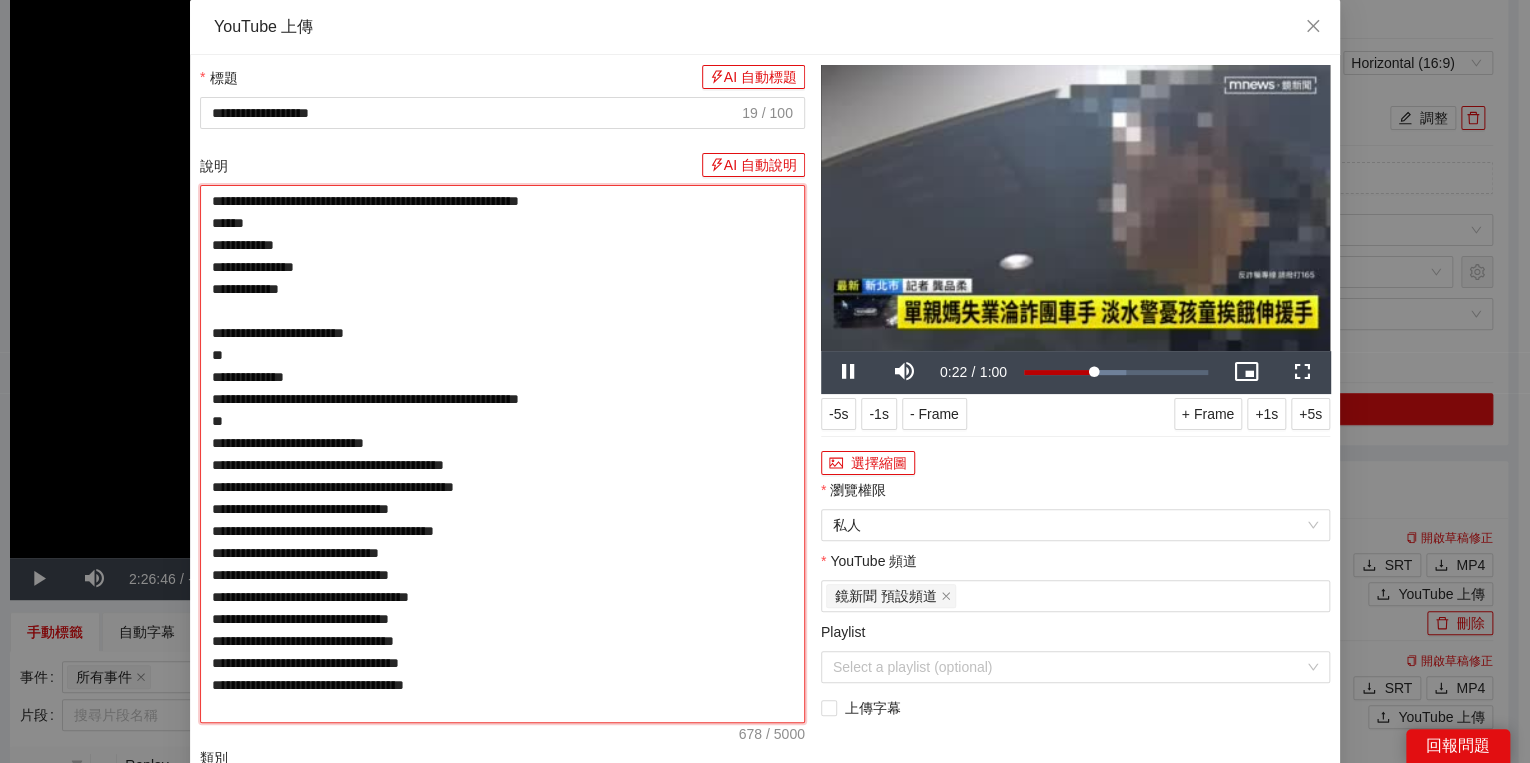 type on "**********" 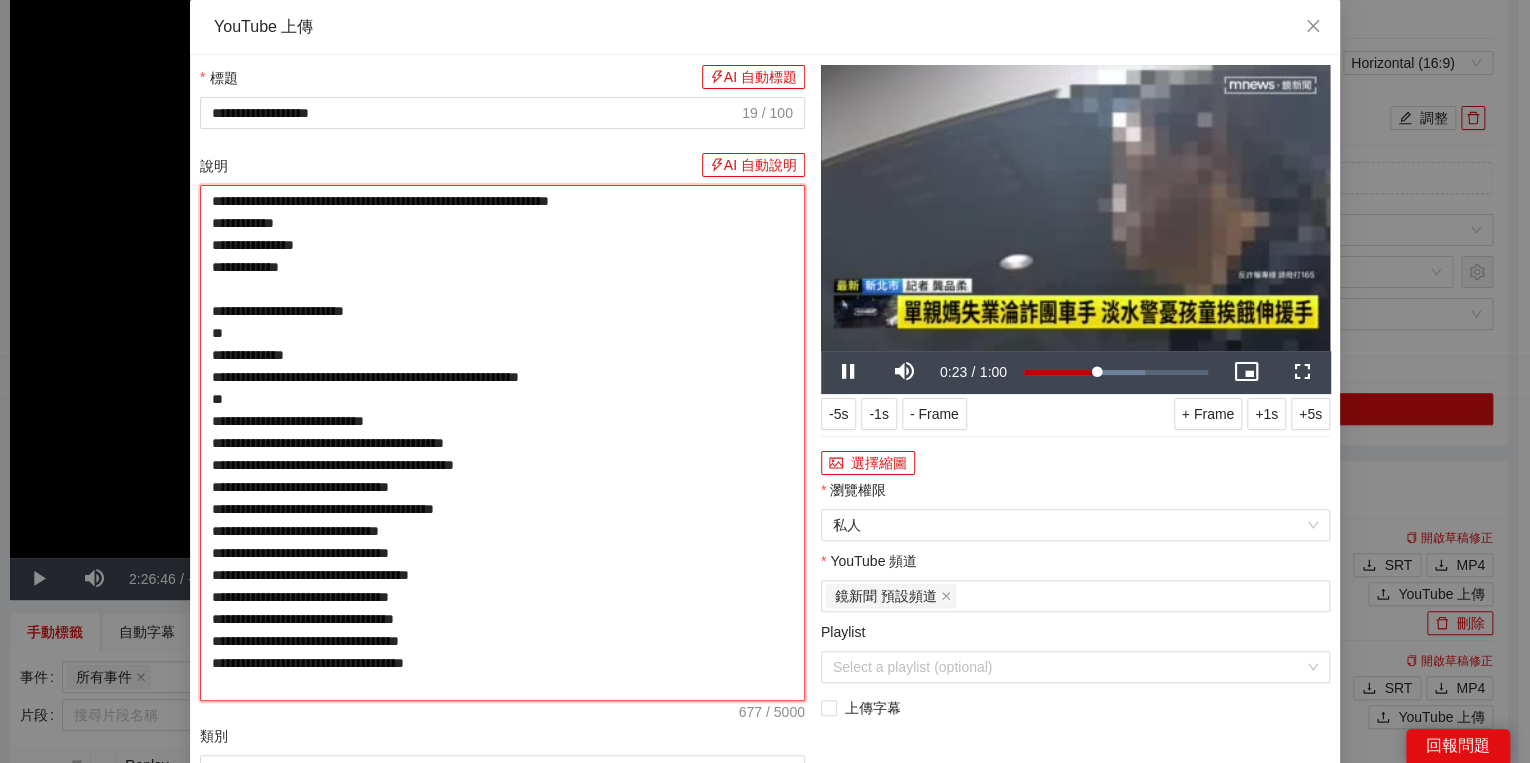 click on "**********" at bounding box center [502, 443] 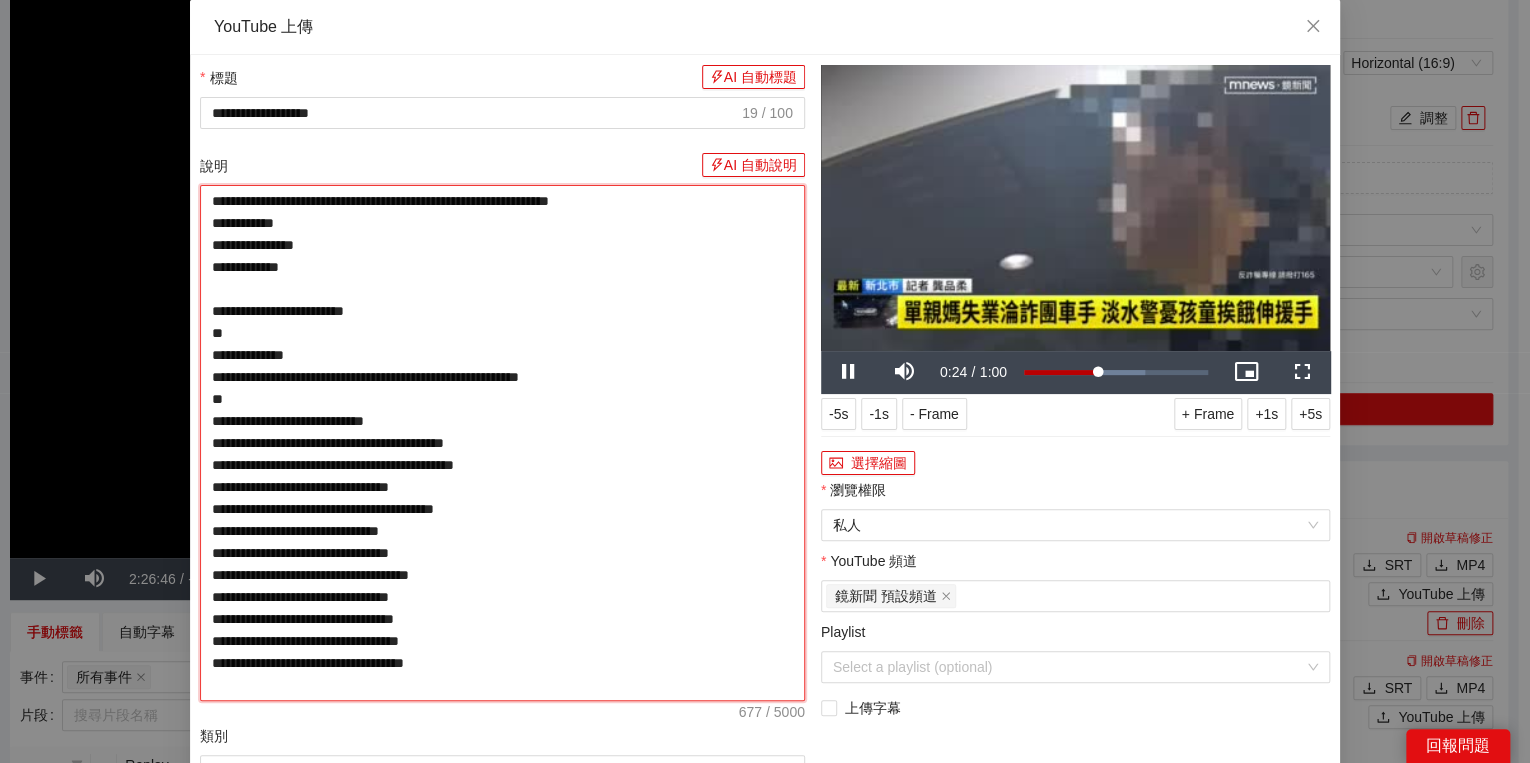 type on "**********" 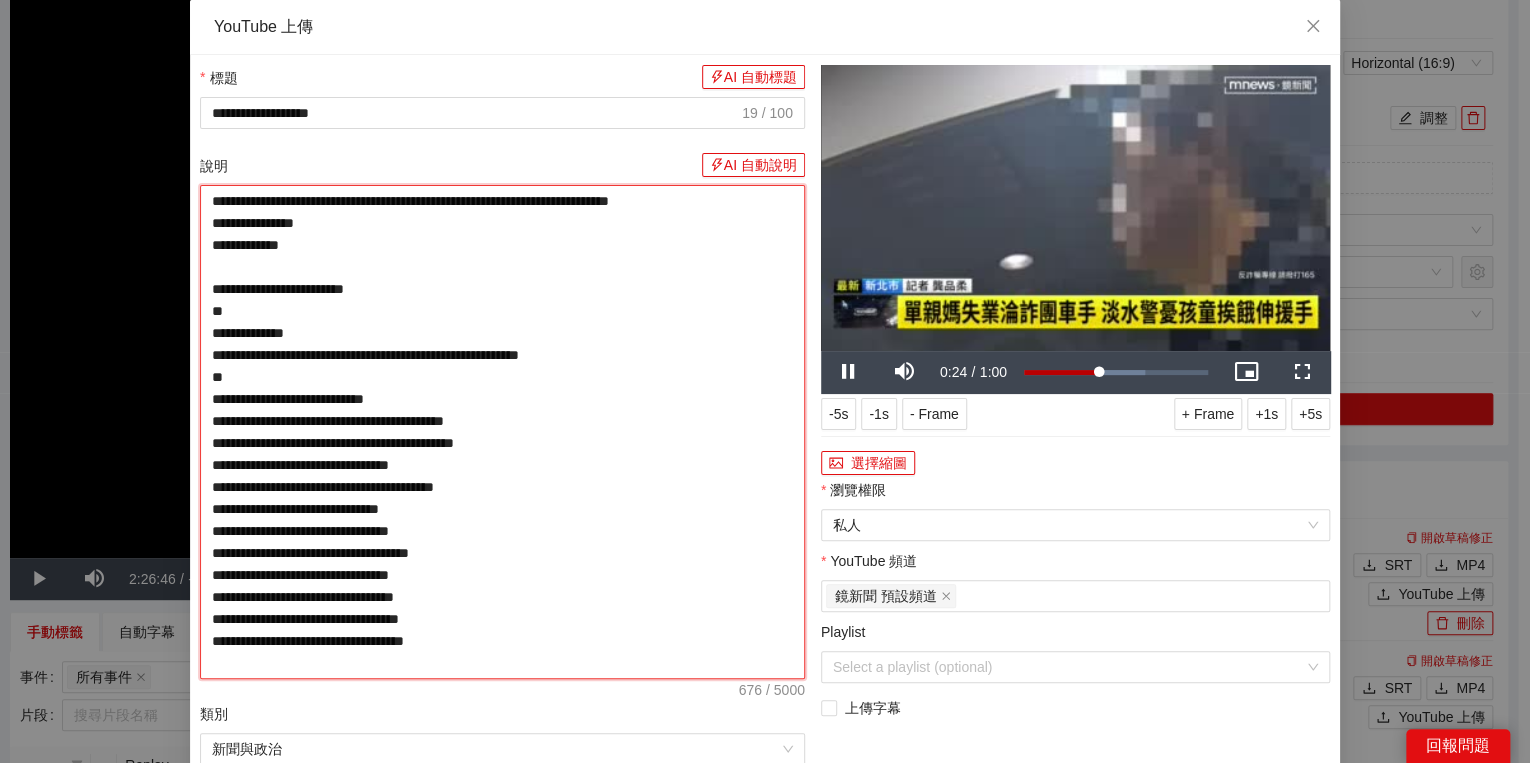 type on "**********" 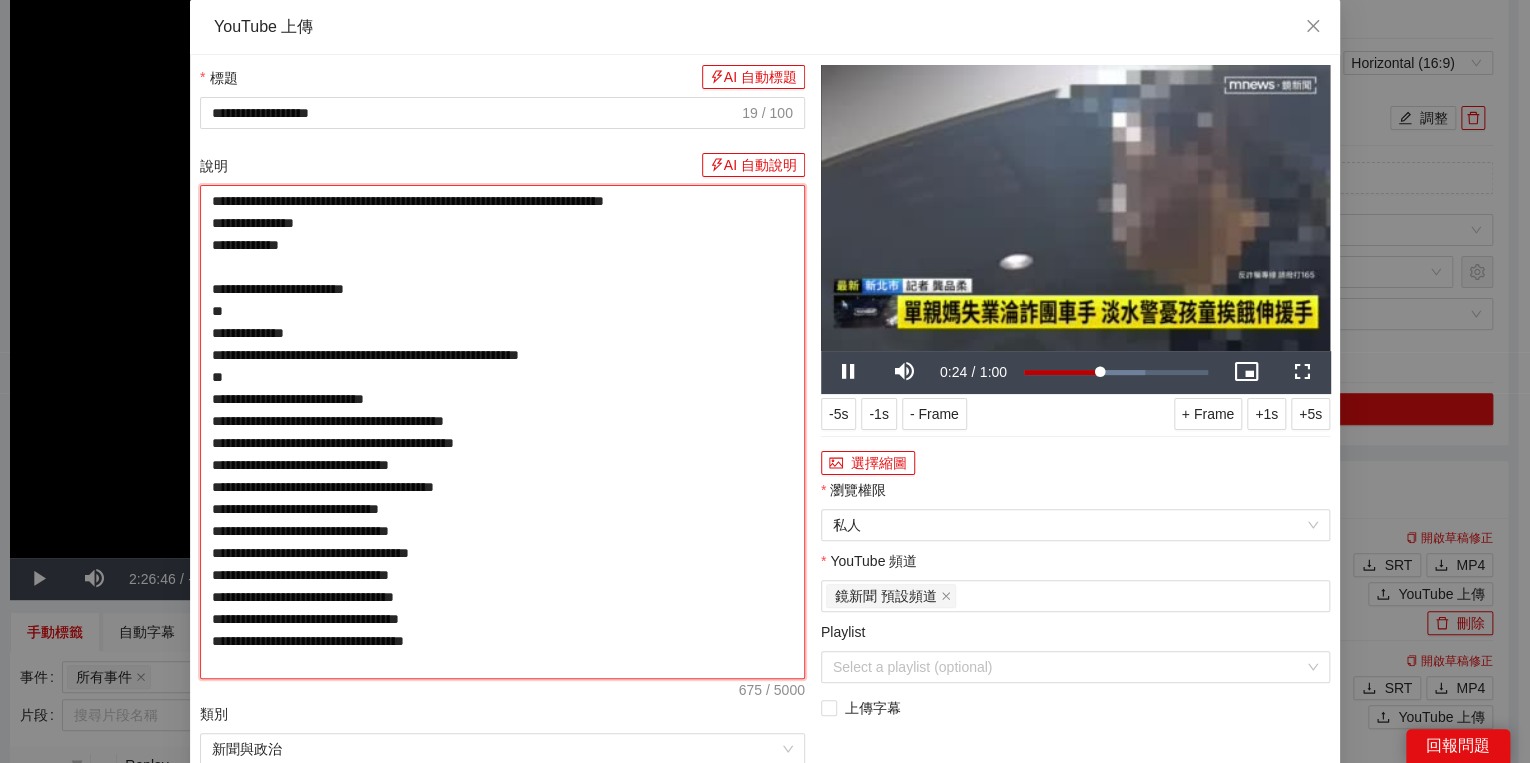 click on "**********" at bounding box center [502, 432] 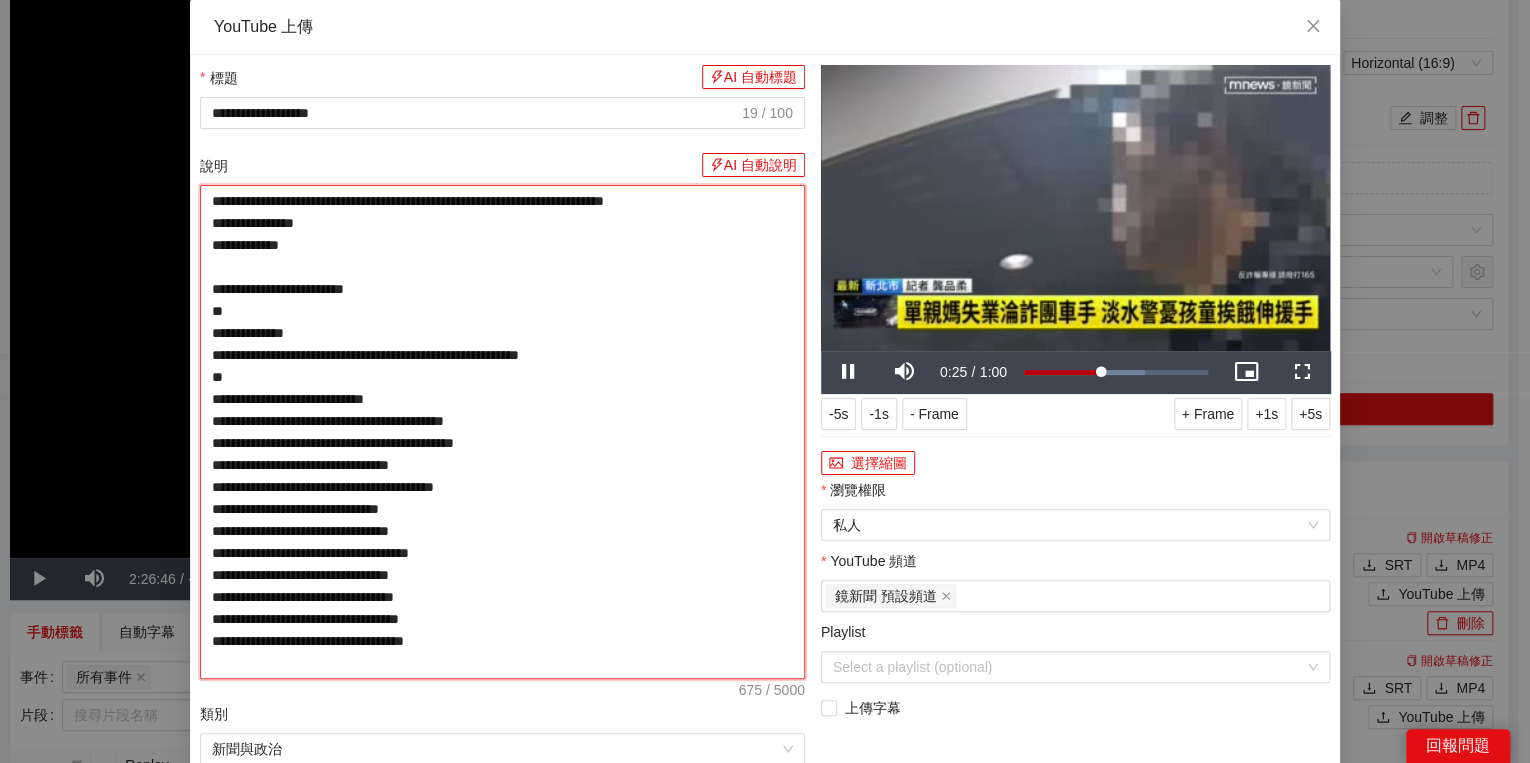 type on "**********" 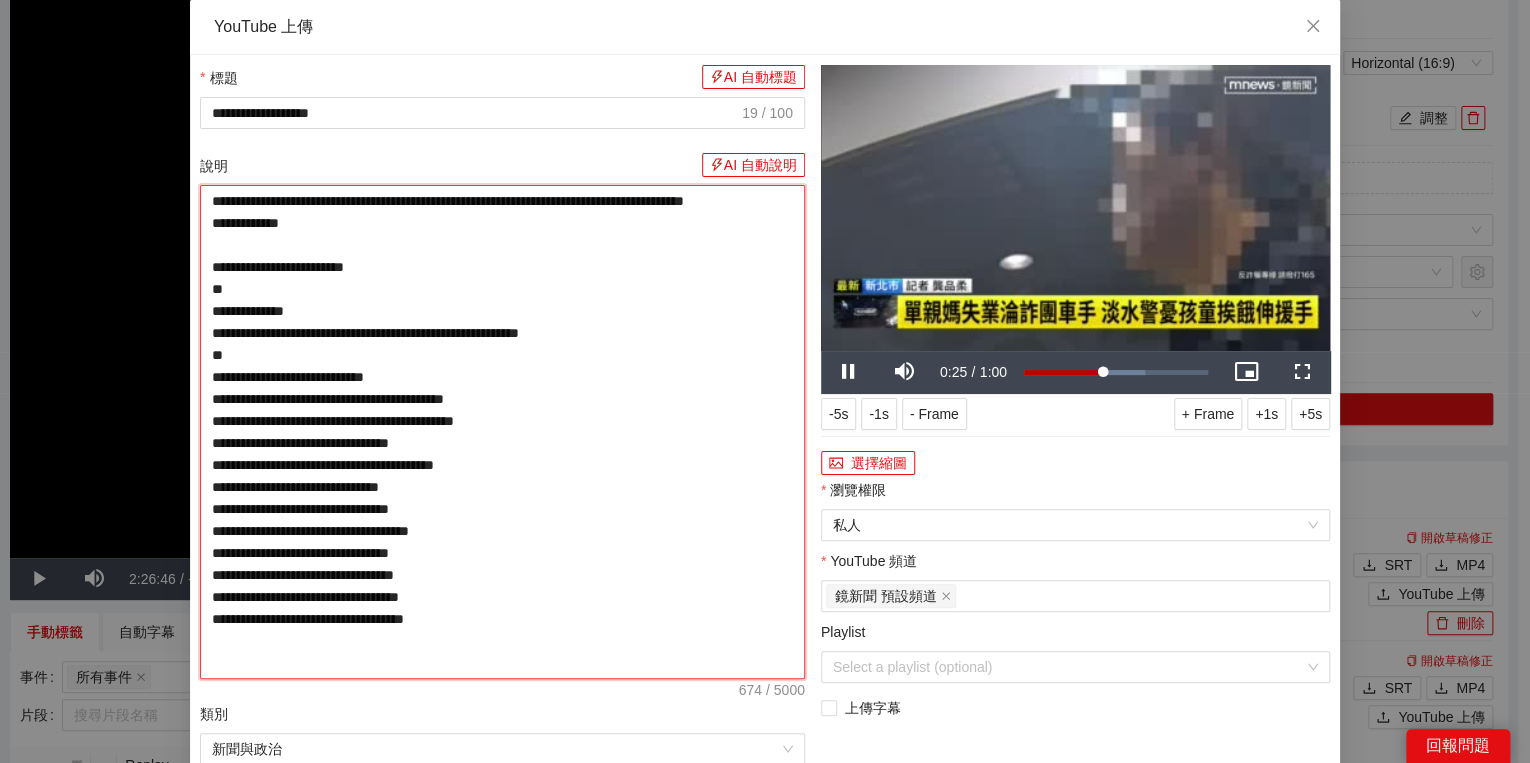 click on "**********" at bounding box center [502, 432] 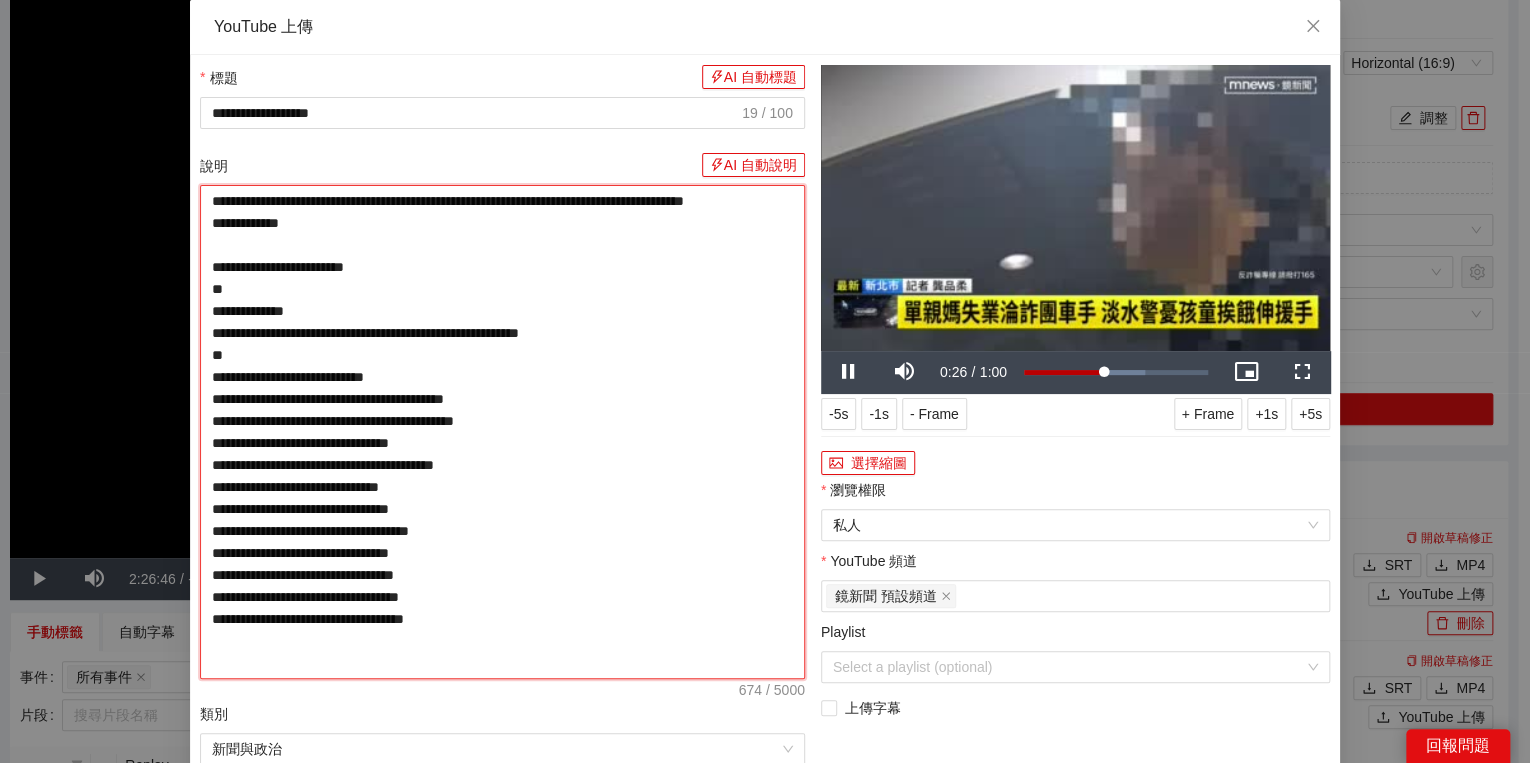 type on "**********" 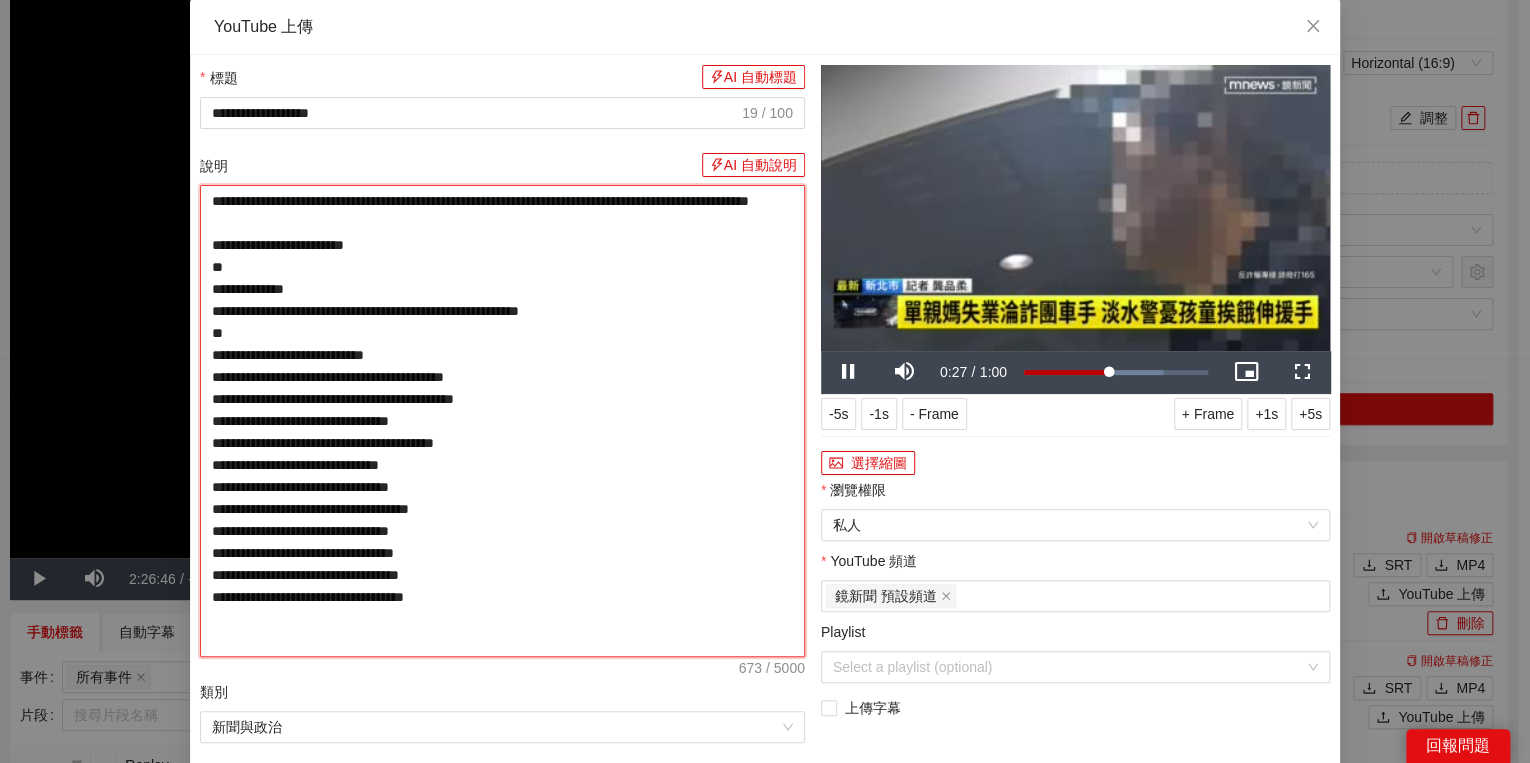 click on "**********" at bounding box center (502, 421) 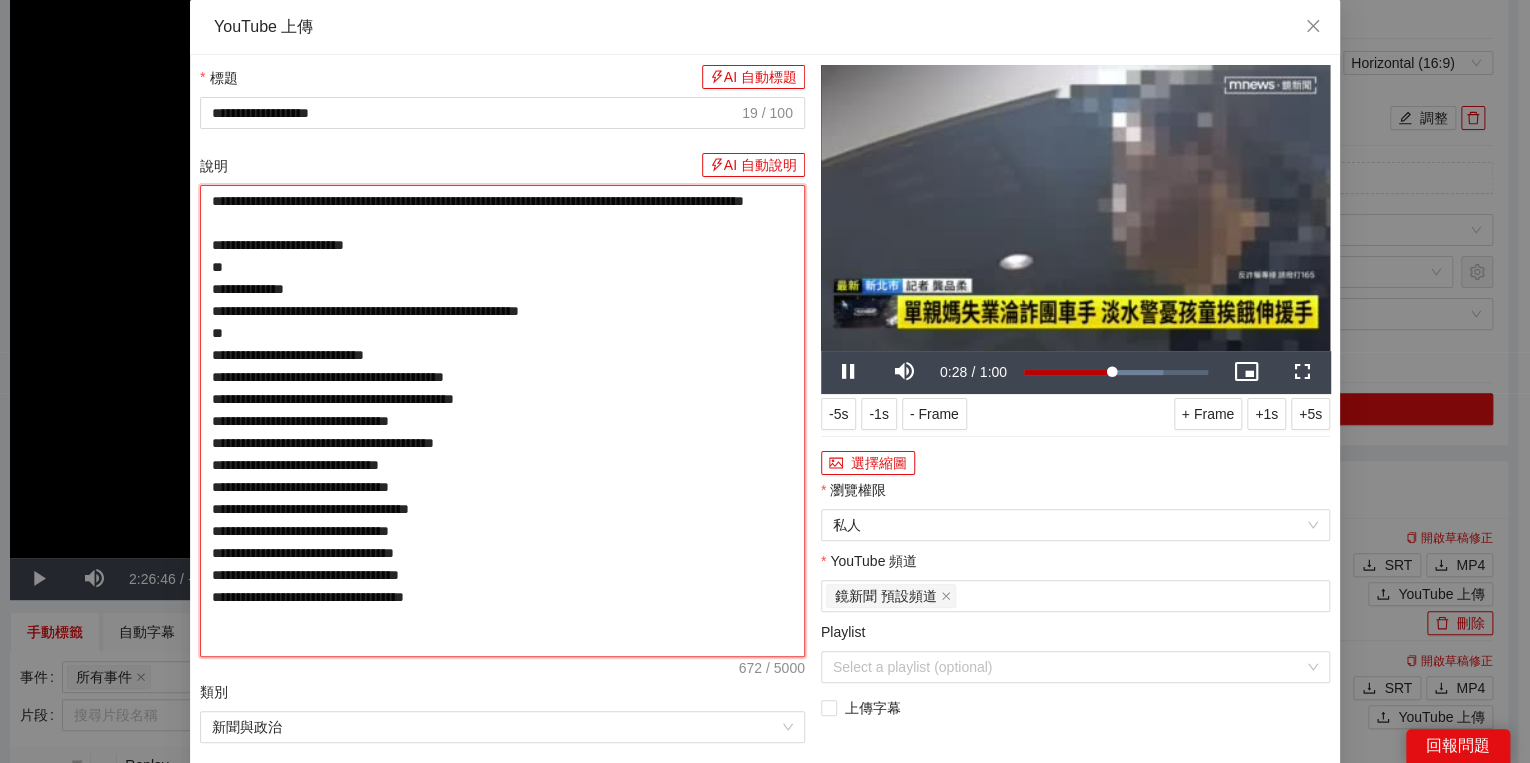 click on "**********" at bounding box center (502, 421) 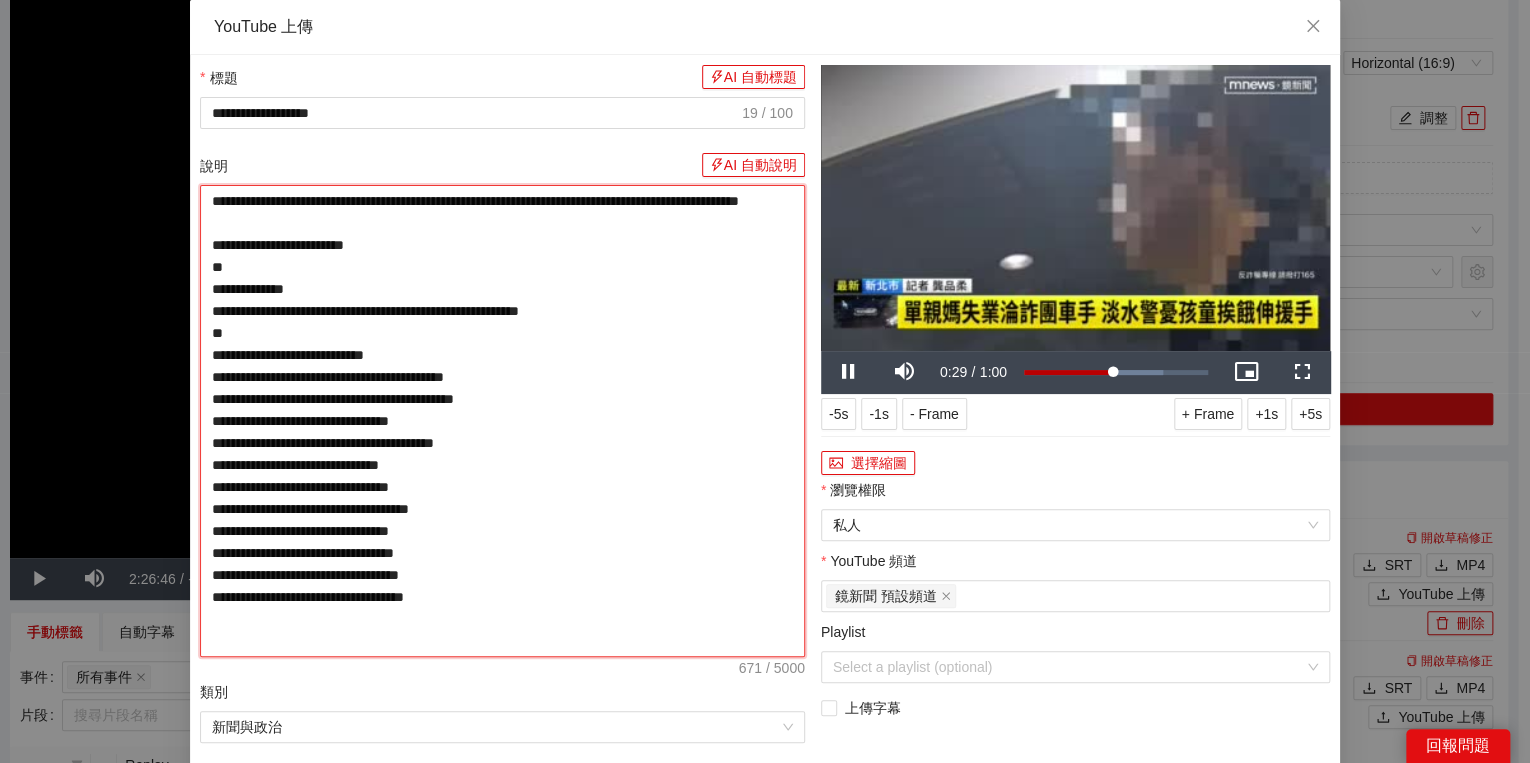 click on "**********" at bounding box center [502, 421] 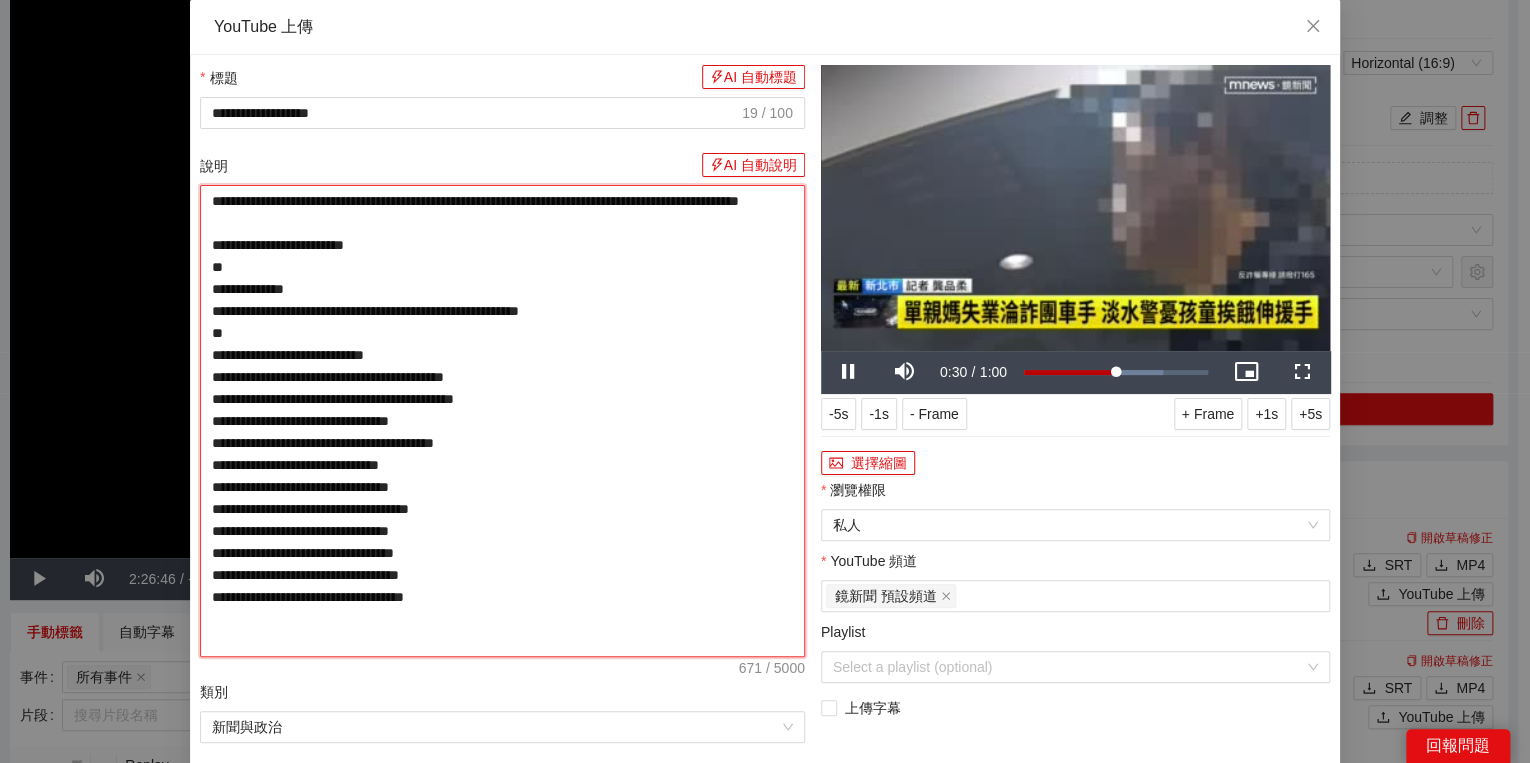 type on "**********" 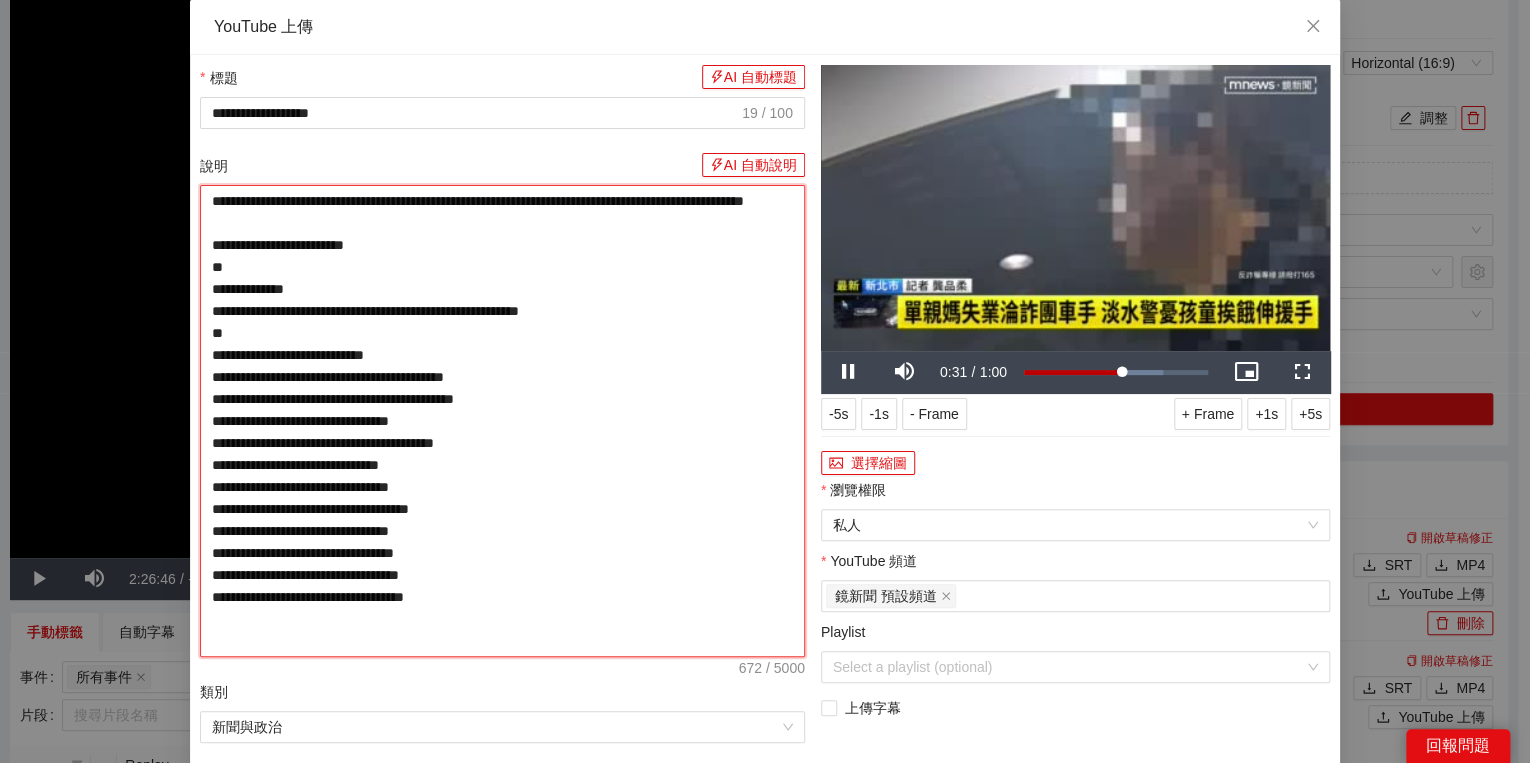 type on "**********" 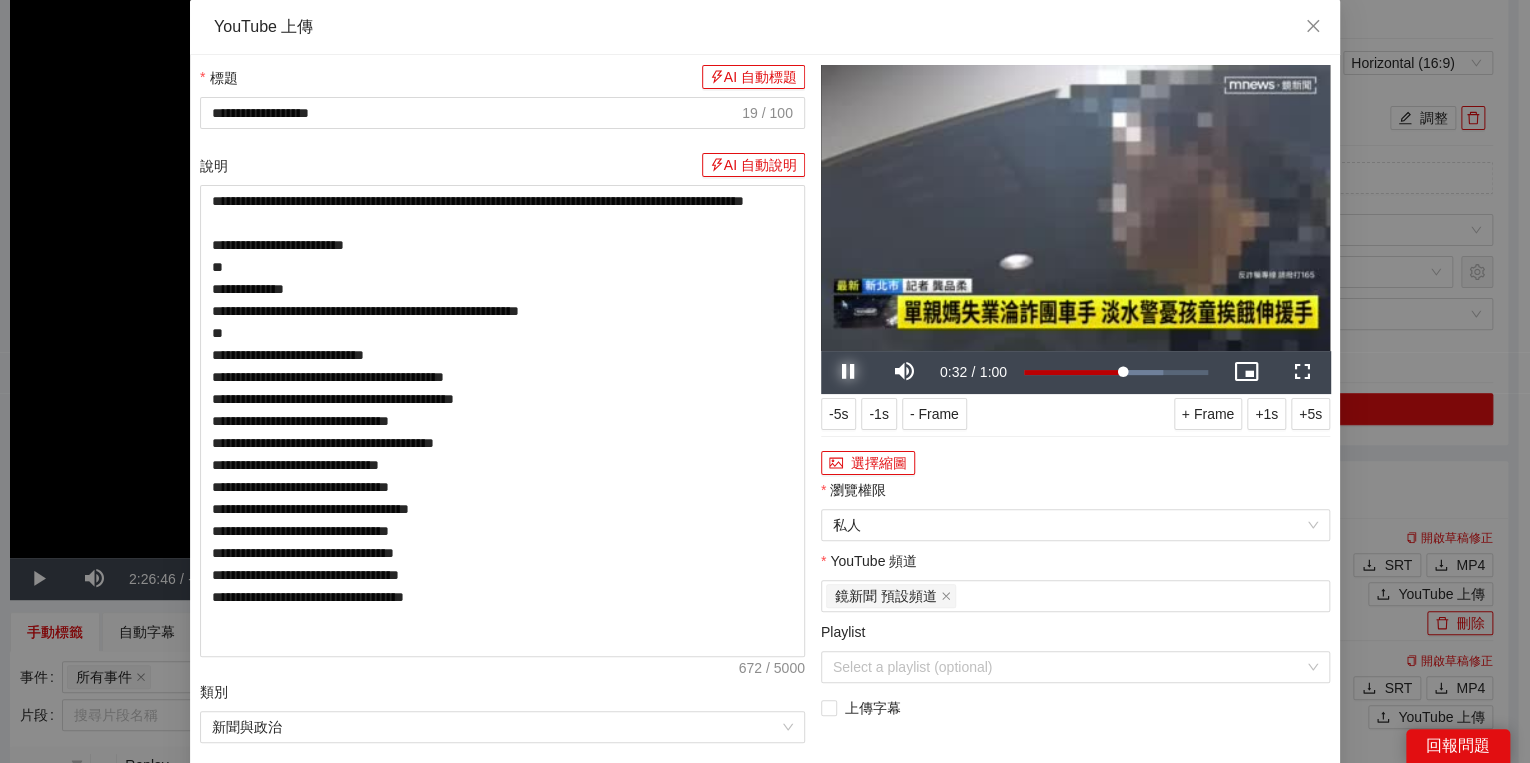 click at bounding box center (849, 372) 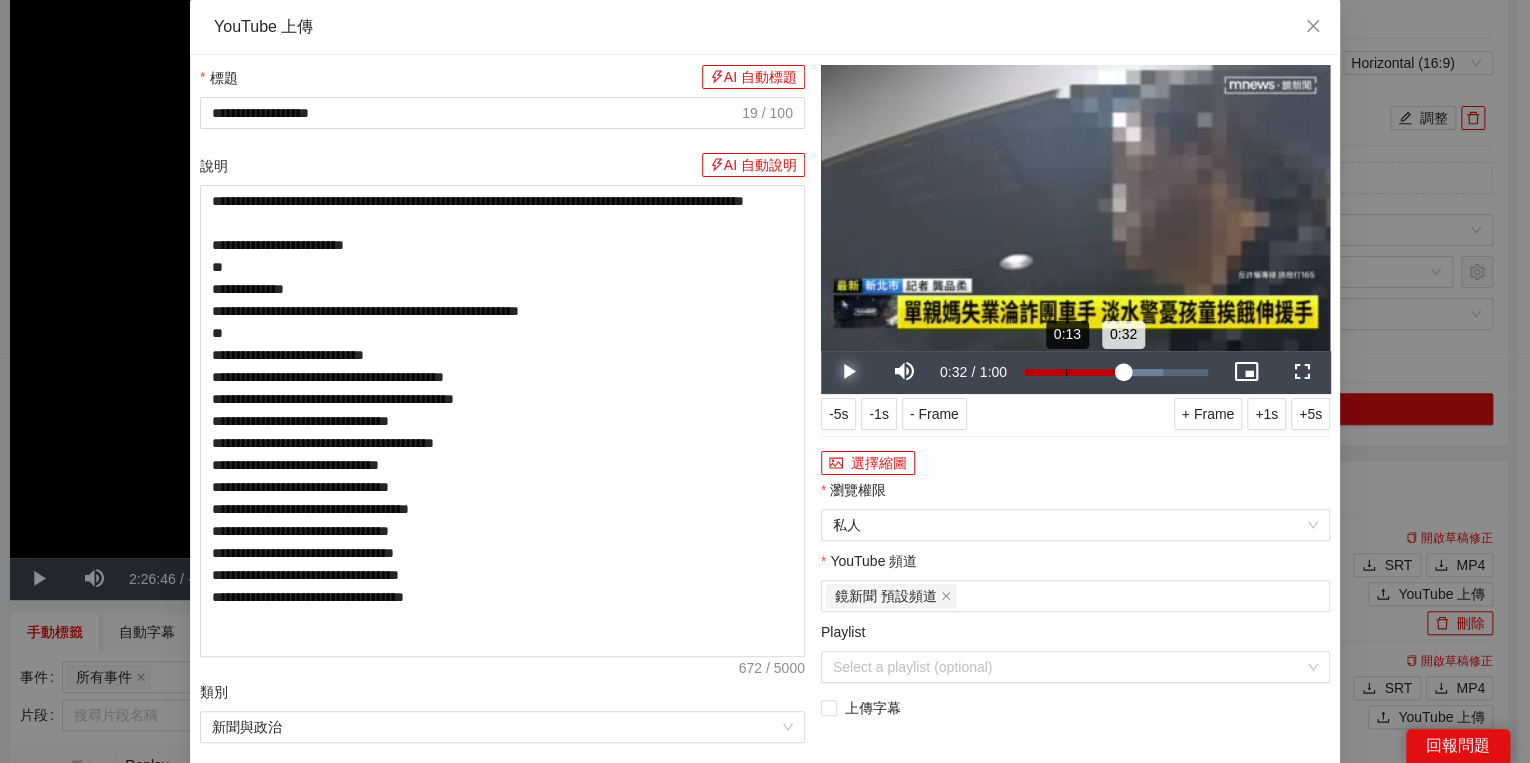 click on "Loaded :  75.76% 0:13 0:32" at bounding box center (1116, 372) 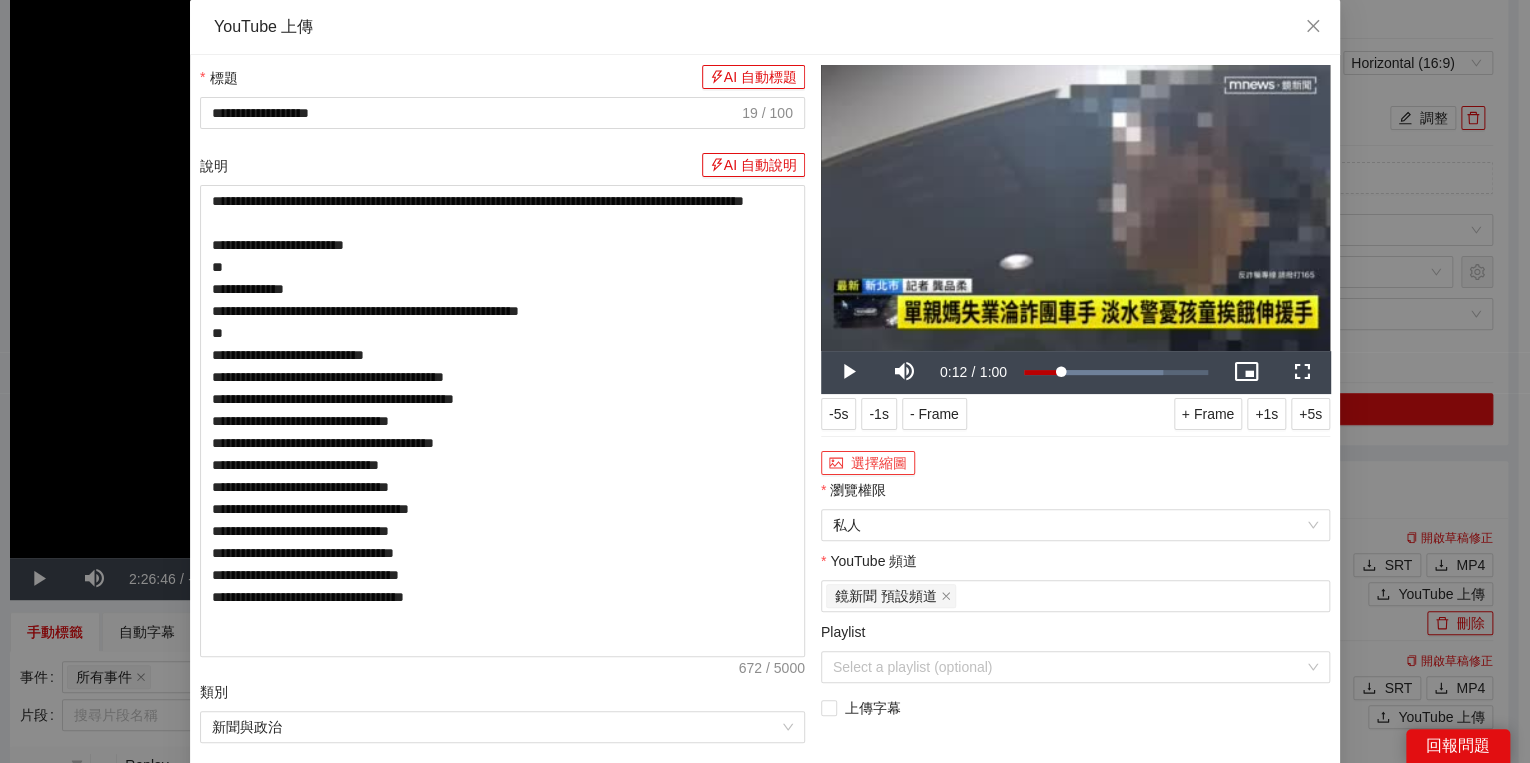 click on "選擇縮圖" at bounding box center [868, 463] 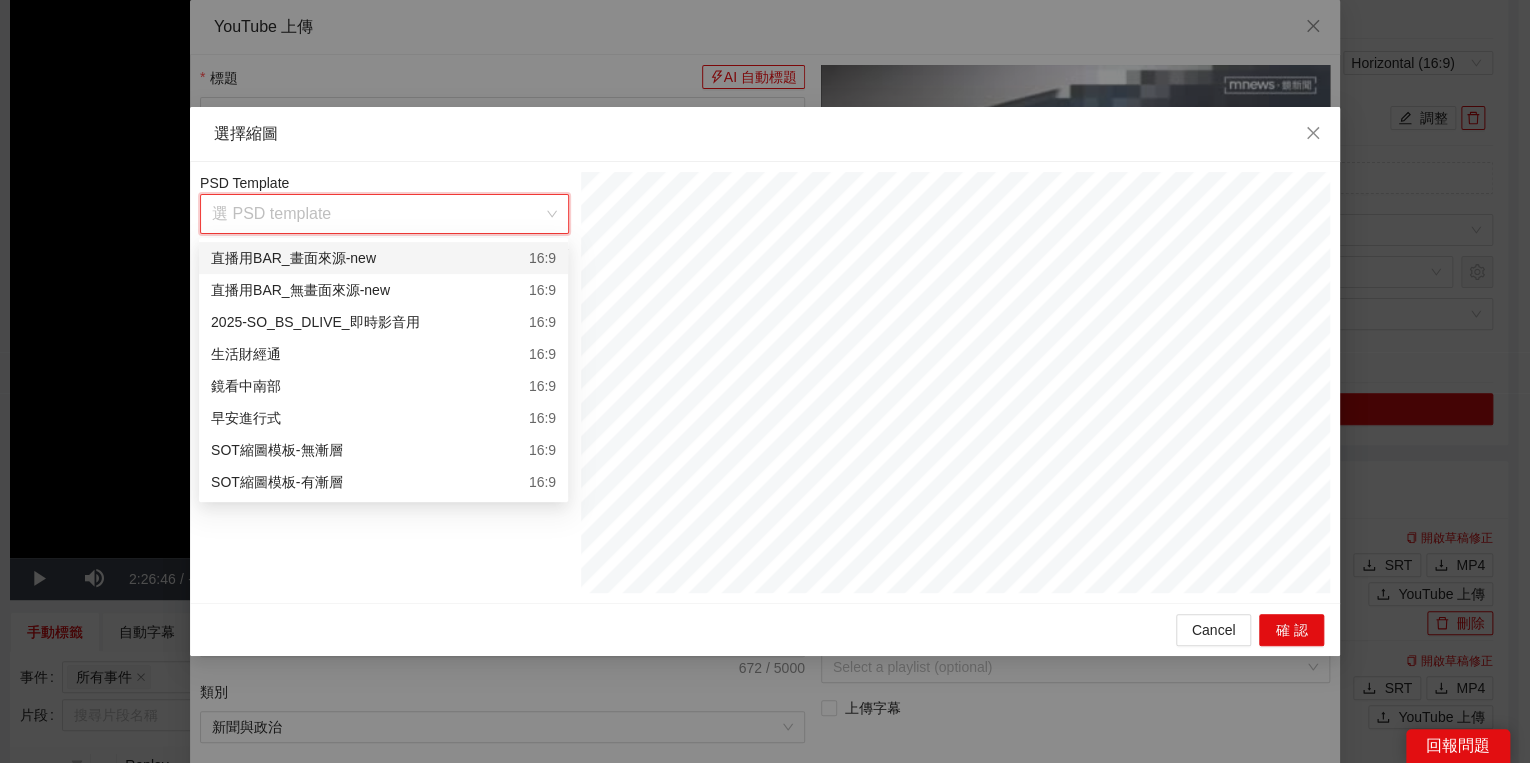 click at bounding box center [377, 214] 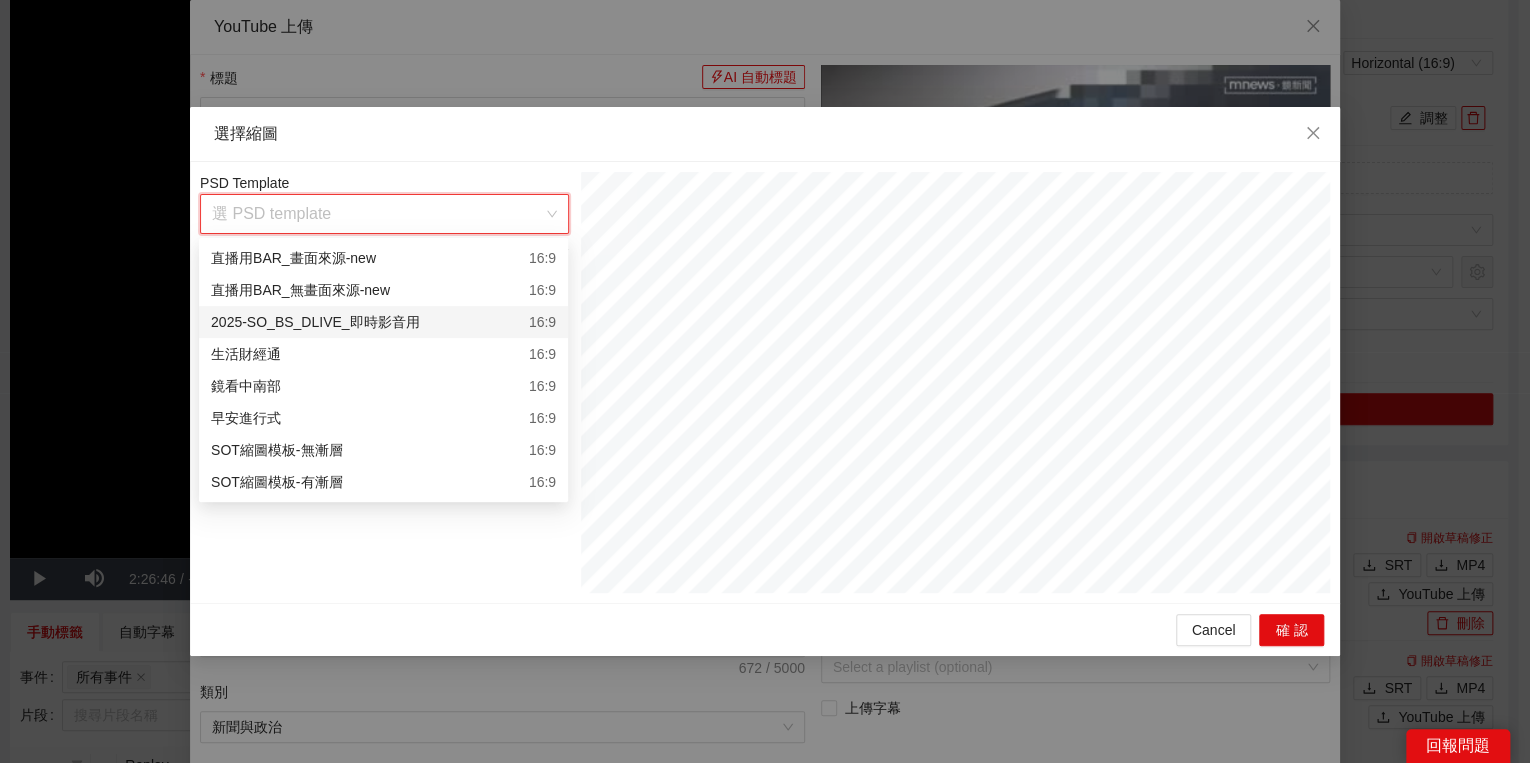 click on "2025-SO_BS_DLIVE_即時影音用" at bounding box center [315, 322] 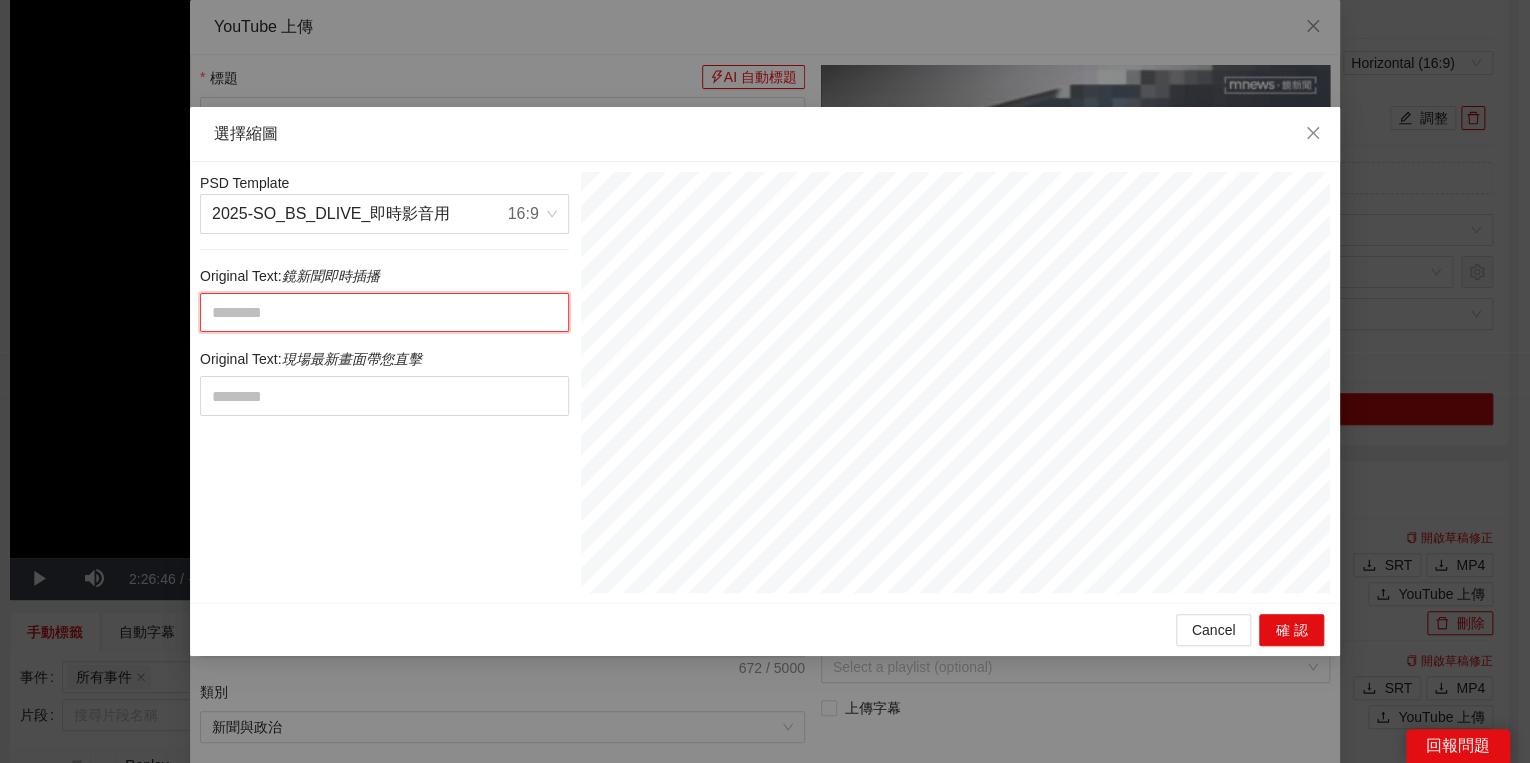 click at bounding box center [384, 313] 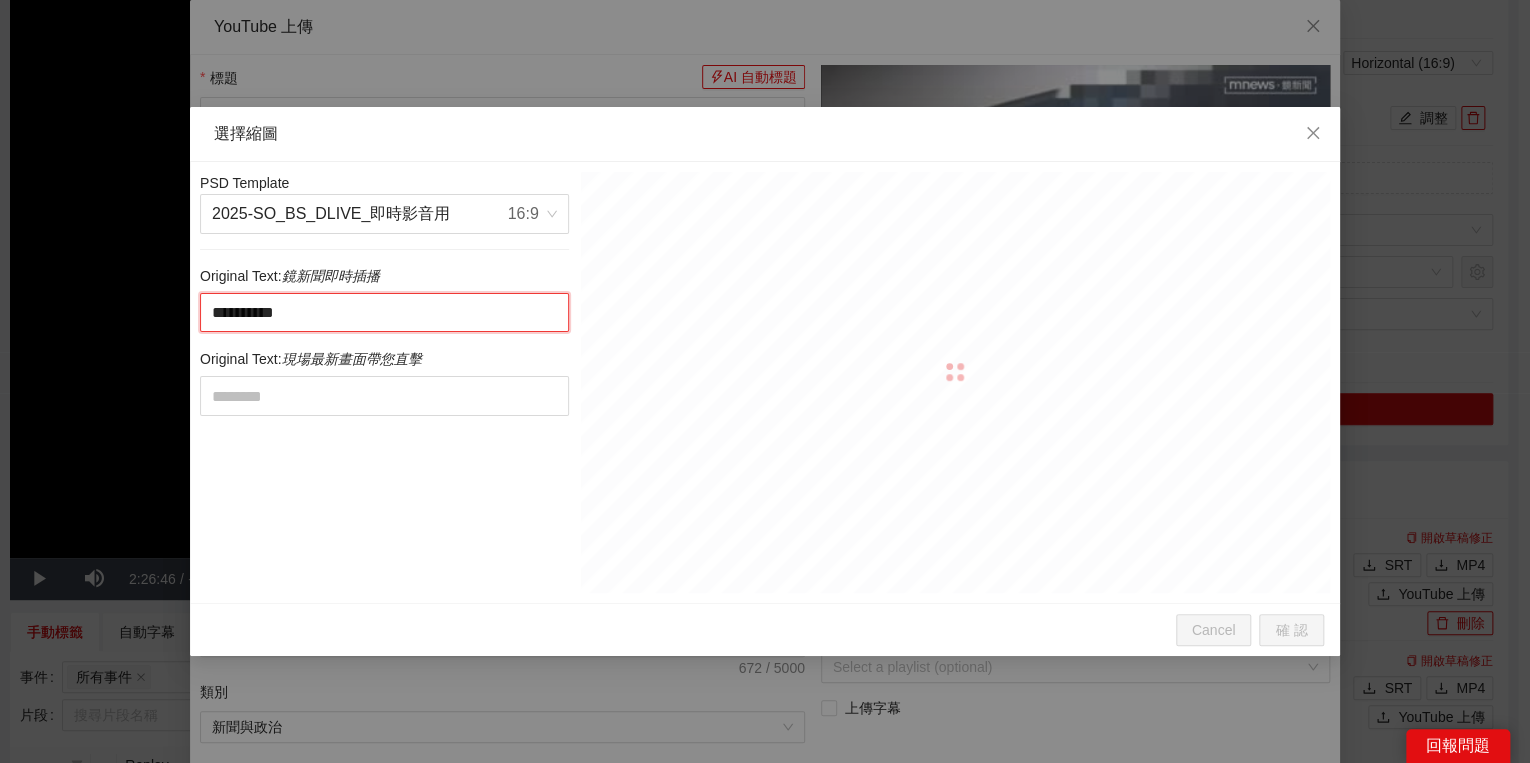 type on "**********" 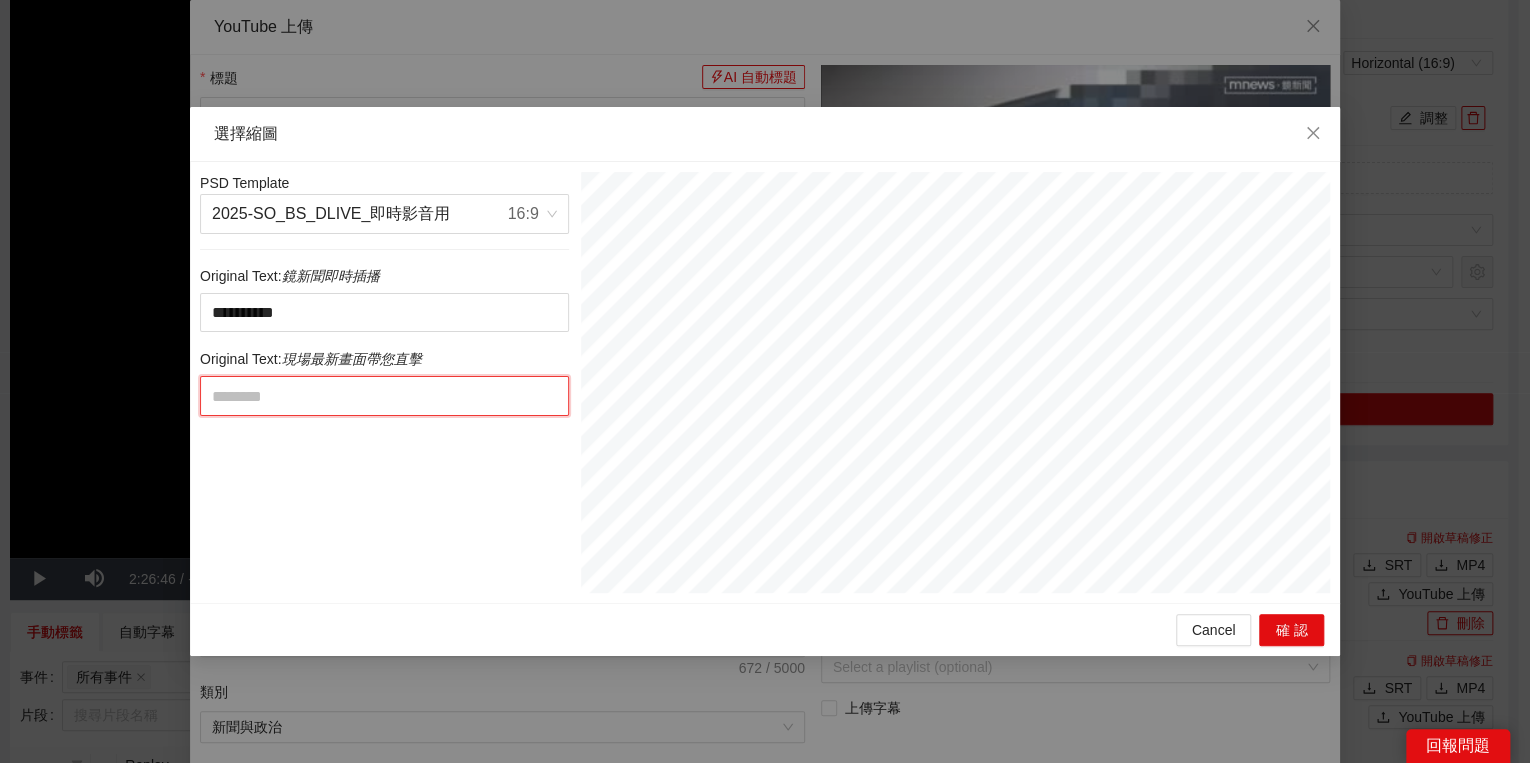 click at bounding box center [384, 396] 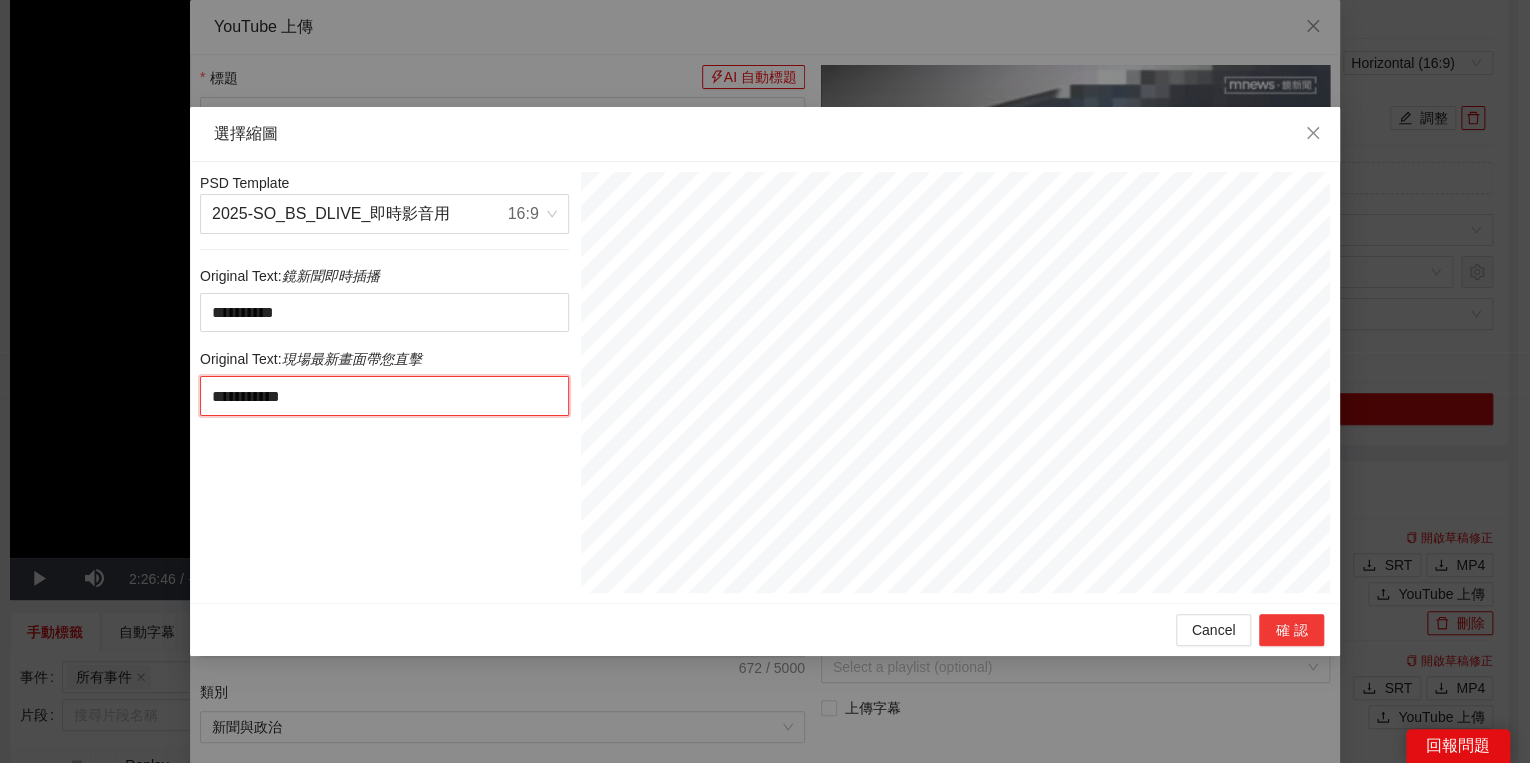 type on "**********" 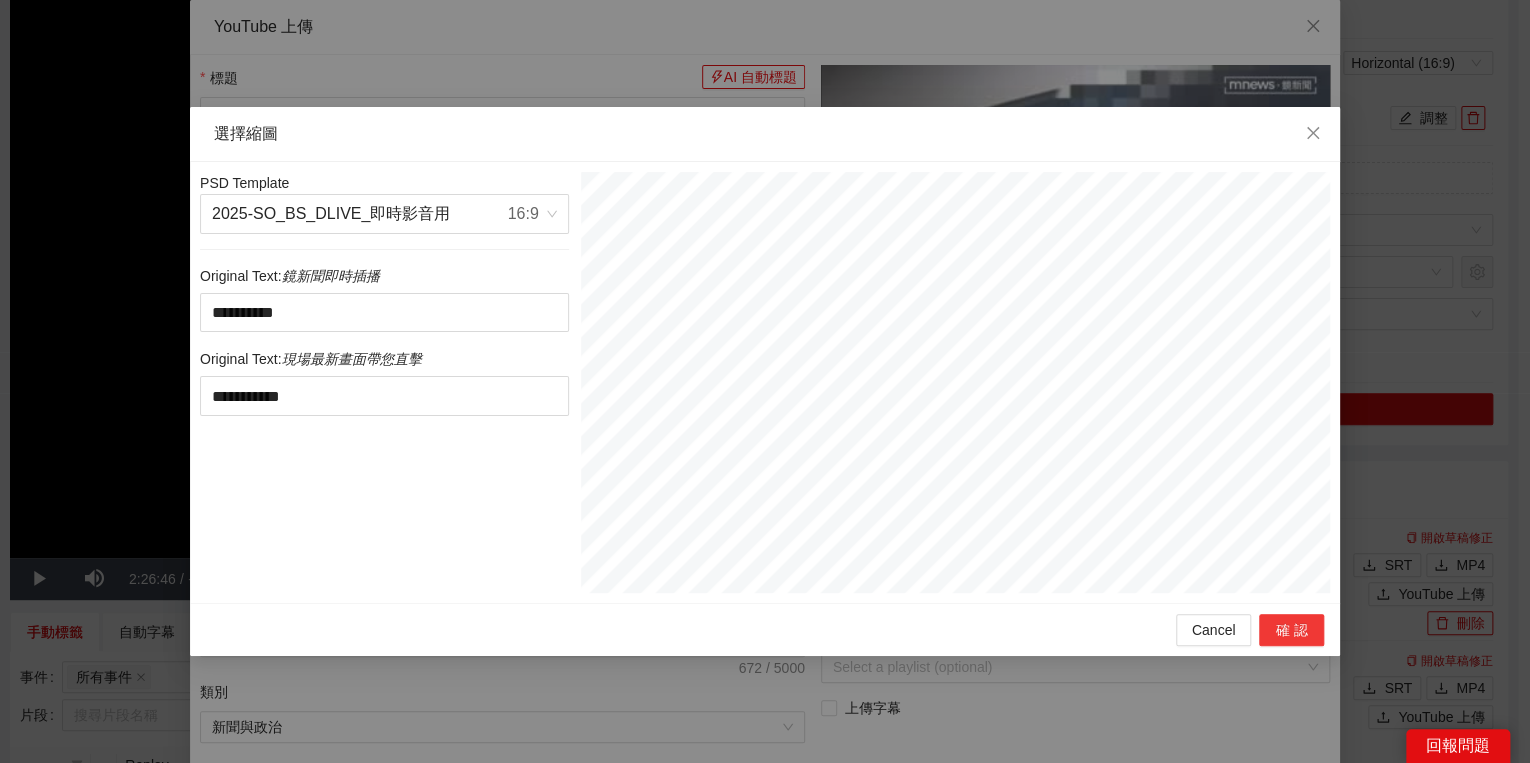 click on "確認" at bounding box center (1291, 630) 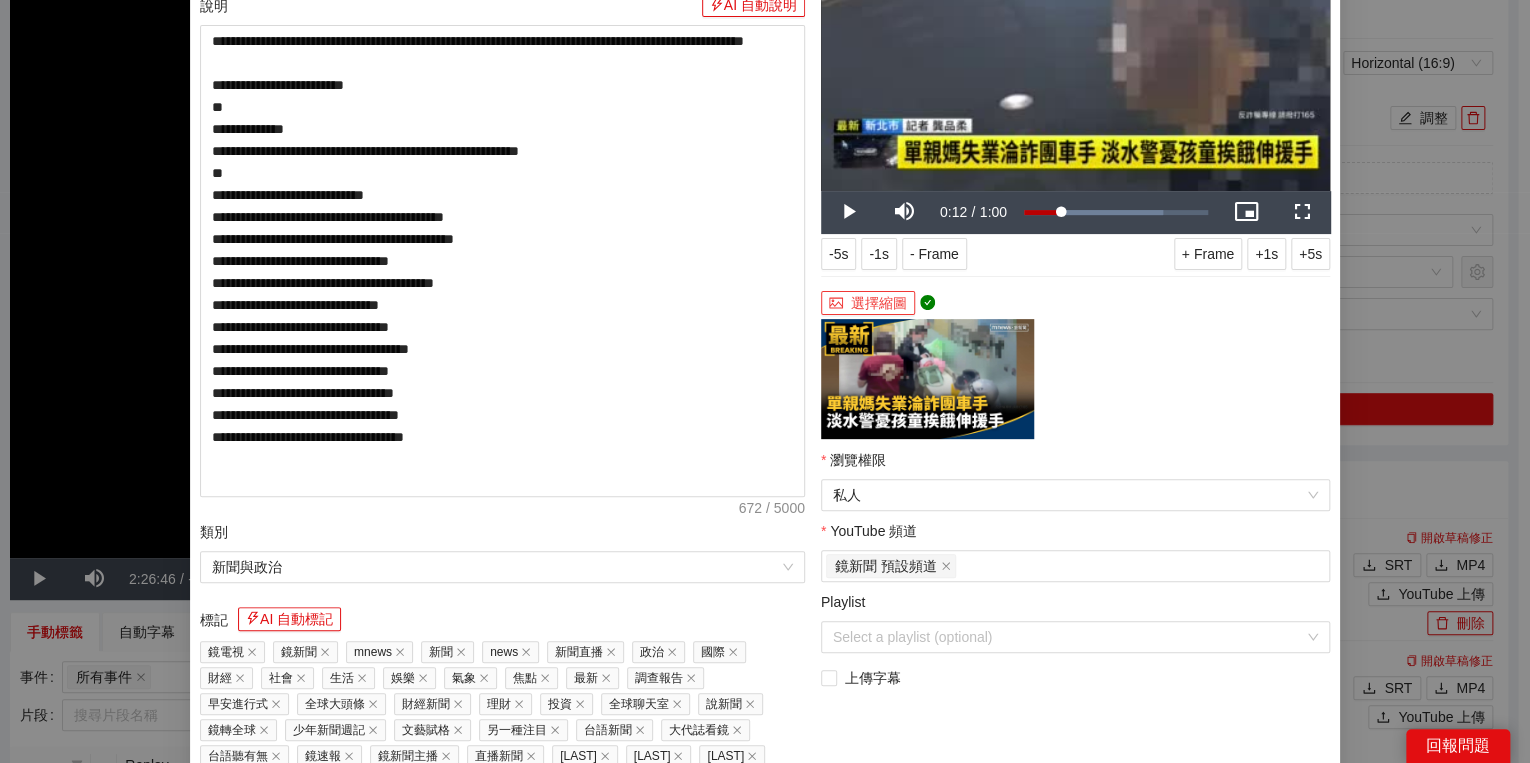 scroll, scrollTop: 320, scrollLeft: 0, axis: vertical 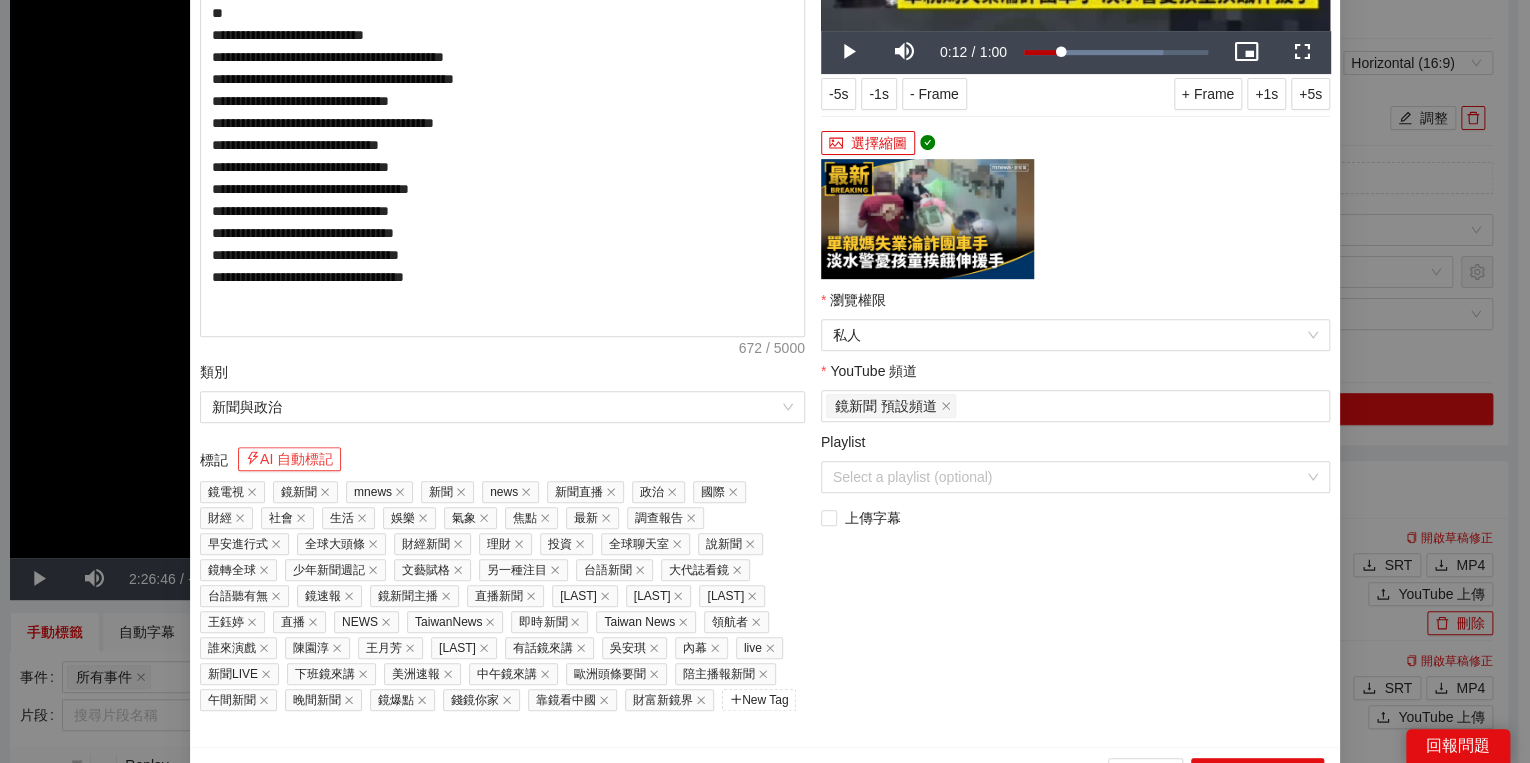 click on "AI 自動標記" at bounding box center (289, 459) 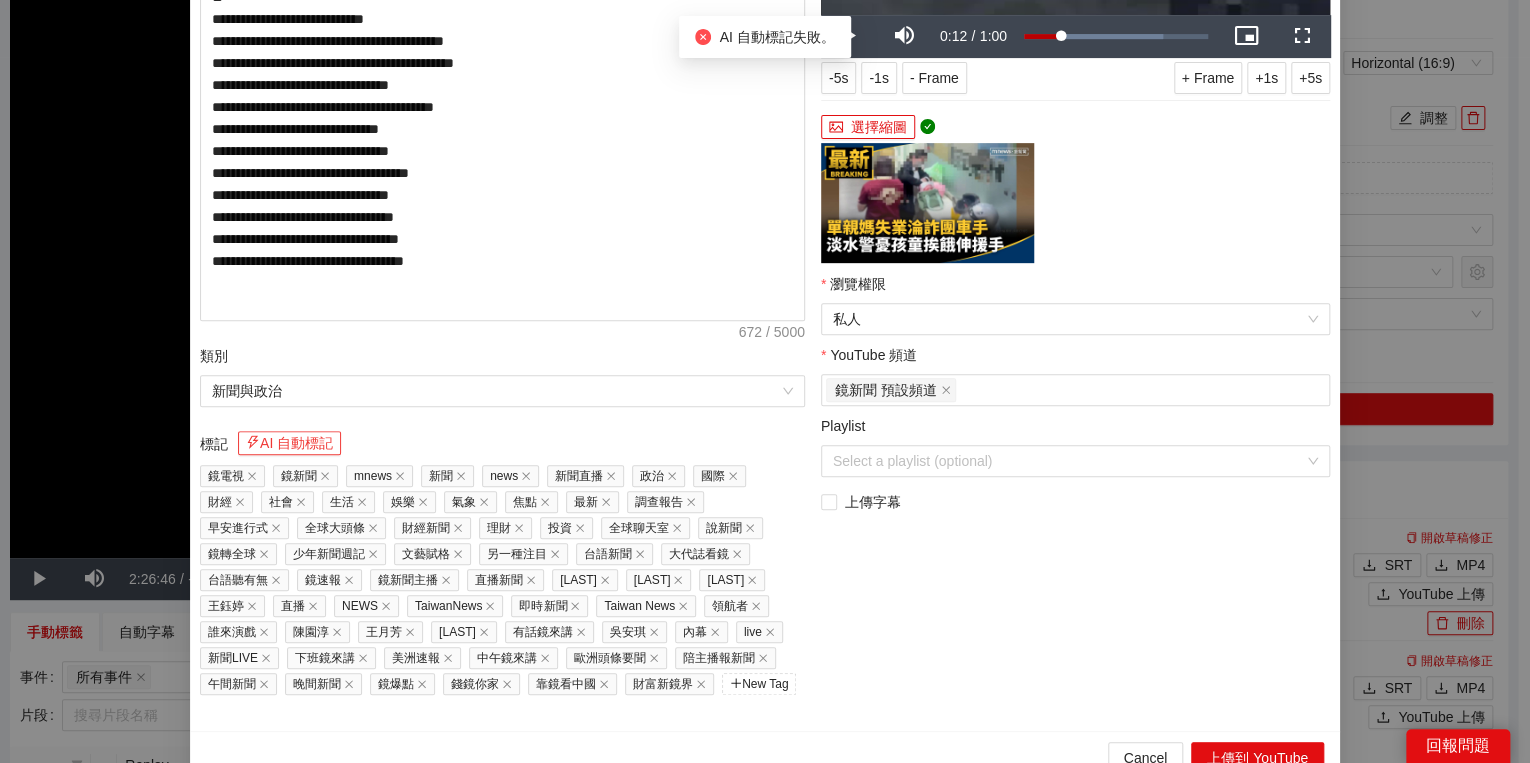 scroll, scrollTop: 352, scrollLeft: 0, axis: vertical 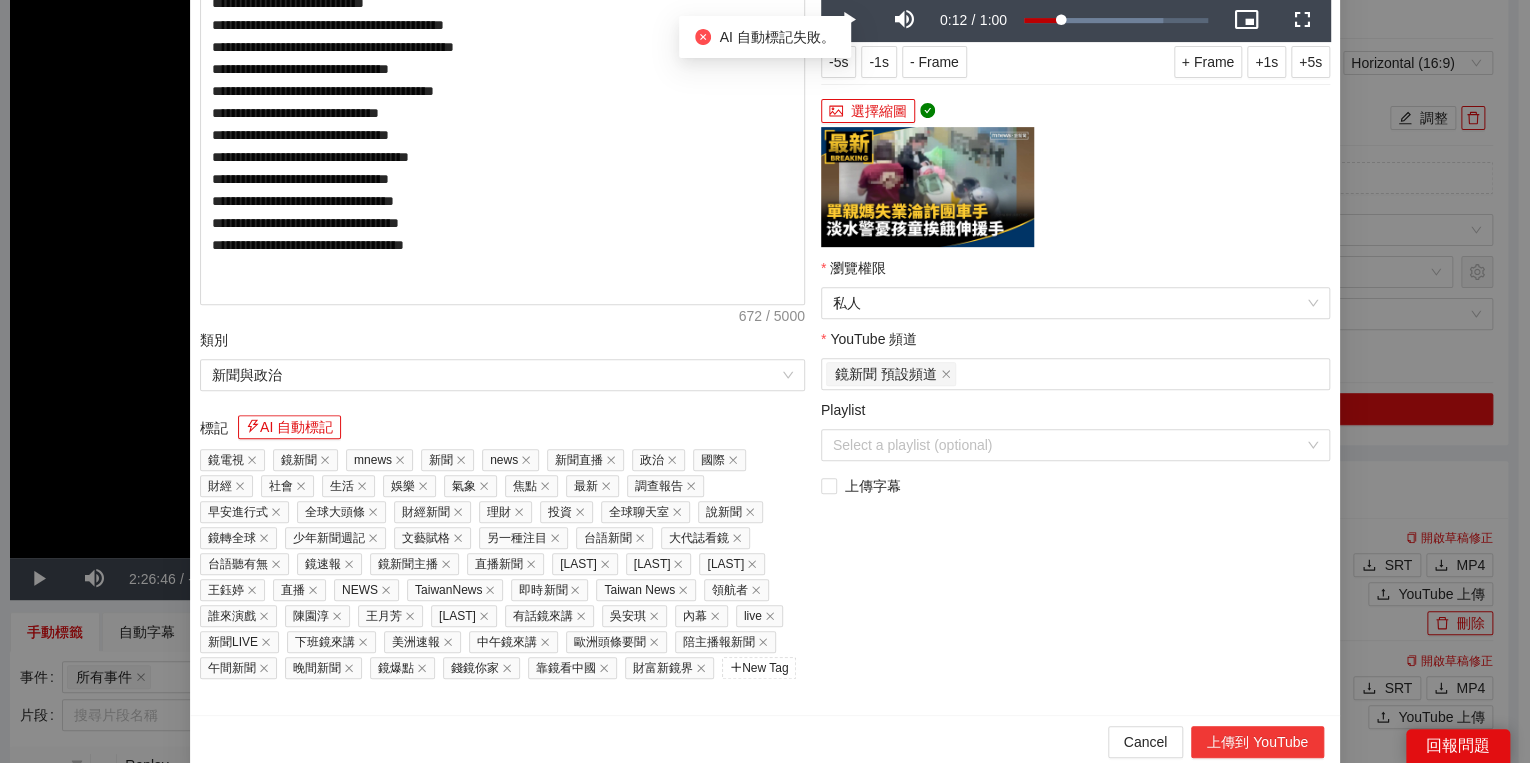 click on "上傳到 YouTube" at bounding box center (1257, 742) 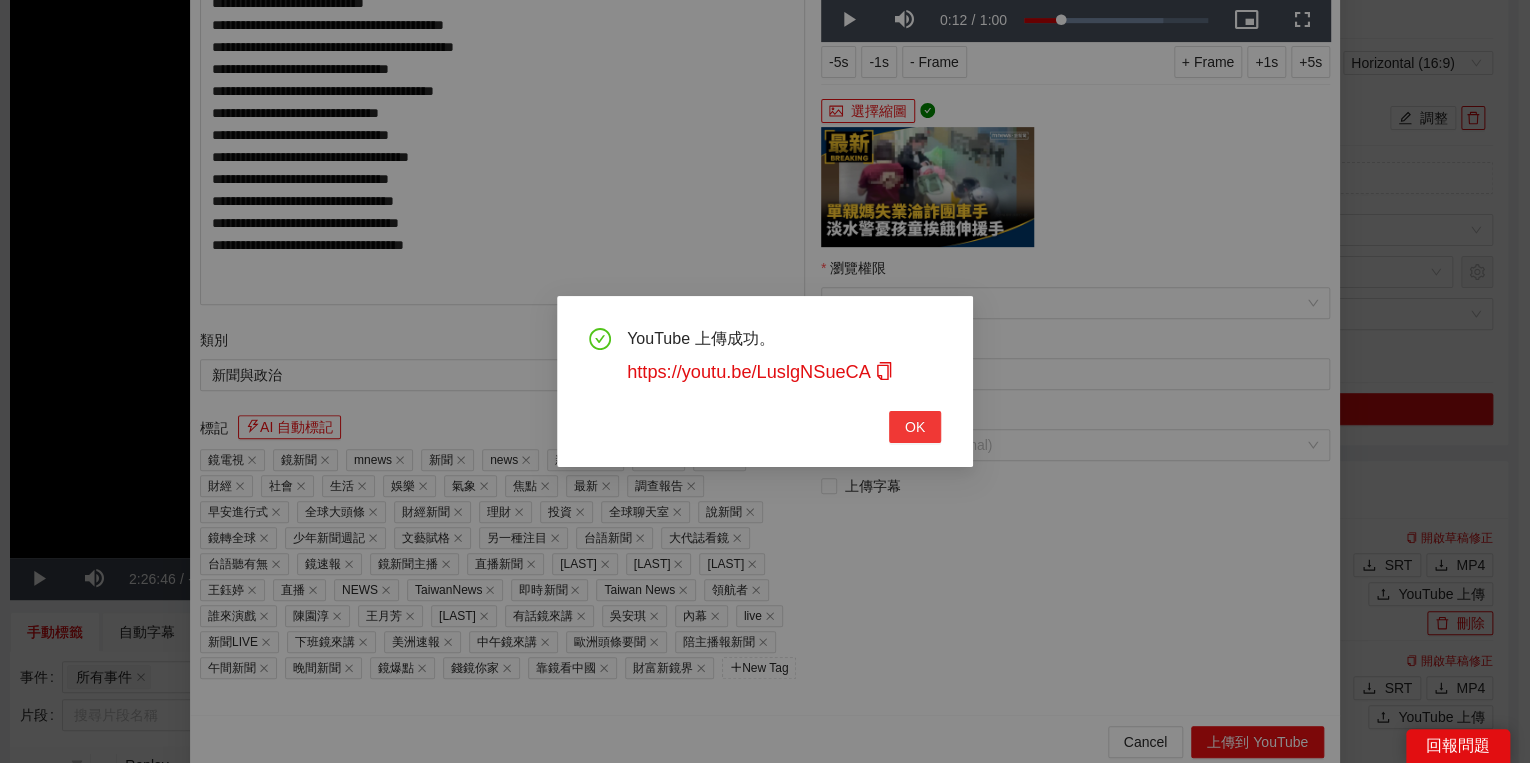 click on "OK" at bounding box center [915, 427] 